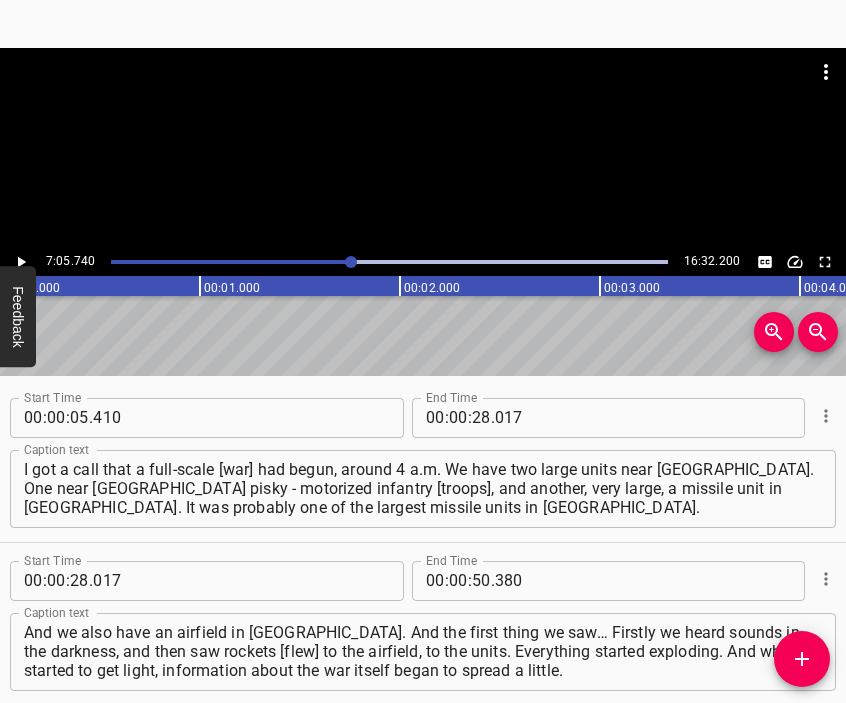 scroll, scrollTop: 0, scrollLeft: 0, axis: both 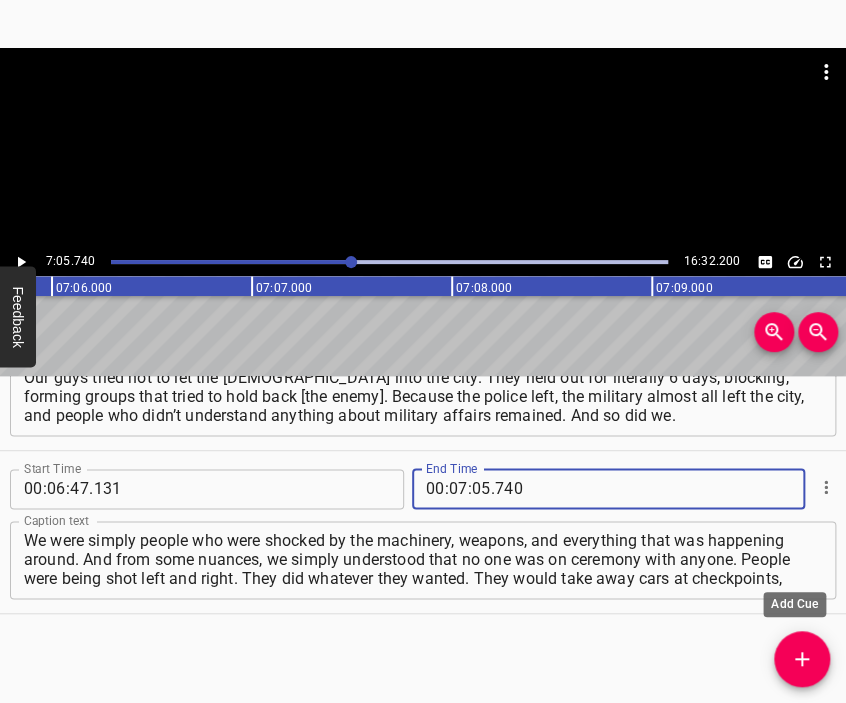 type on "740" 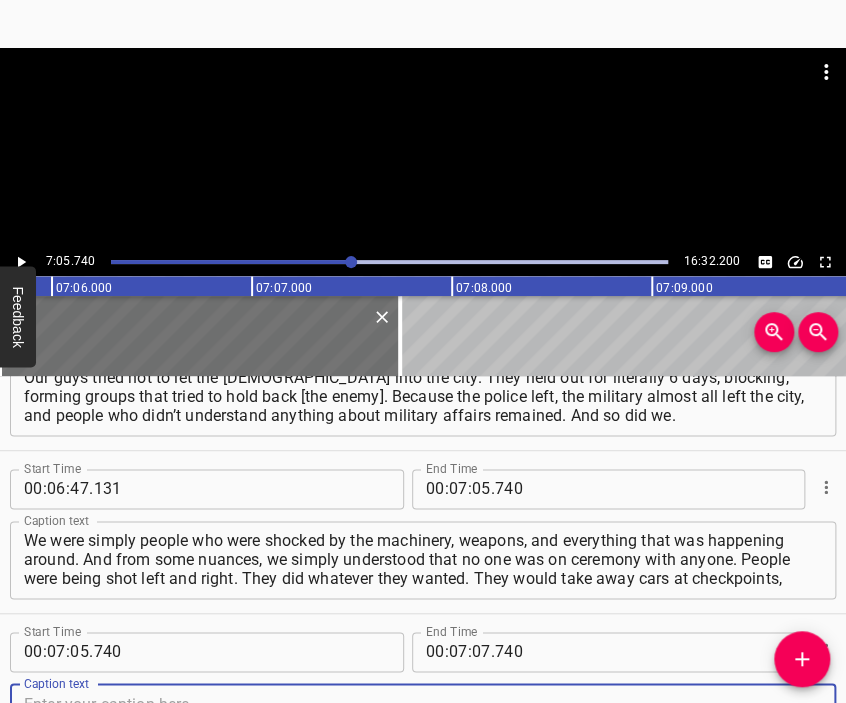 scroll, scrollTop: 2873, scrollLeft: 0, axis: vertical 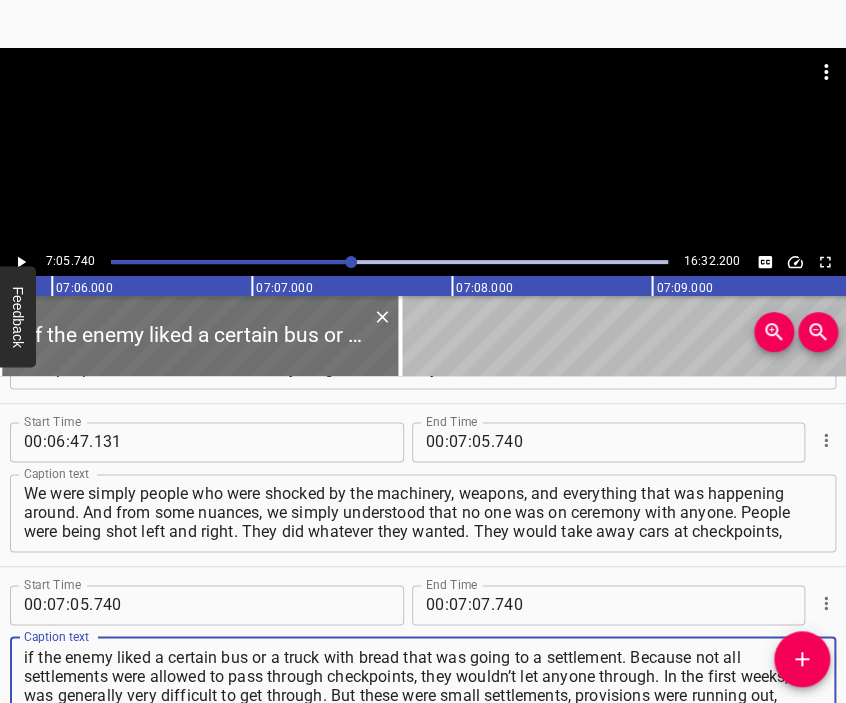 type on "if the enemy liked a certain bus or a truck with bread that was going to a settlement. Because not all settlements were allowed to pass through checkpoints, they wouldn’t let anyone through. In the first weeks, it was generally very difficult to get through. But these were small settlements, provisions were running out," 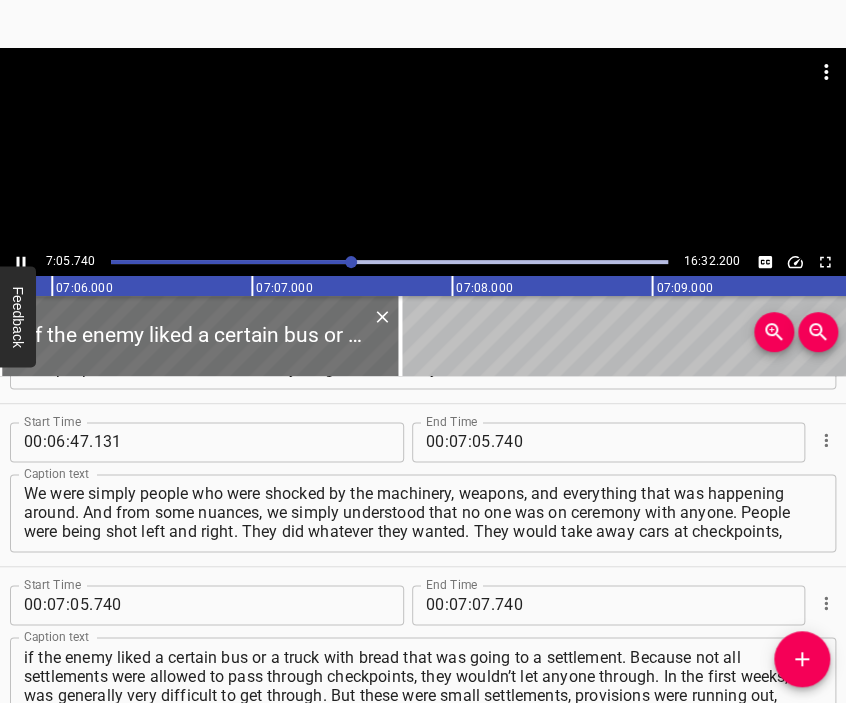 scroll, scrollTop: 2984, scrollLeft: 0, axis: vertical 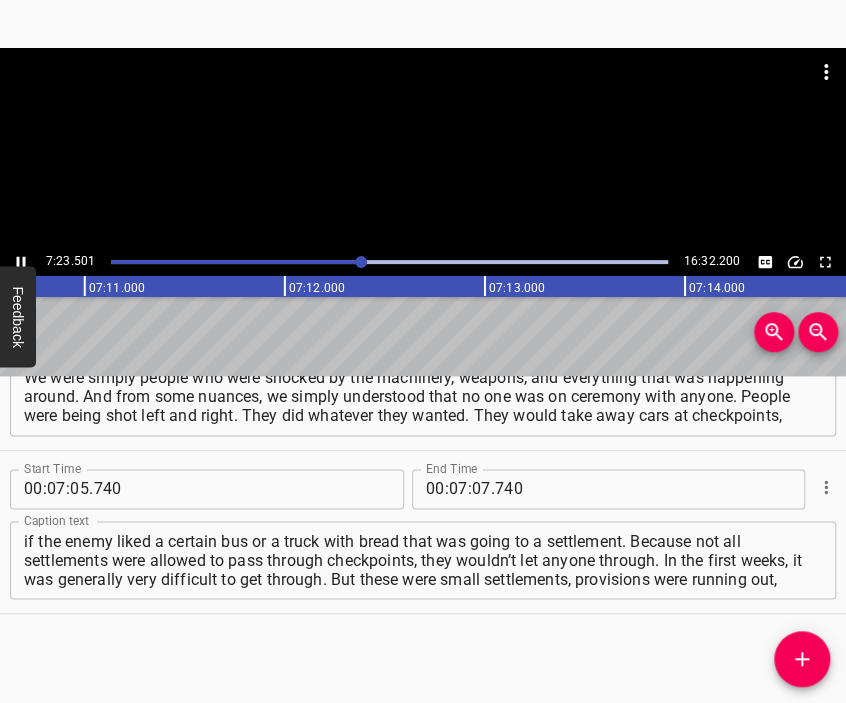 click at bounding box center (423, 148) 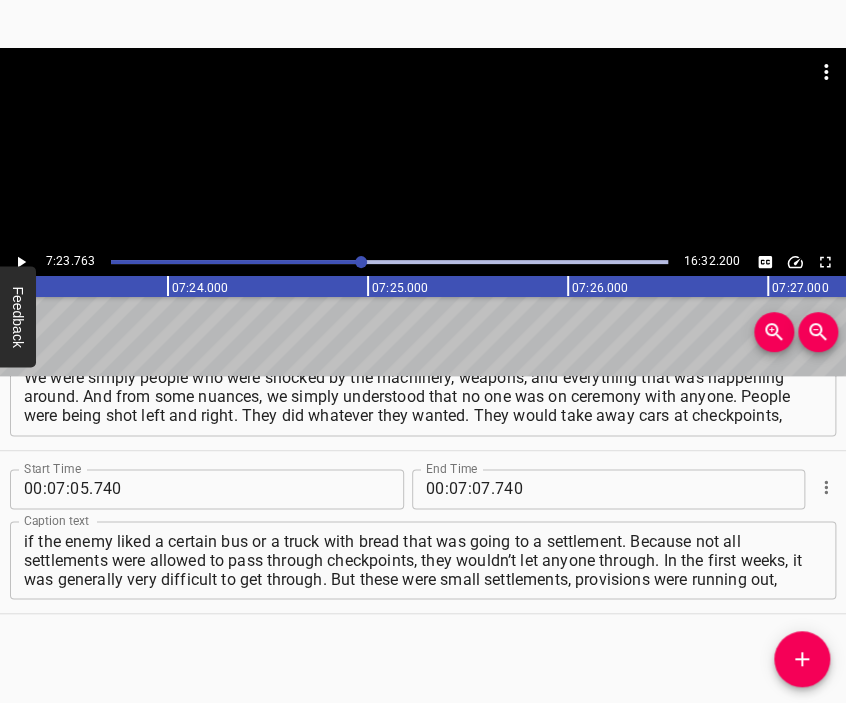 scroll, scrollTop: 0, scrollLeft: 88752, axis: horizontal 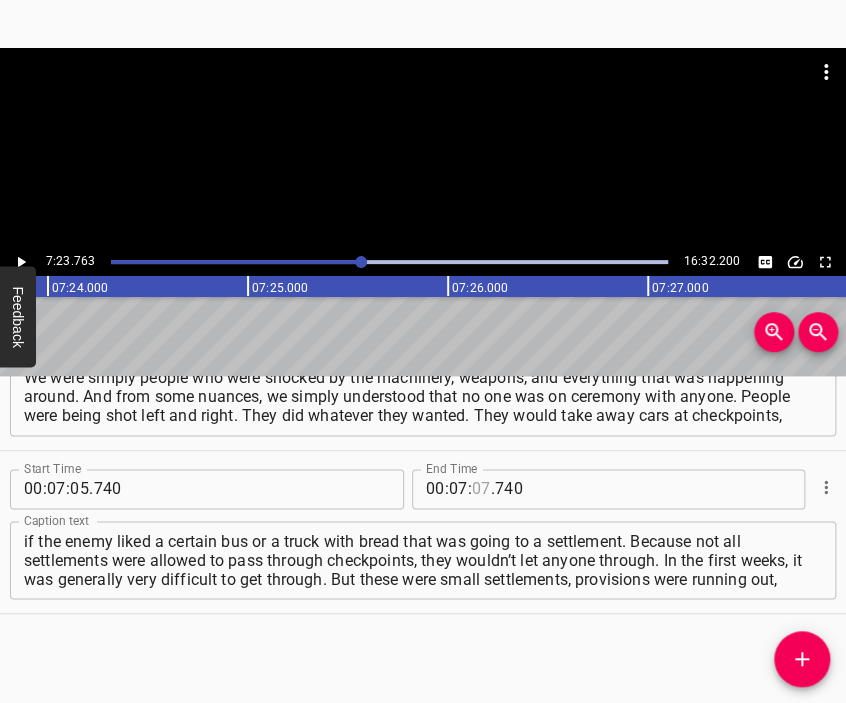 click at bounding box center [481, 489] 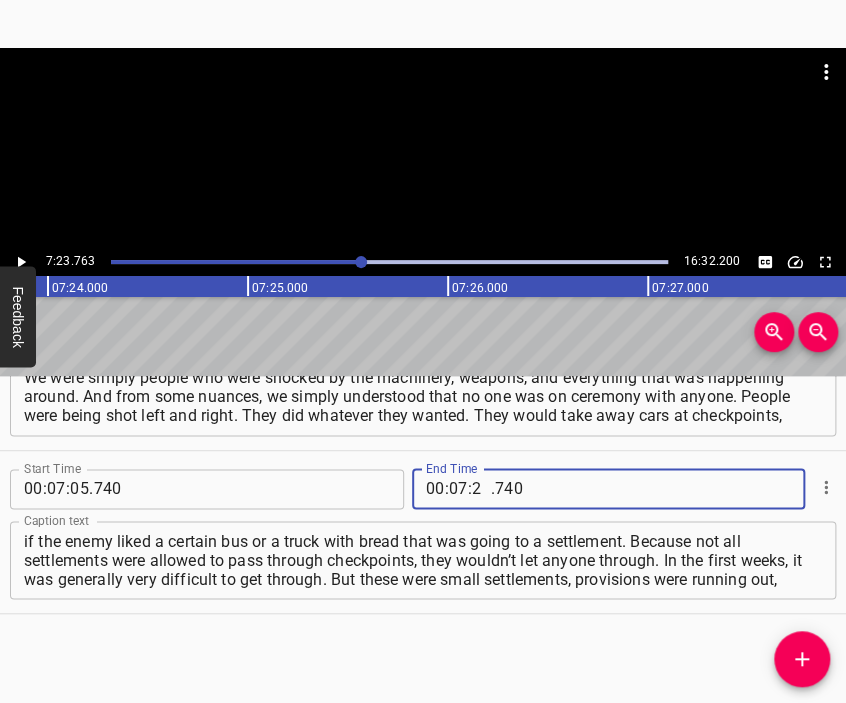 type on "23" 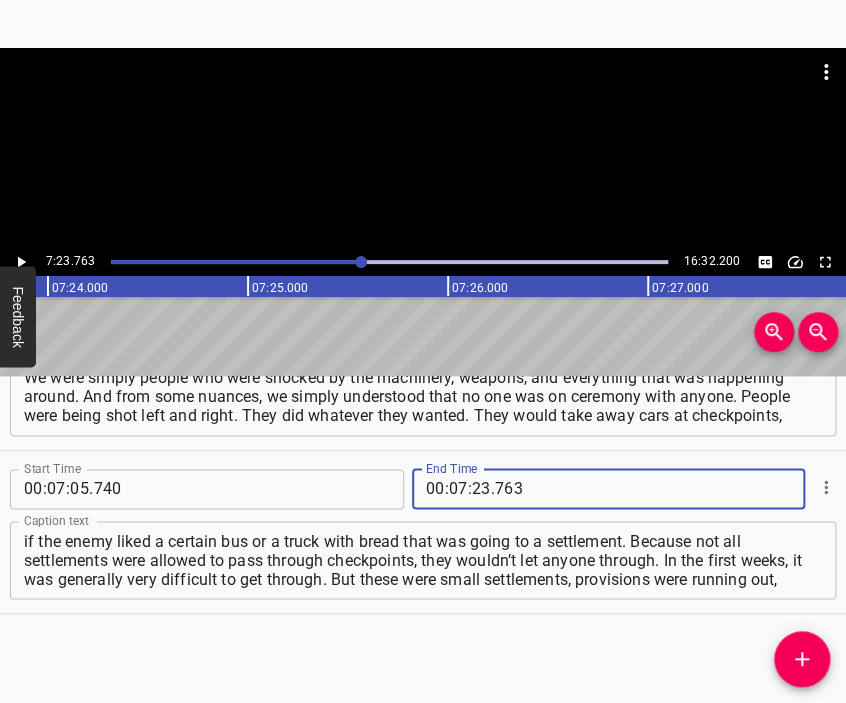 type on "763" 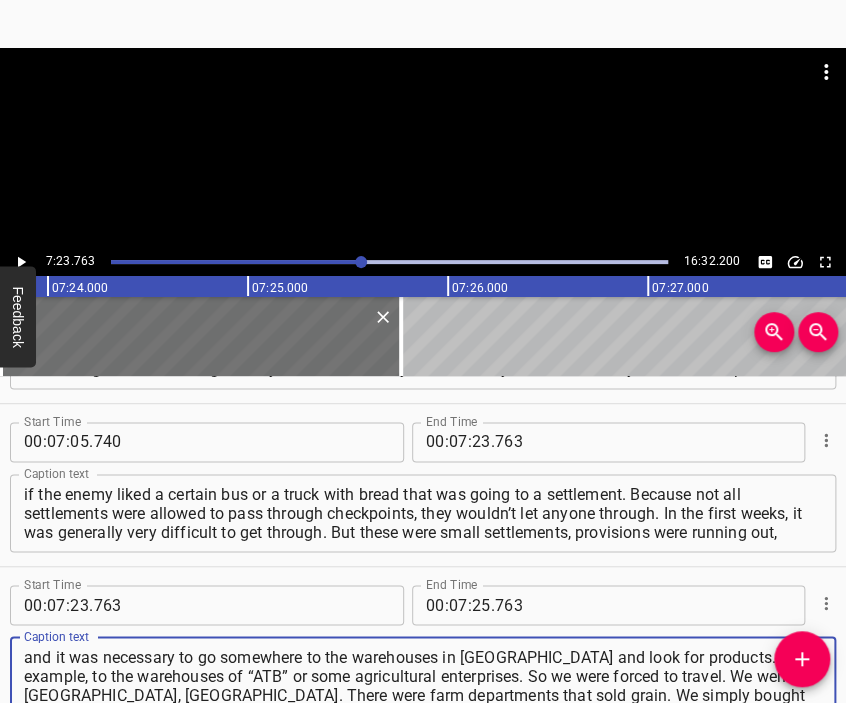 type on "and it was necessary to go somewhere to the warehouses in [GEOGRAPHIC_DATA] and look for products. For example, to the warehouses of “ATB” or some agricultural enterprises. So we were forced to travel. We went to [GEOGRAPHIC_DATA], [GEOGRAPHIC_DATA]. There were farm departments that sold grain. We simply bought grain," 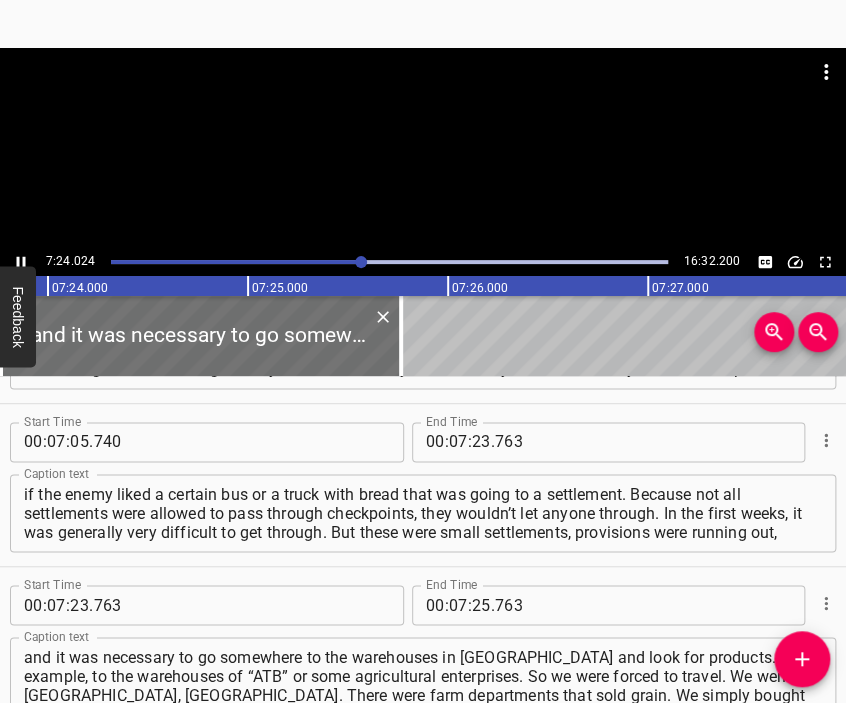 scroll, scrollTop: 3188, scrollLeft: 0, axis: vertical 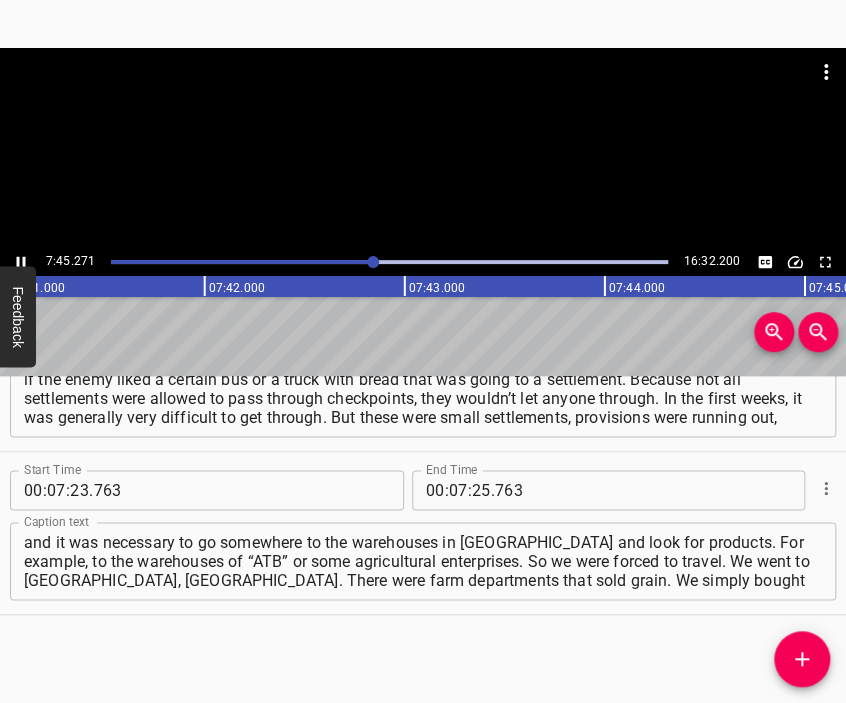 click at bounding box center (423, 148) 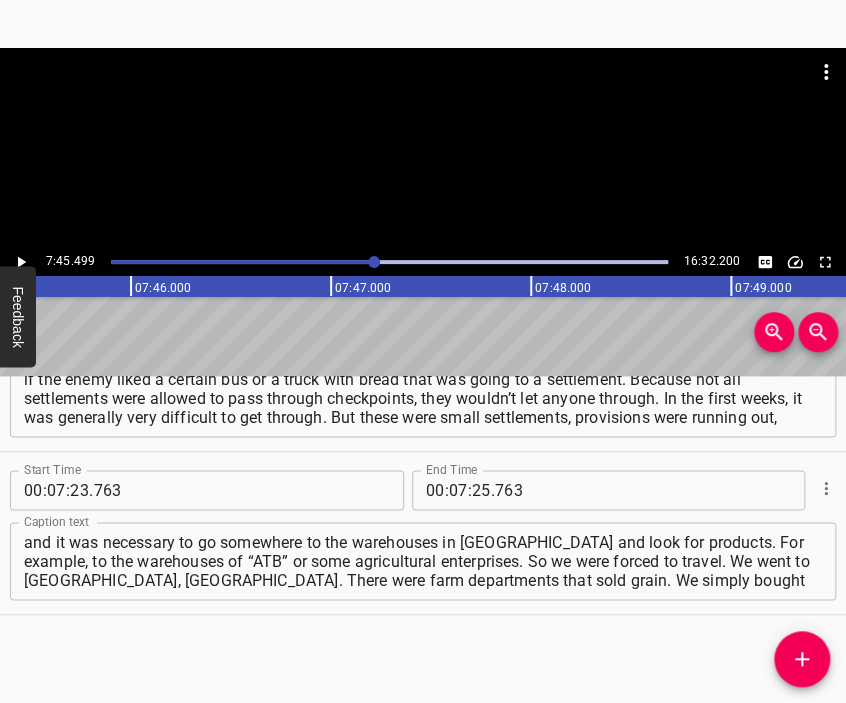 scroll, scrollTop: 0, scrollLeft: 93100, axis: horizontal 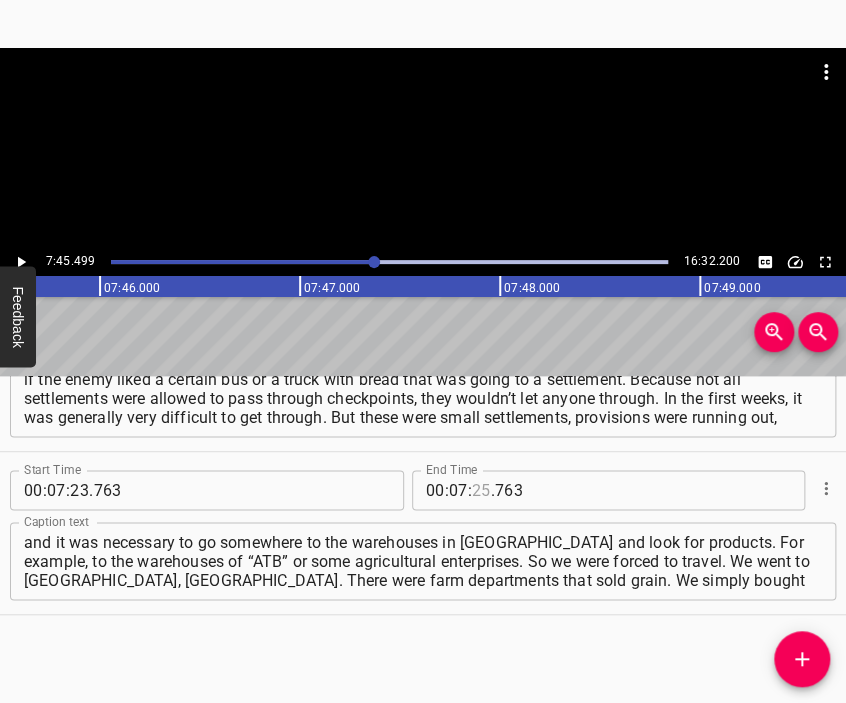 click at bounding box center (481, 490) 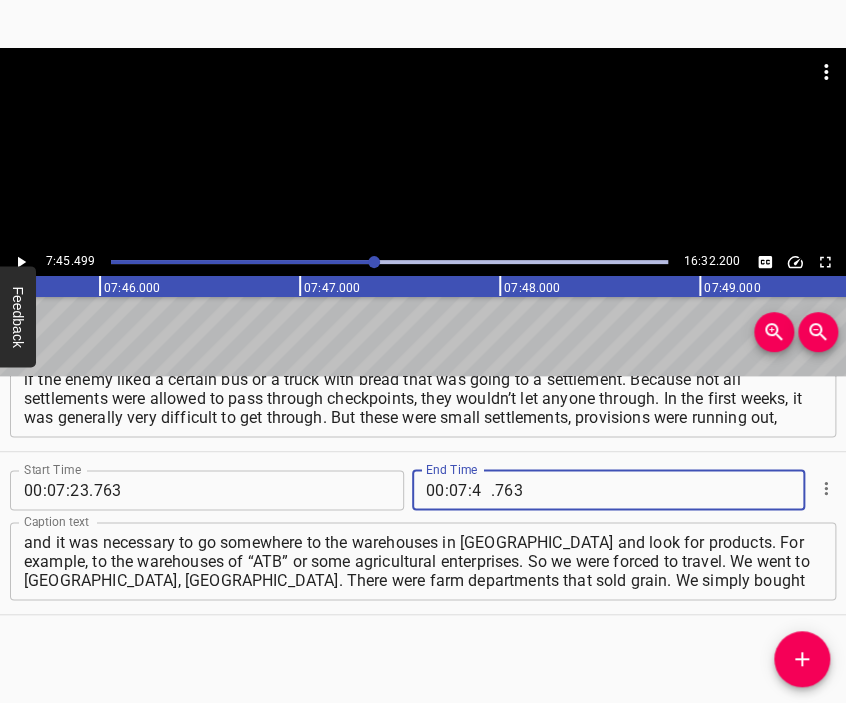 type on "45" 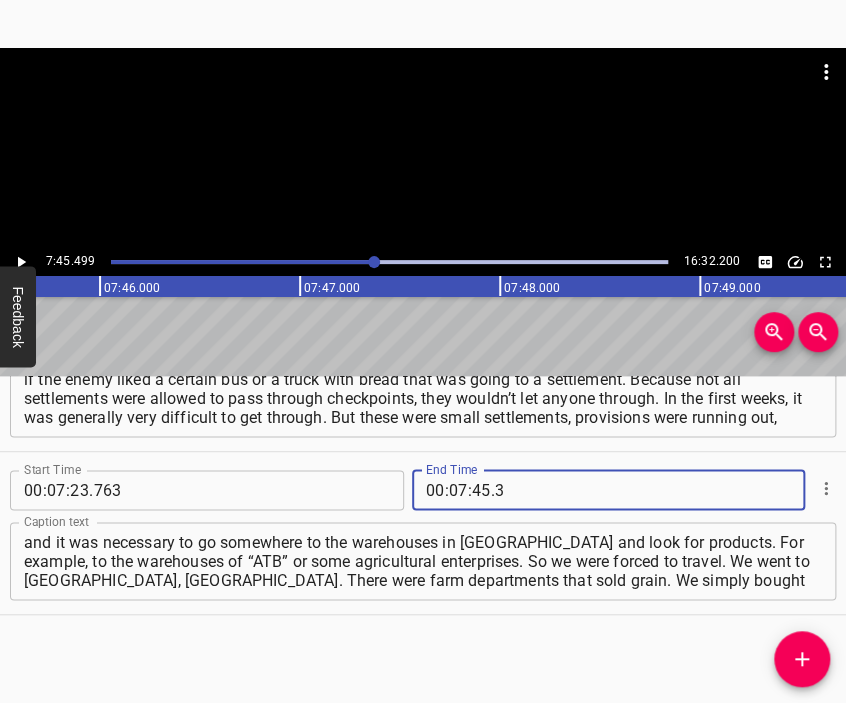 type on "3" 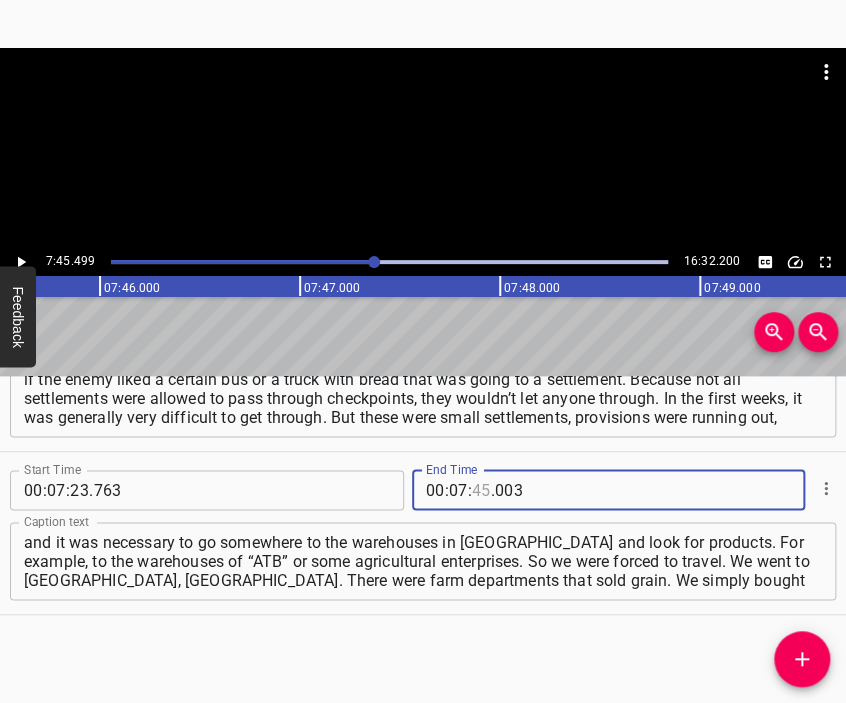 click at bounding box center (481, 490) 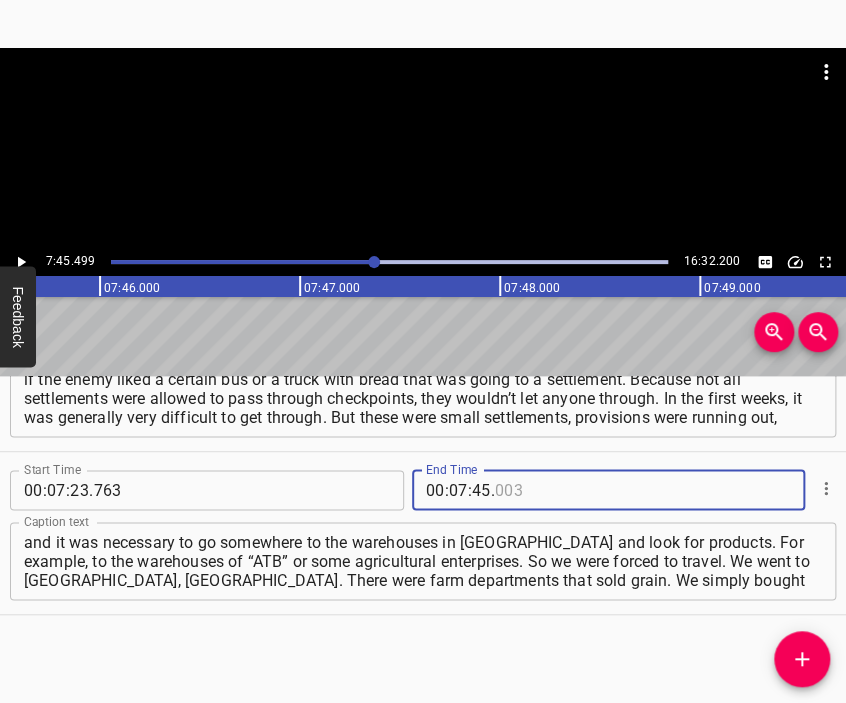 click at bounding box center [586, 490] 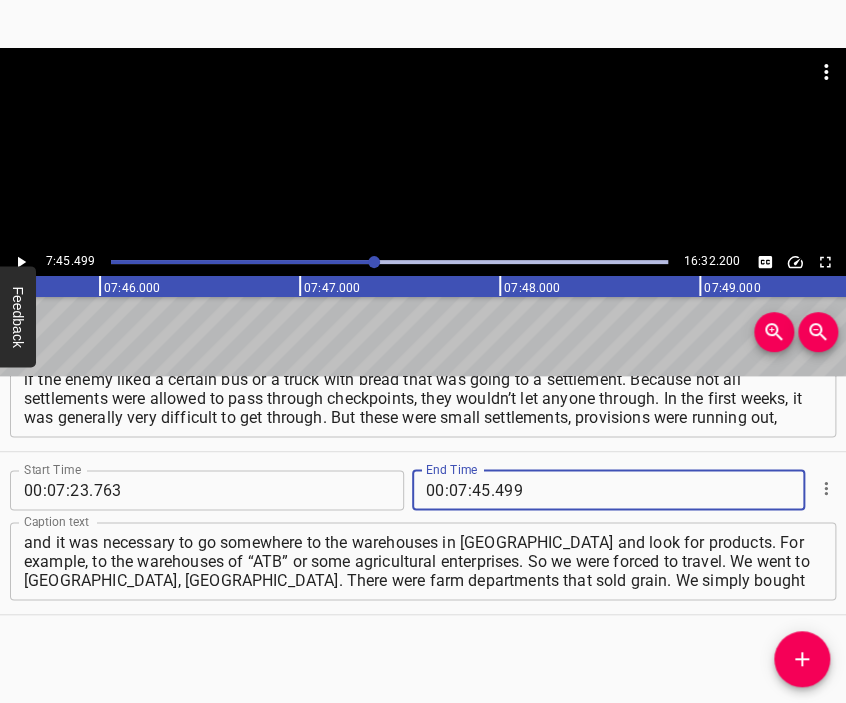 type on "499" 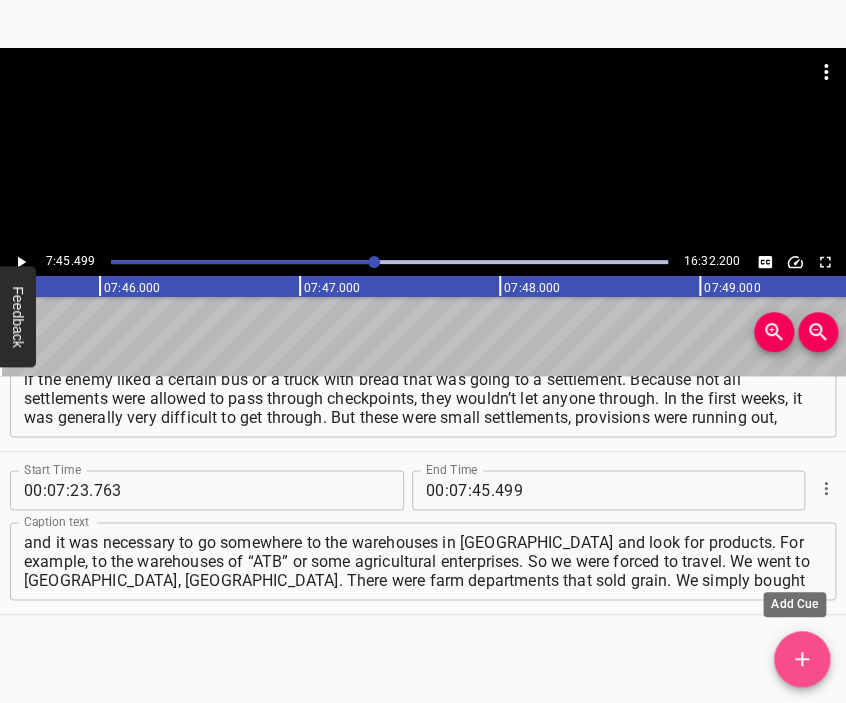 click 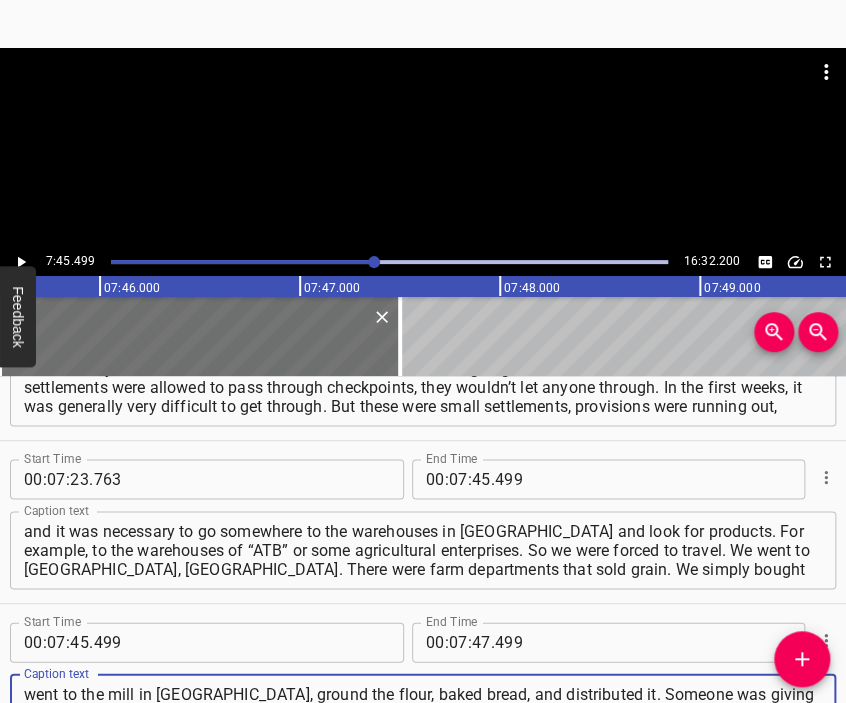 scroll, scrollTop: 19, scrollLeft: 0, axis: vertical 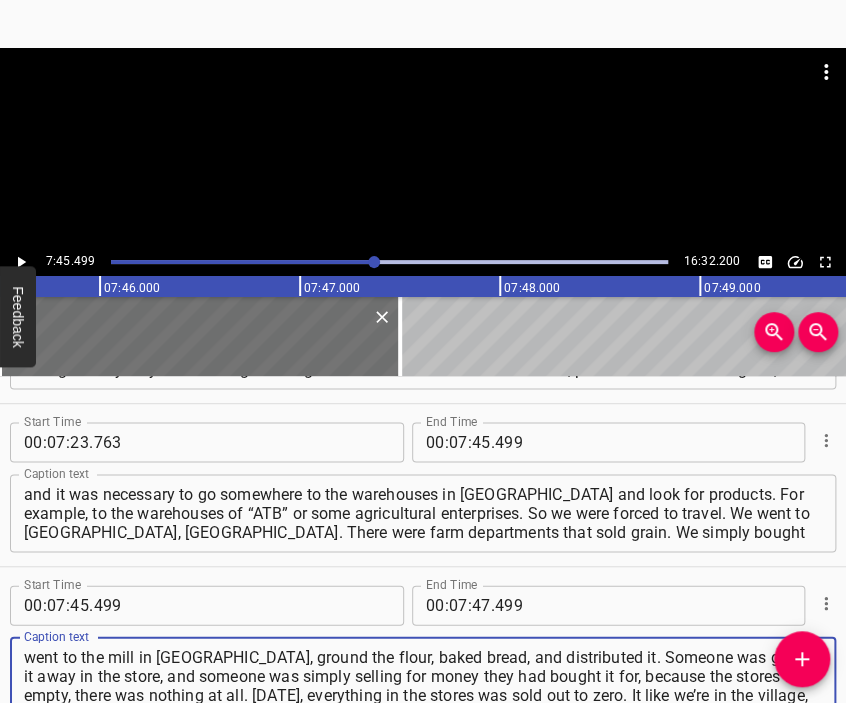 type on "went to the mill in [GEOGRAPHIC_DATA], ground the flour, baked bread, and distributed it. Someone was giving it away in the store, and someone was simply selling for money they had bought it for, because the stores were empty, there was nothing at all. [DATE], everything in the stores was sold out to zero. It like we’re in the village," 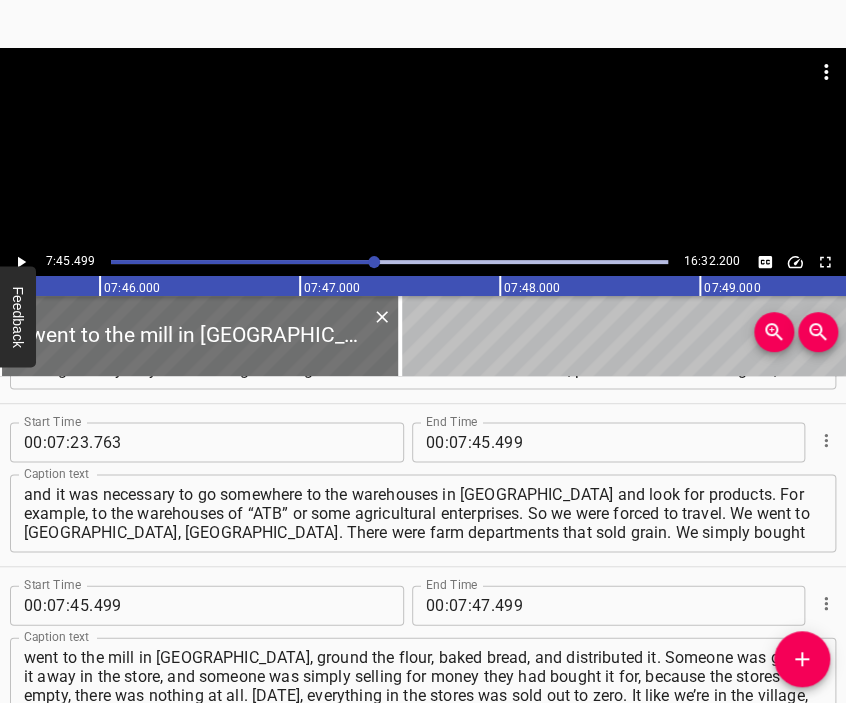 click at bounding box center (423, 148) 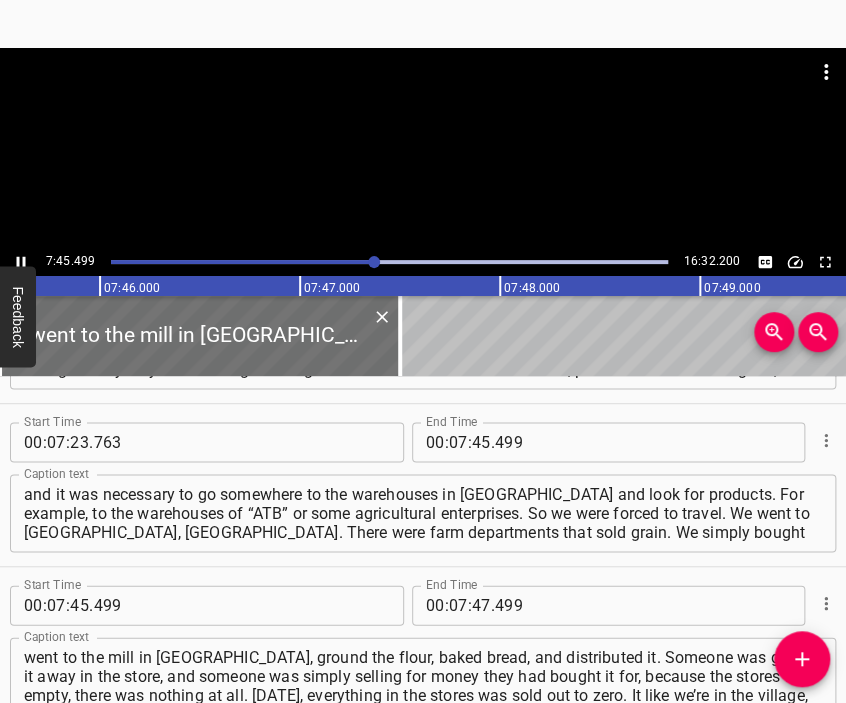 scroll, scrollTop: 3310, scrollLeft: 0, axis: vertical 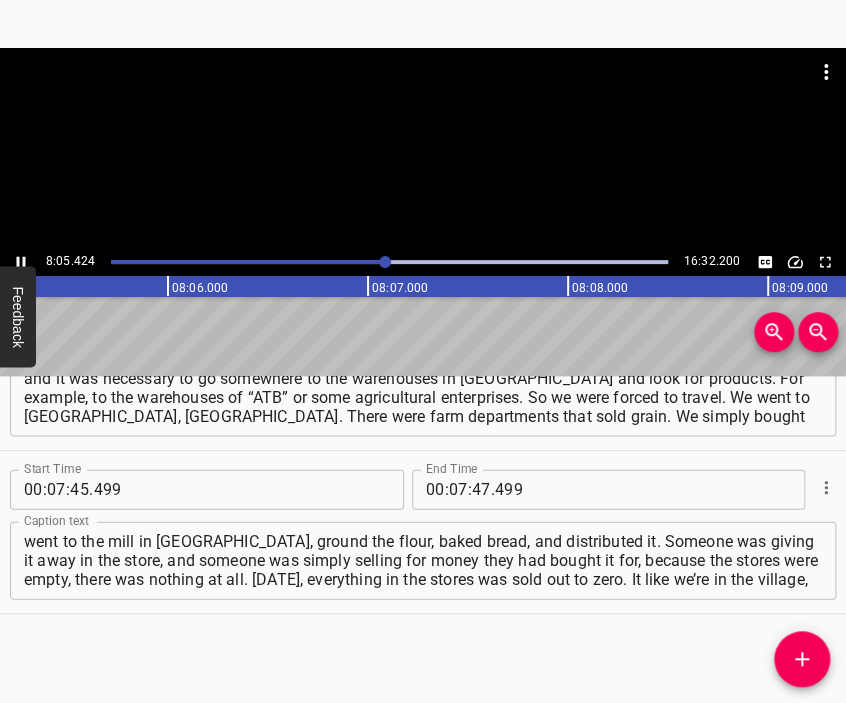 click at bounding box center (423, 148) 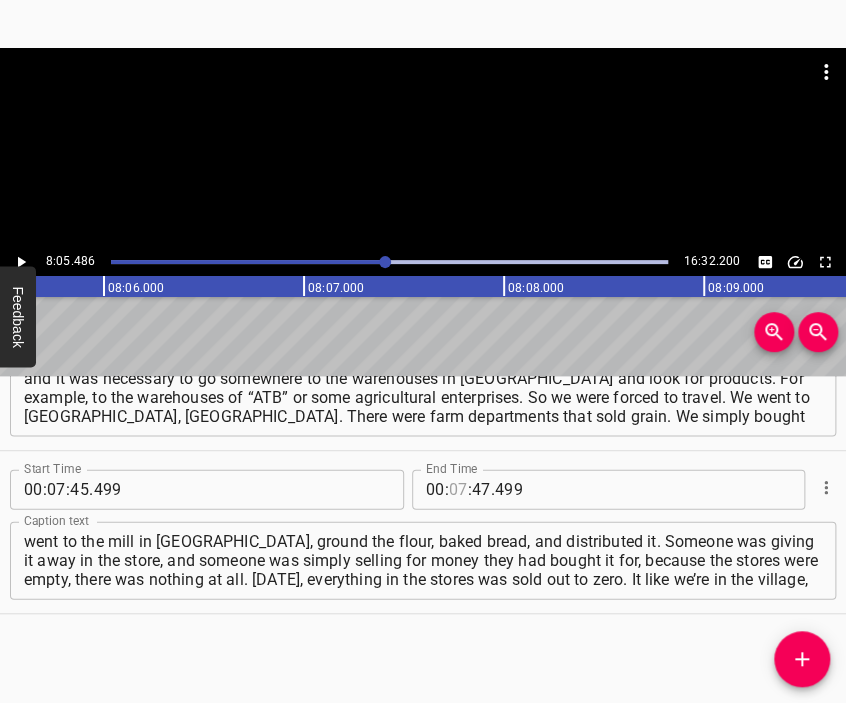 click at bounding box center (458, 489) 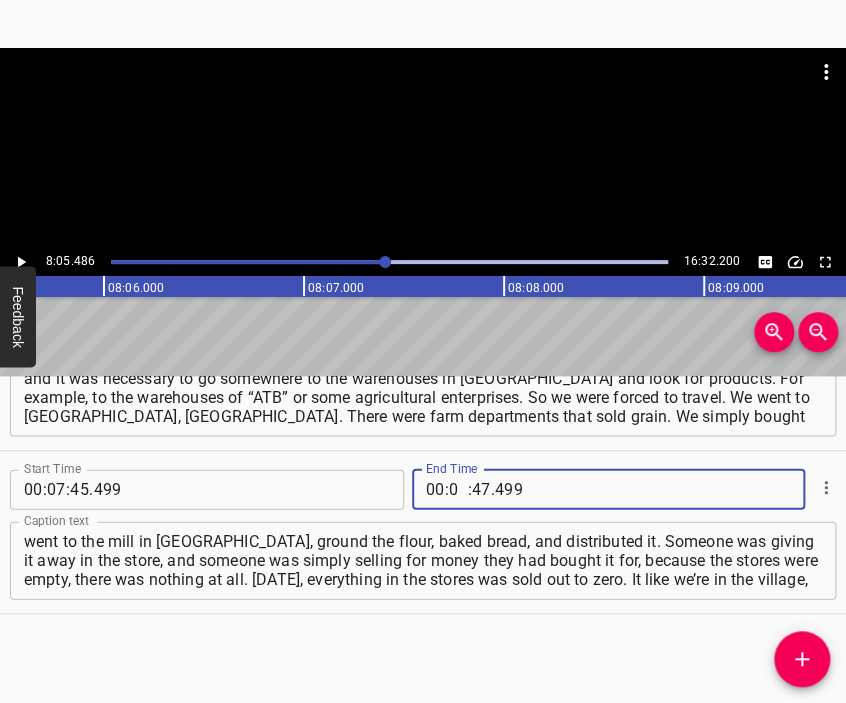 type on "08" 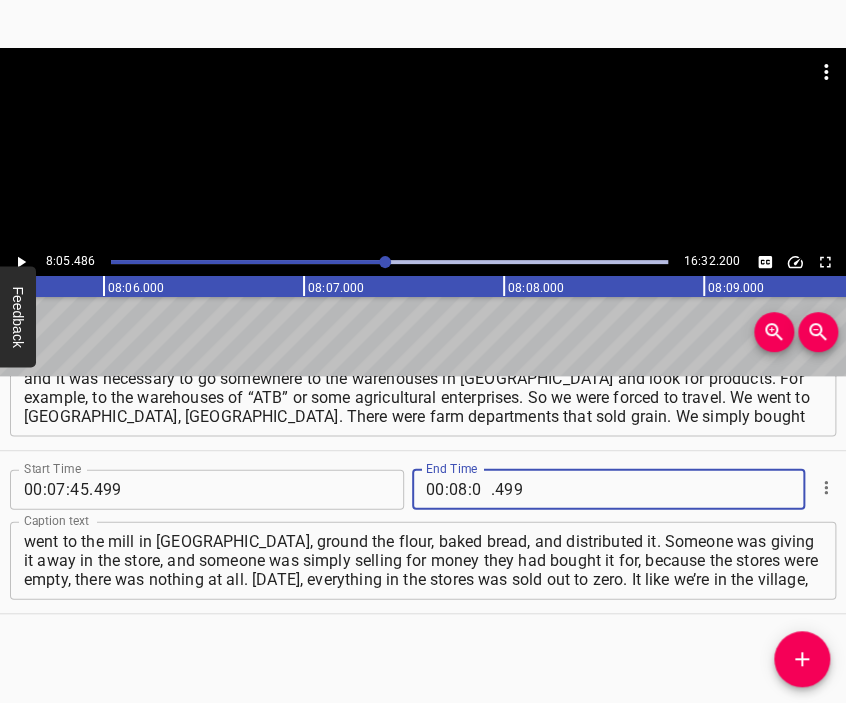 type on "05" 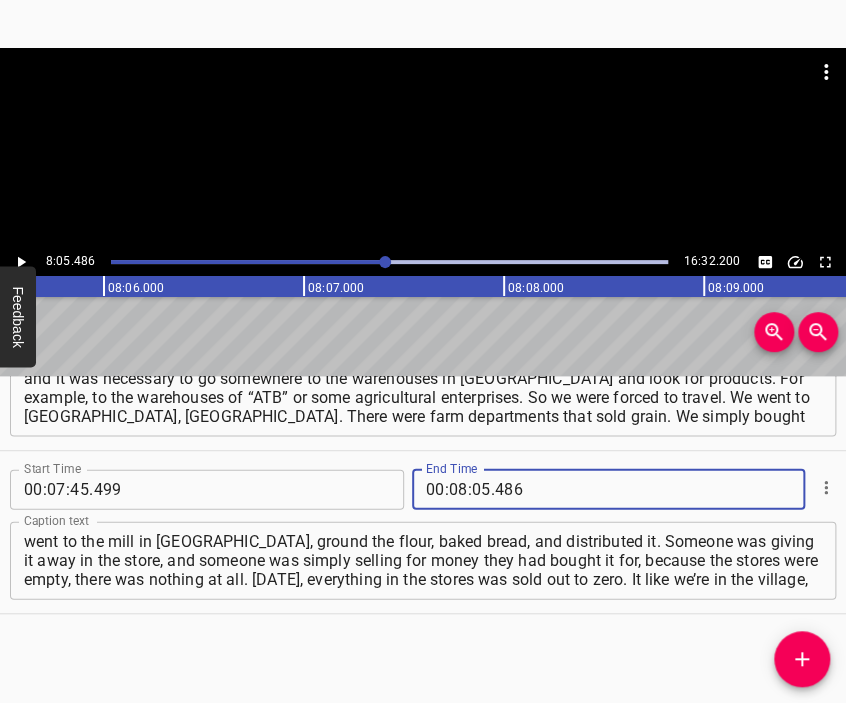 type on "486" 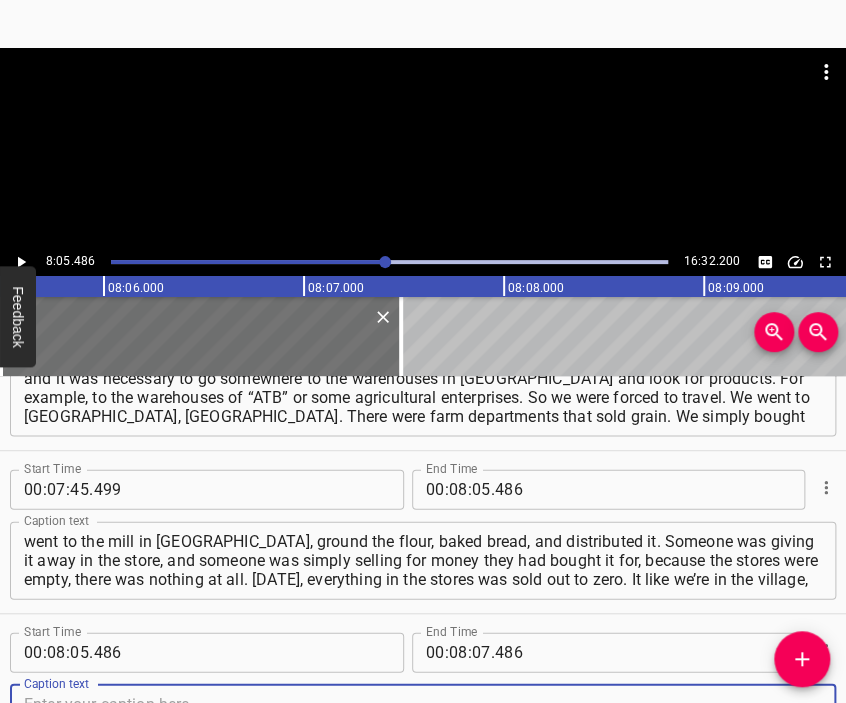 scroll, scrollTop: 3362, scrollLeft: 0, axis: vertical 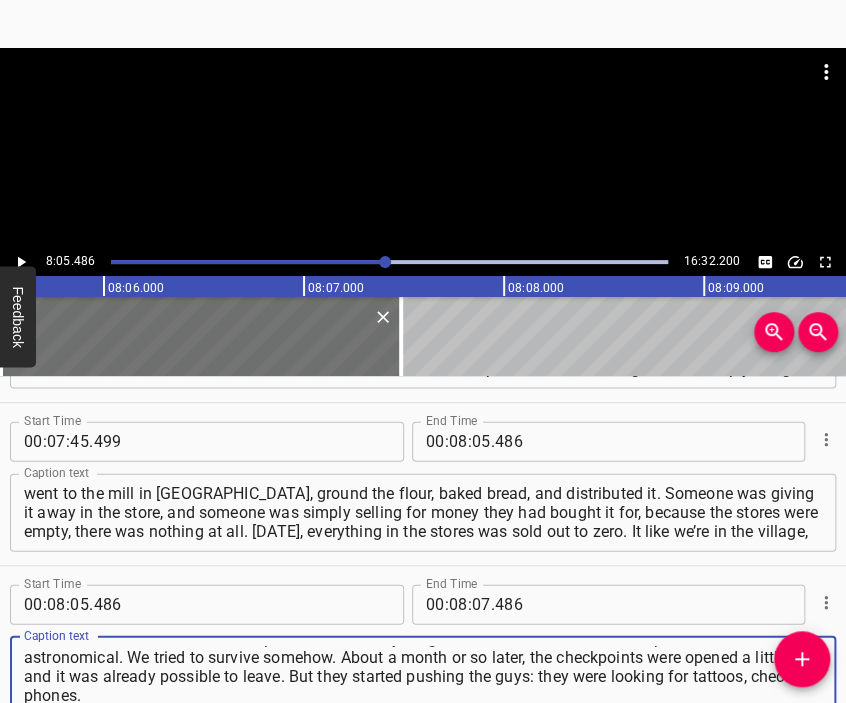 type on "and there has to be some kind of products, but everything was sold in seconds. And the prices were astronomical. We tried to survive somehow. About a month or so later, the checkpoints were opened a little bit, and it was already possible to leave. But they started pushing the guys: they were looking for tattoos, checking phones." 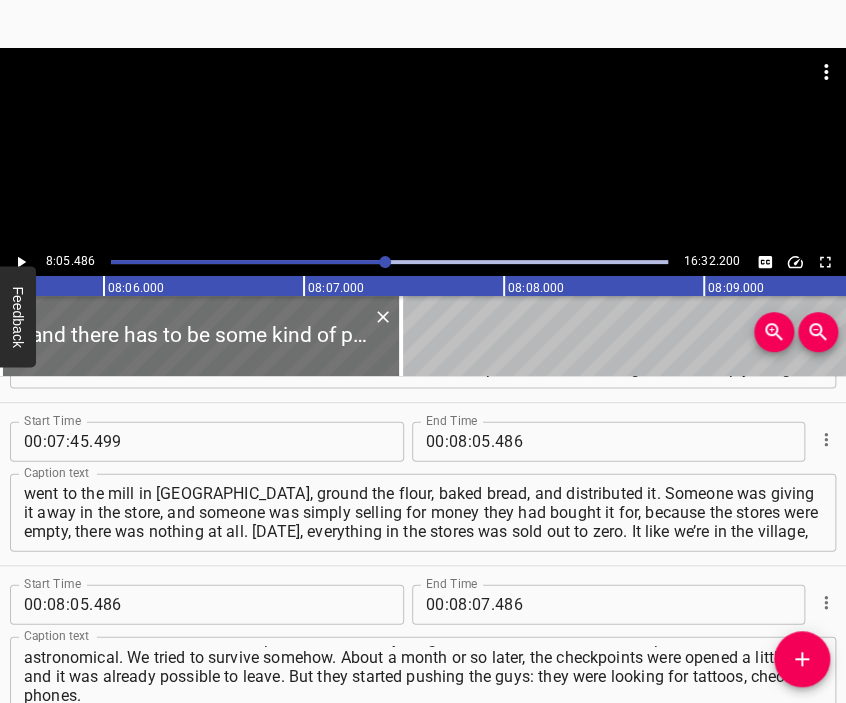 click at bounding box center [423, 148] 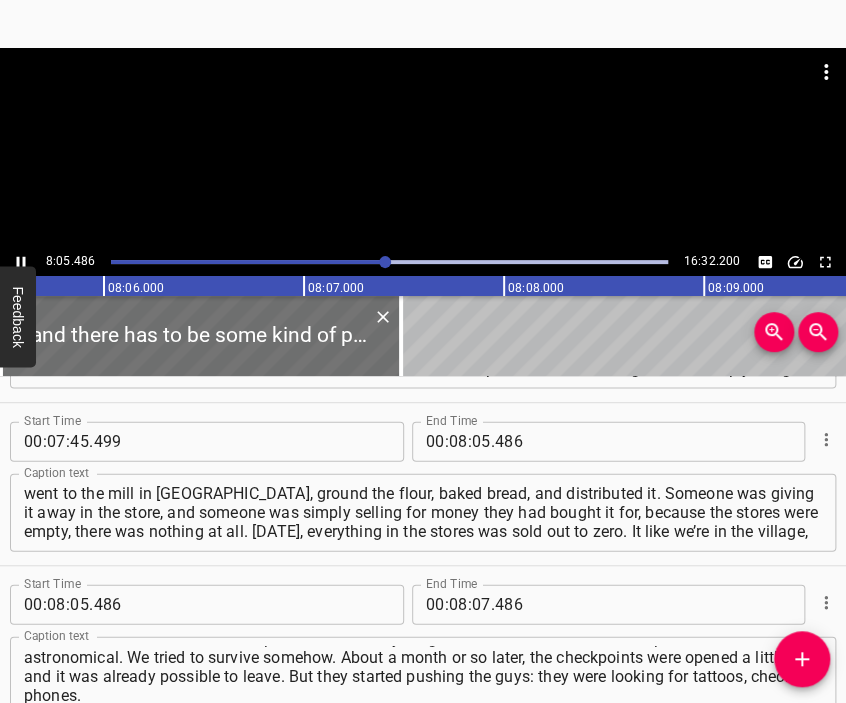 scroll, scrollTop: 3473, scrollLeft: 0, axis: vertical 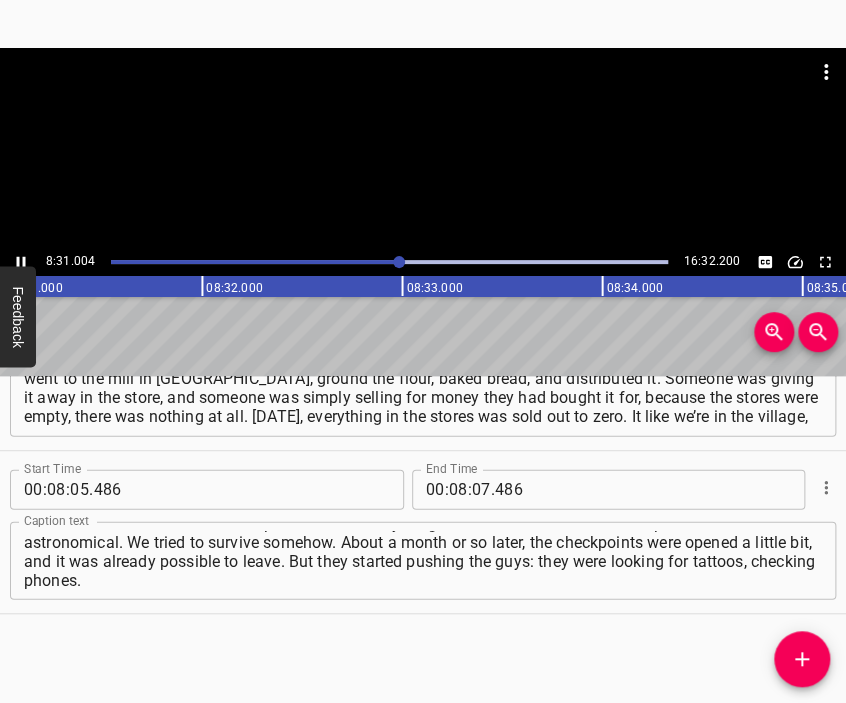 click at bounding box center [423, 148] 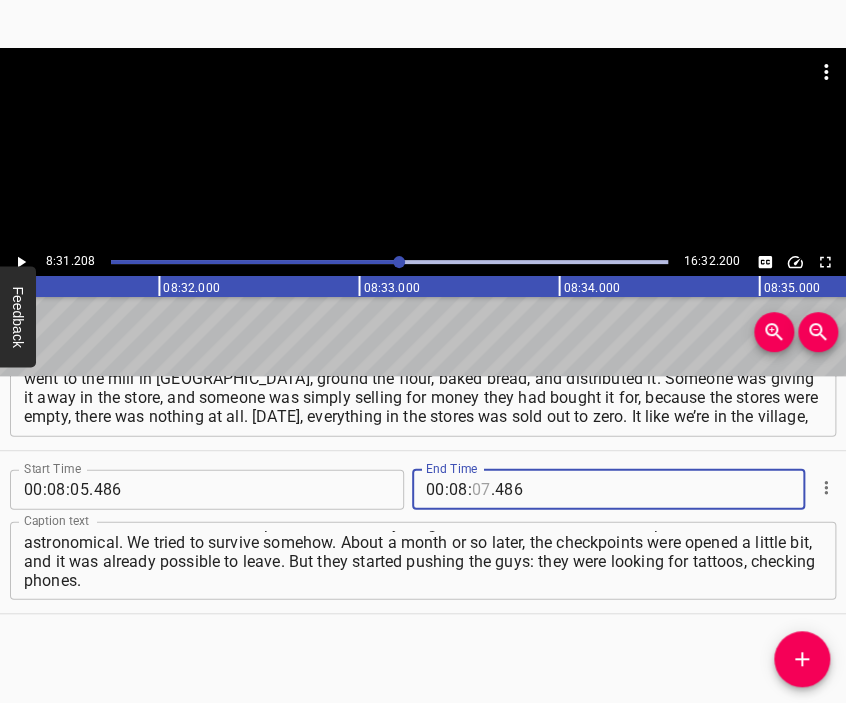 click at bounding box center [481, 489] 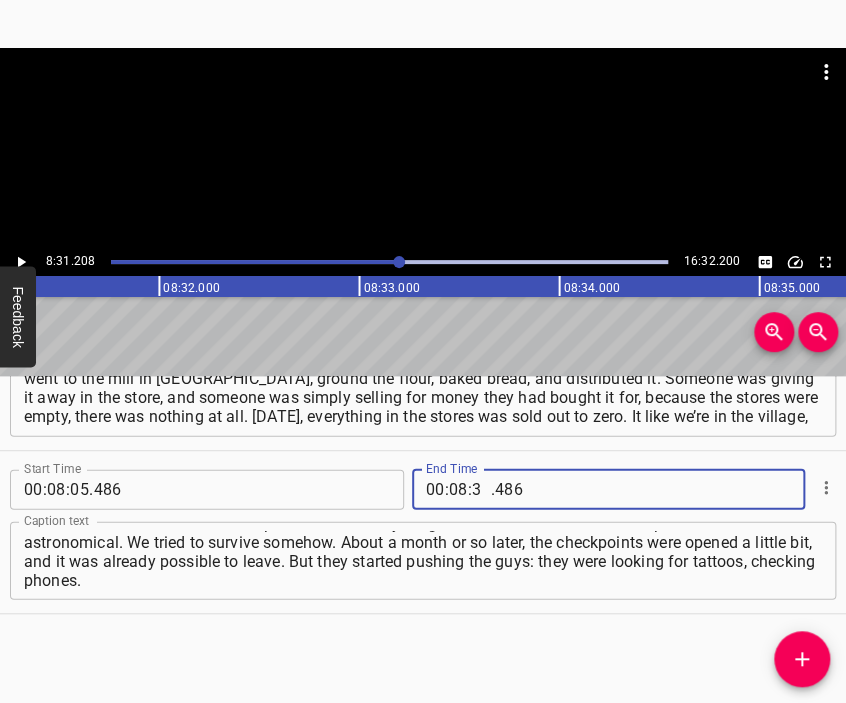 type on "31" 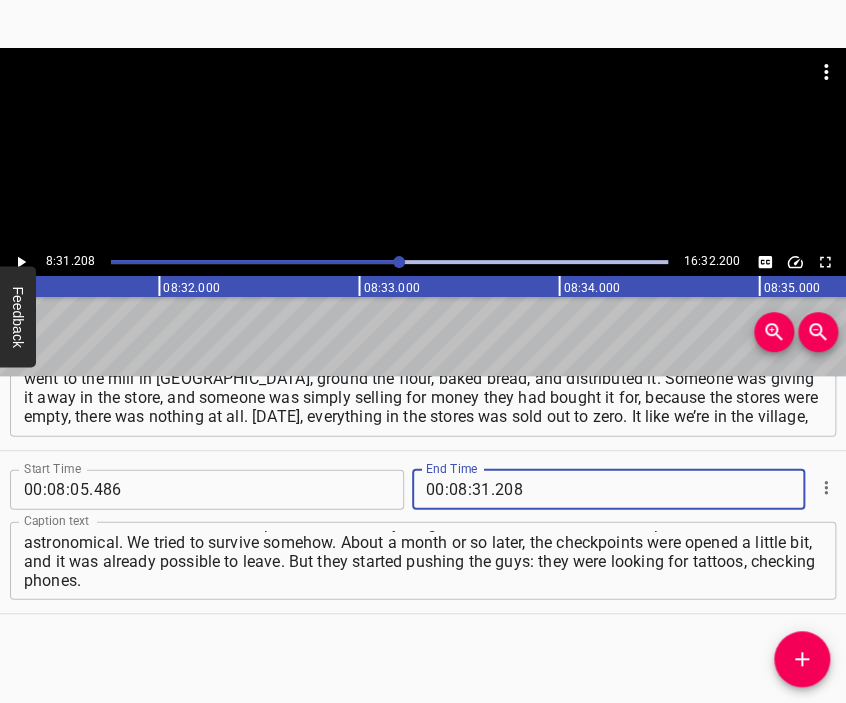 type on "208" 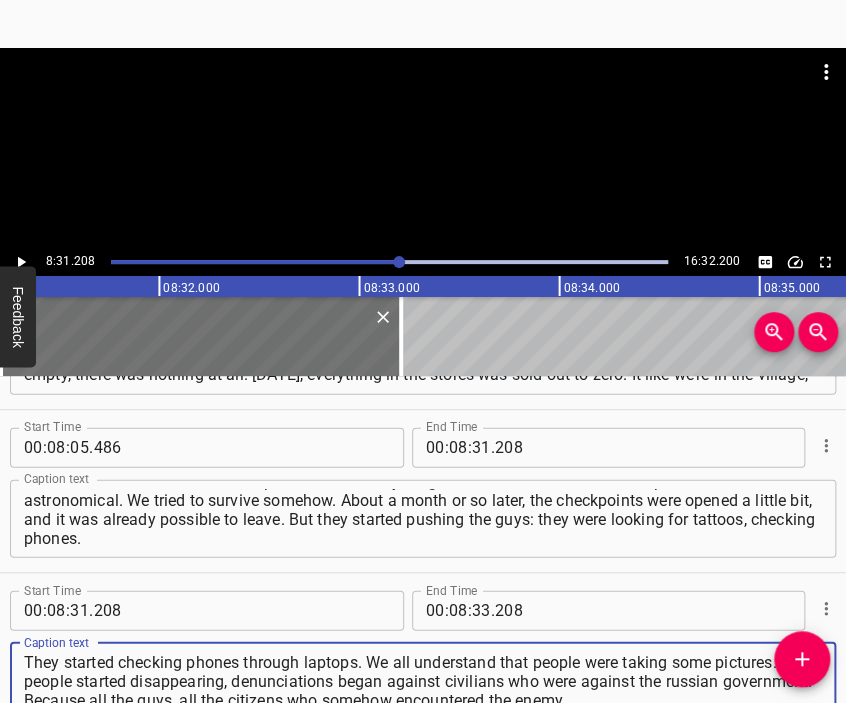 type on "They started checking phones through laptops. We all understand that people were taking some pictures. And people started disappearing, denunciations began against civilians who were against the russian government. Because all the guys, all the citizens who somehow encountered the enemy…" 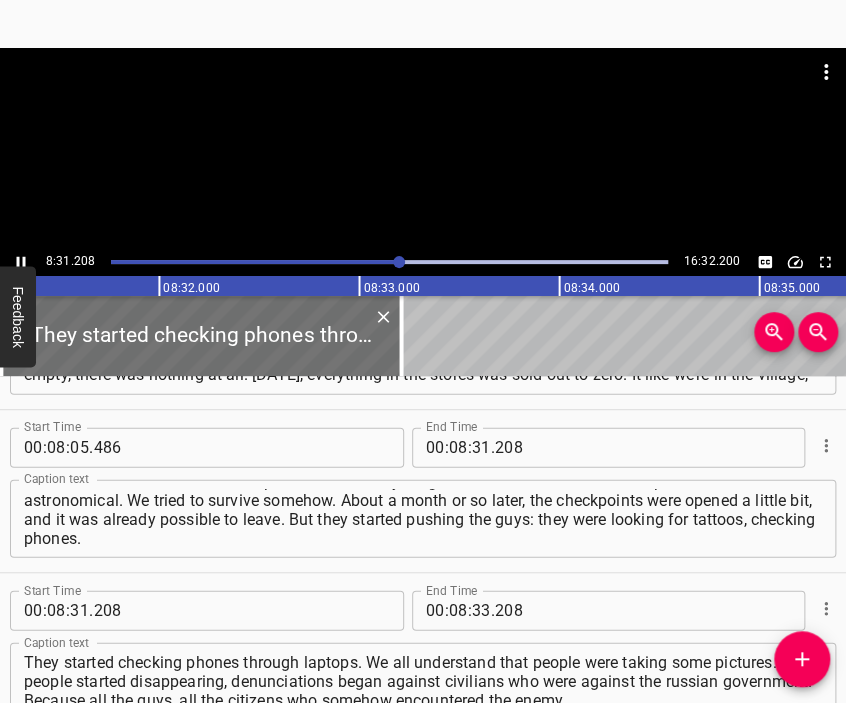 scroll, scrollTop: 3632, scrollLeft: 0, axis: vertical 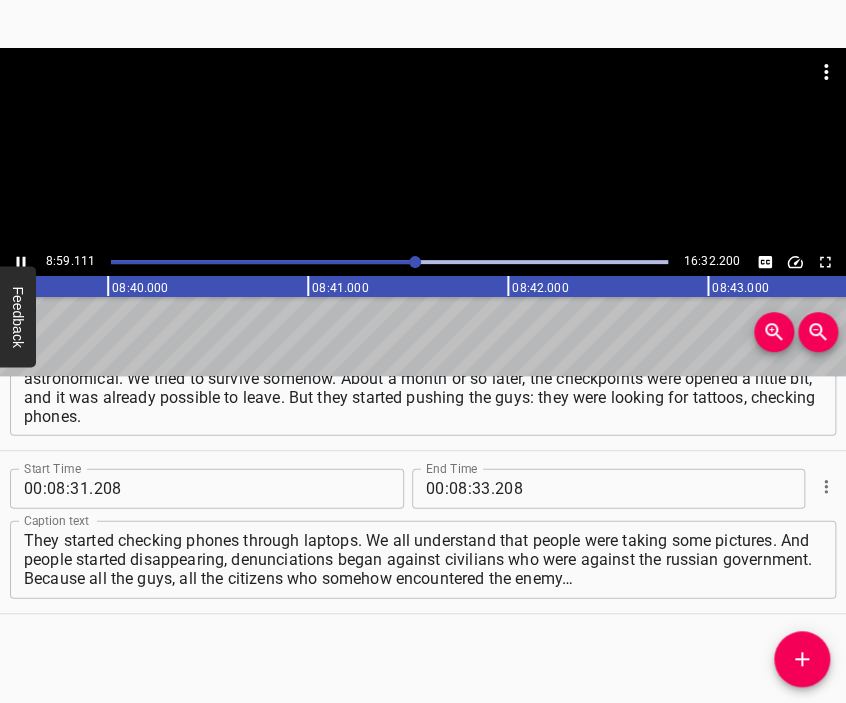 click at bounding box center (423, 148) 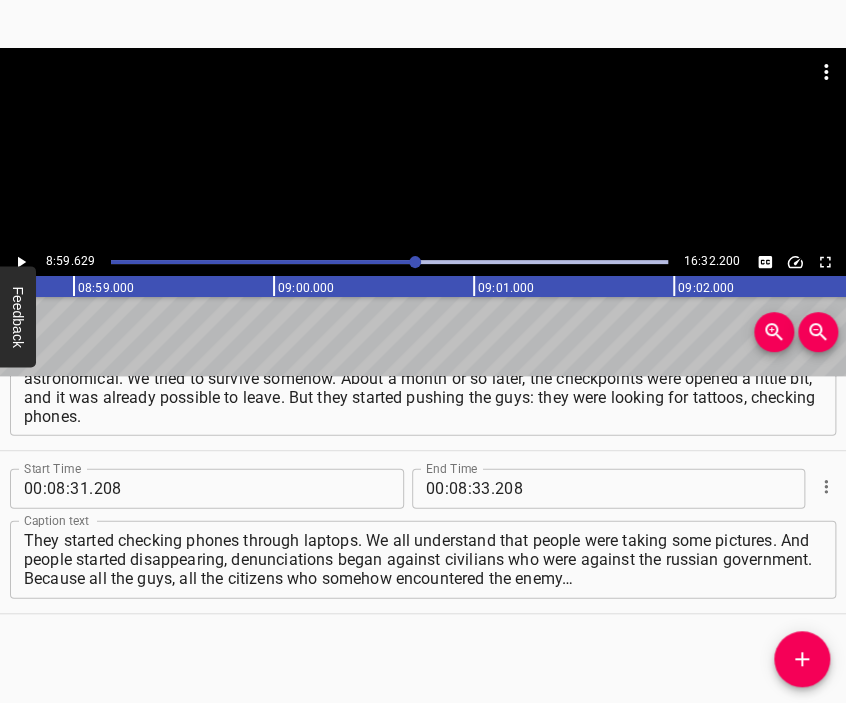scroll, scrollTop: 0, scrollLeft: 107925, axis: horizontal 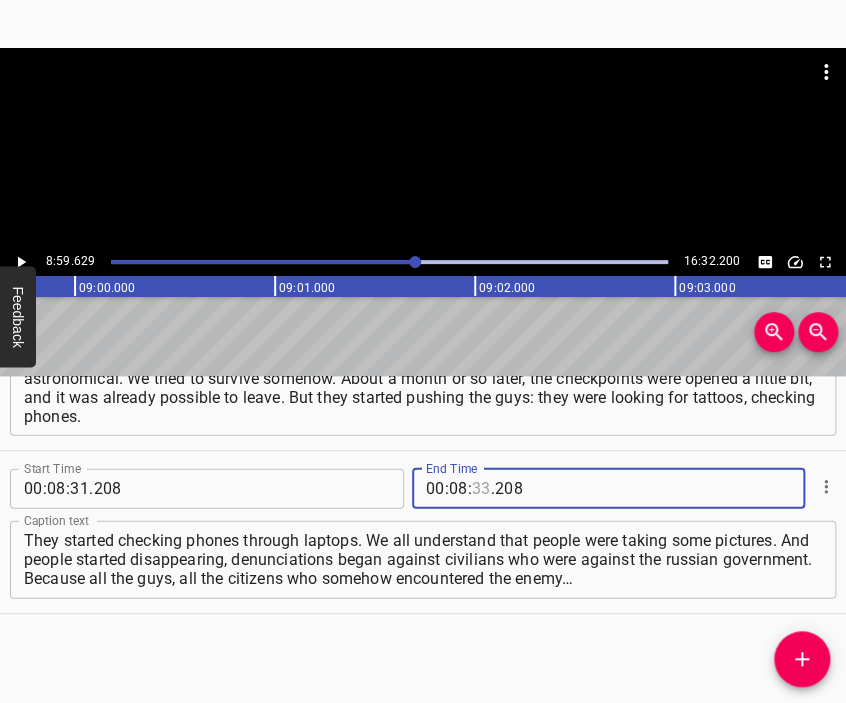 click at bounding box center [481, 489] 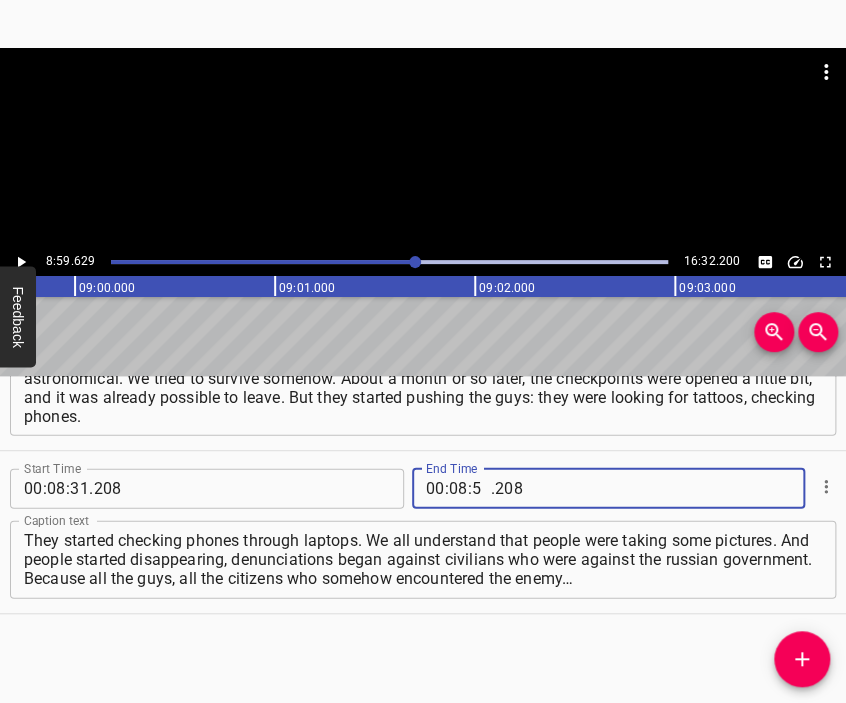 type on "59" 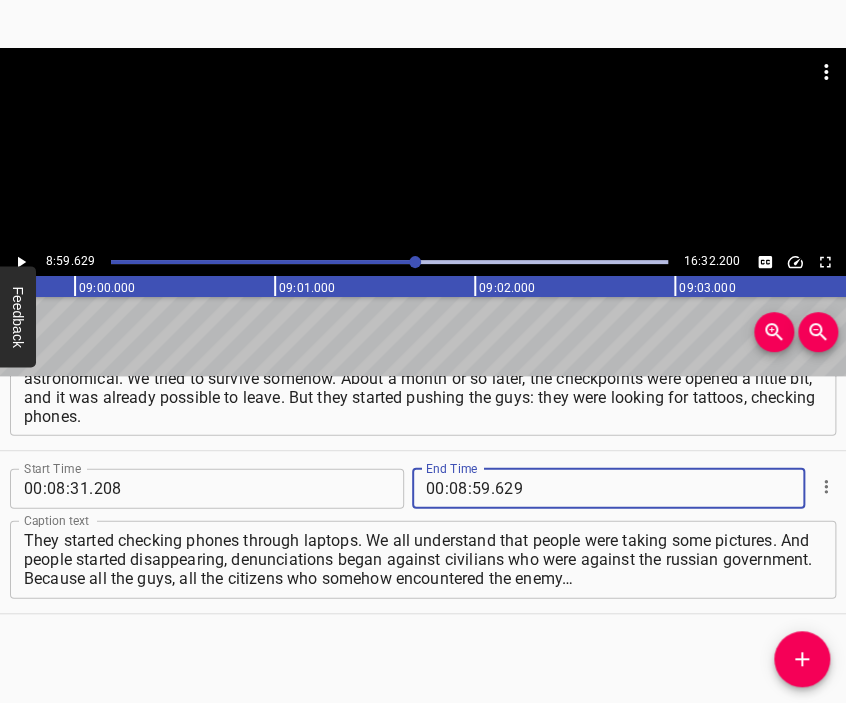 type on "629" 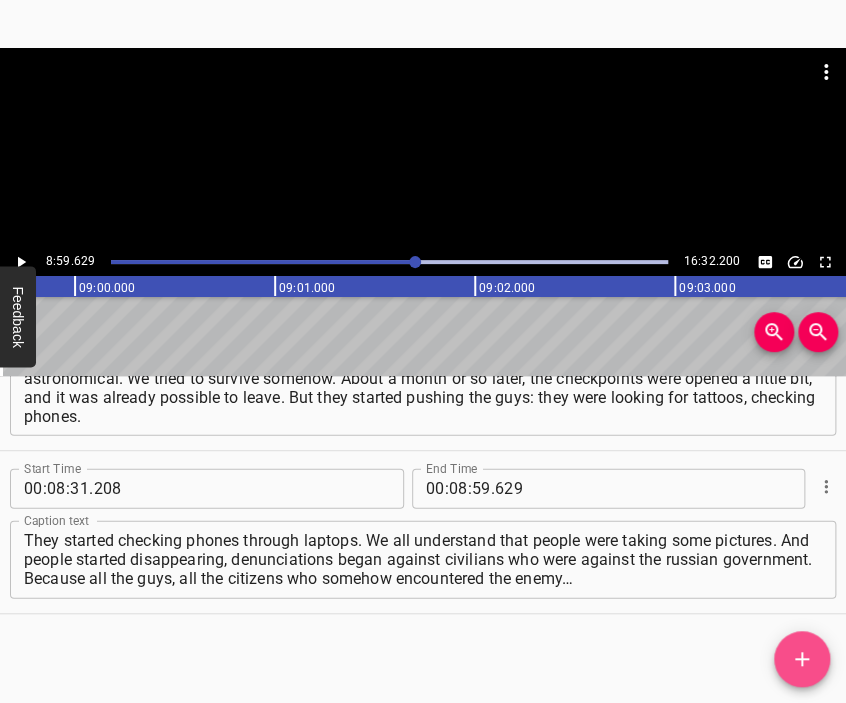 click 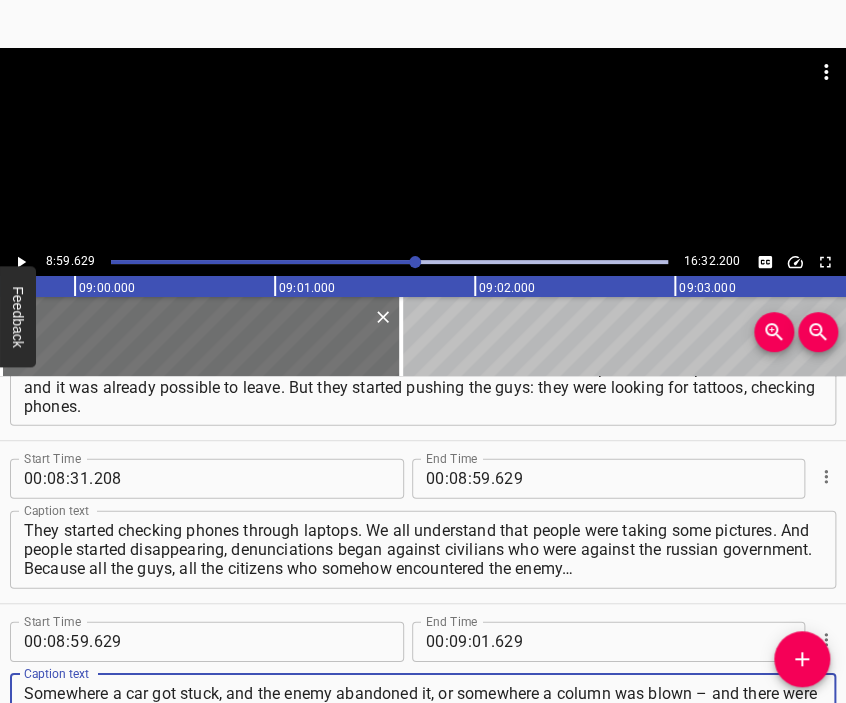 scroll, scrollTop: 18, scrollLeft: 0, axis: vertical 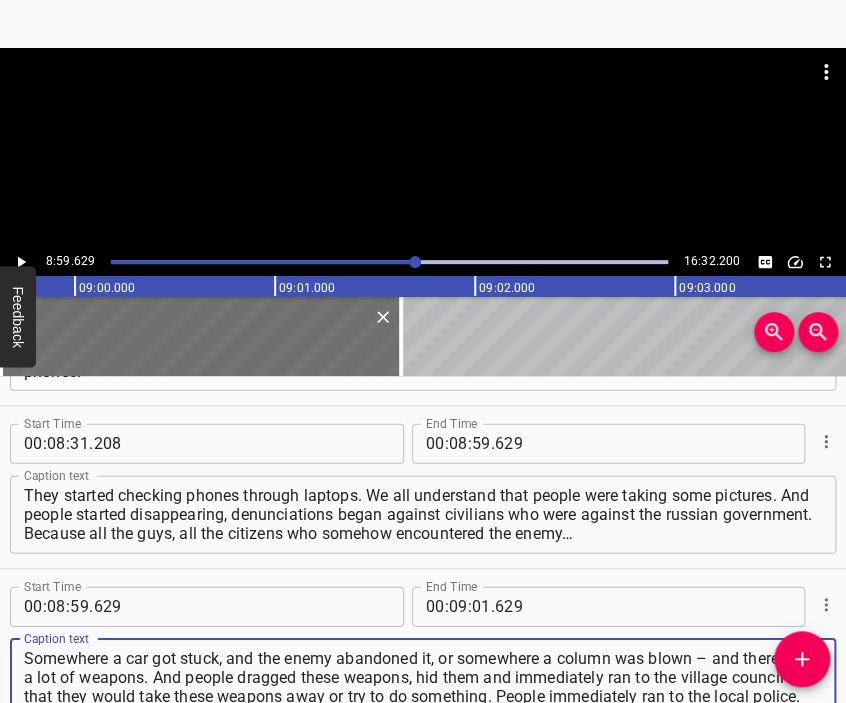 type on "Somewhere a car got stuck, and the enemy abandoned it, or somewhere a column was blown – and there were a lot of weapons. And people dragged these weapons, hid them and immediately ran to the village council so that they would take these weapons away or try to do something. People immediately ran to the local police." 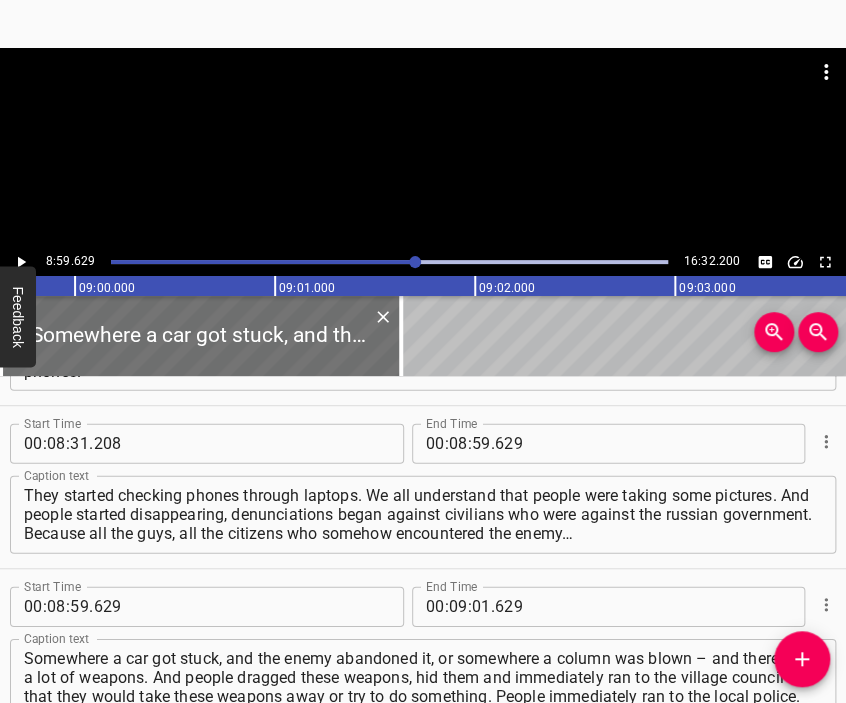 click at bounding box center (423, 148) 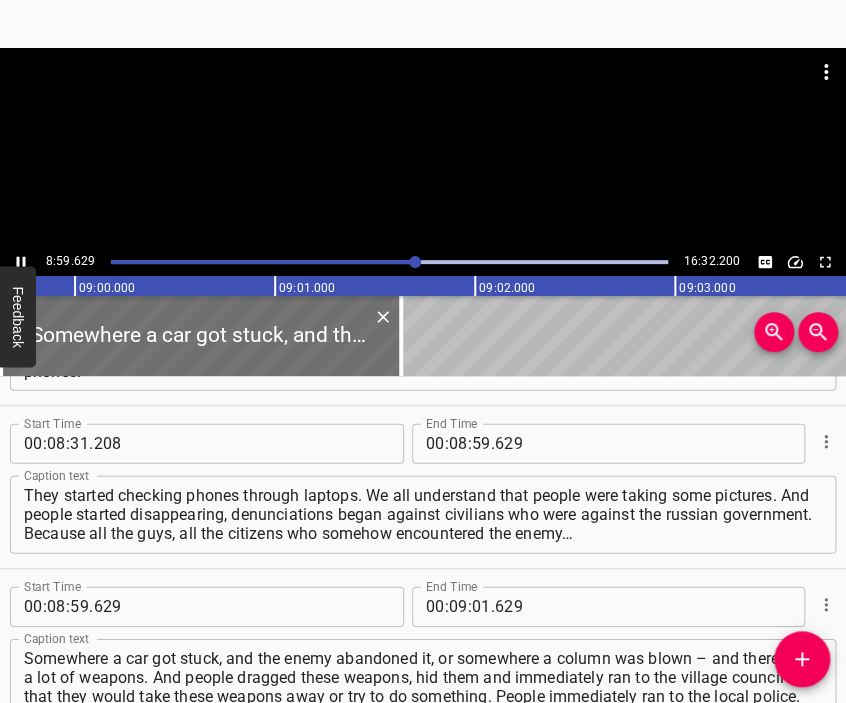 scroll, scrollTop: 3797, scrollLeft: 0, axis: vertical 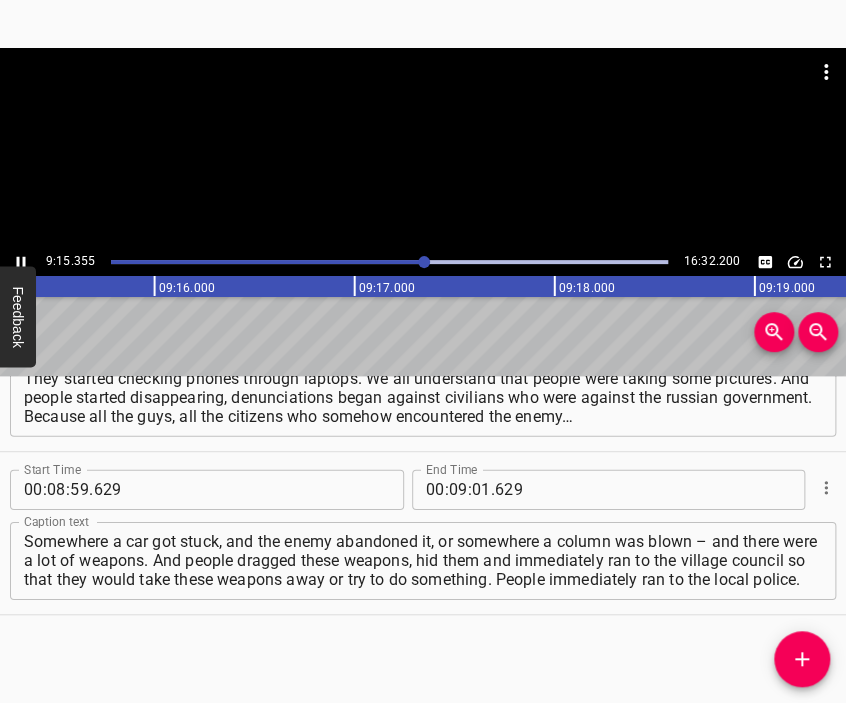 click at bounding box center [423, 148] 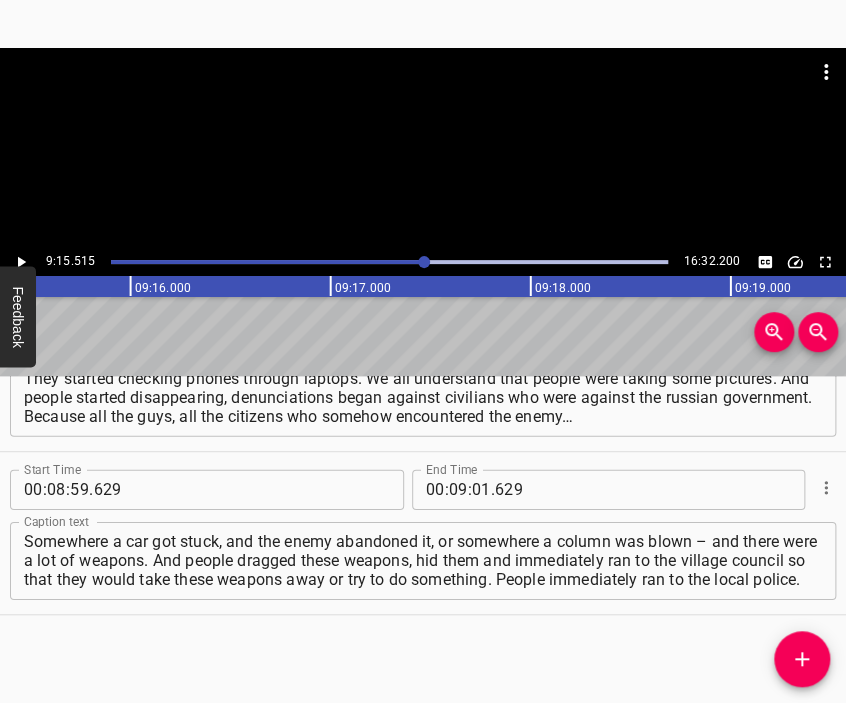 scroll, scrollTop: 0, scrollLeft: 111103, axis: horizontal 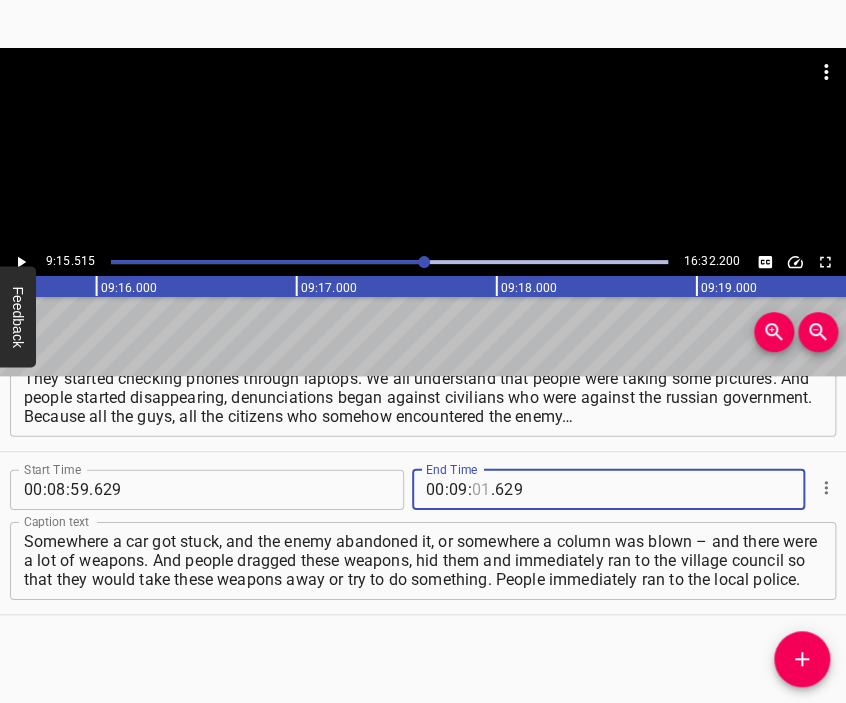 click at bounding box center (481, 490) 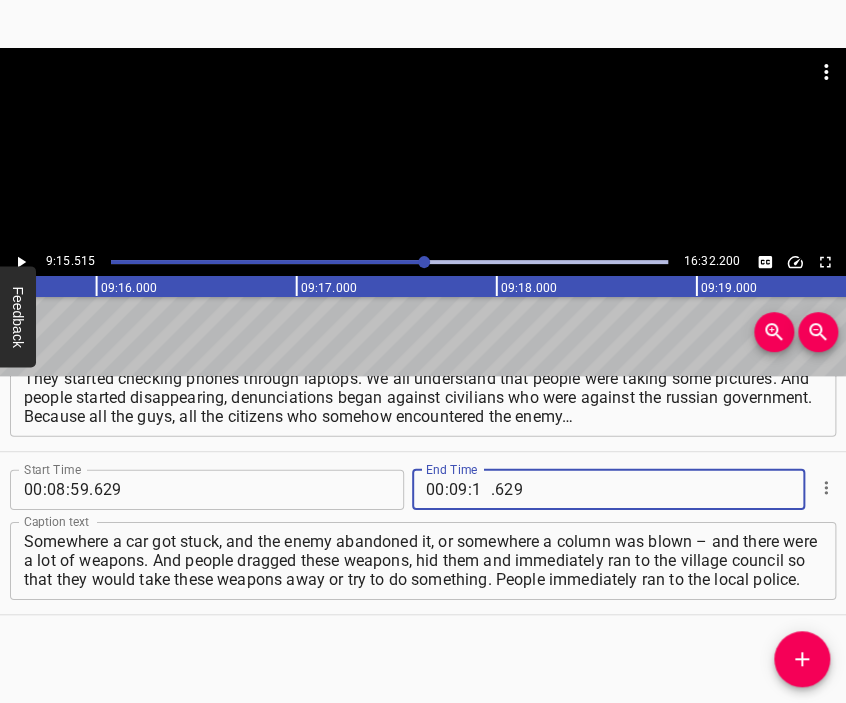 type on "15" 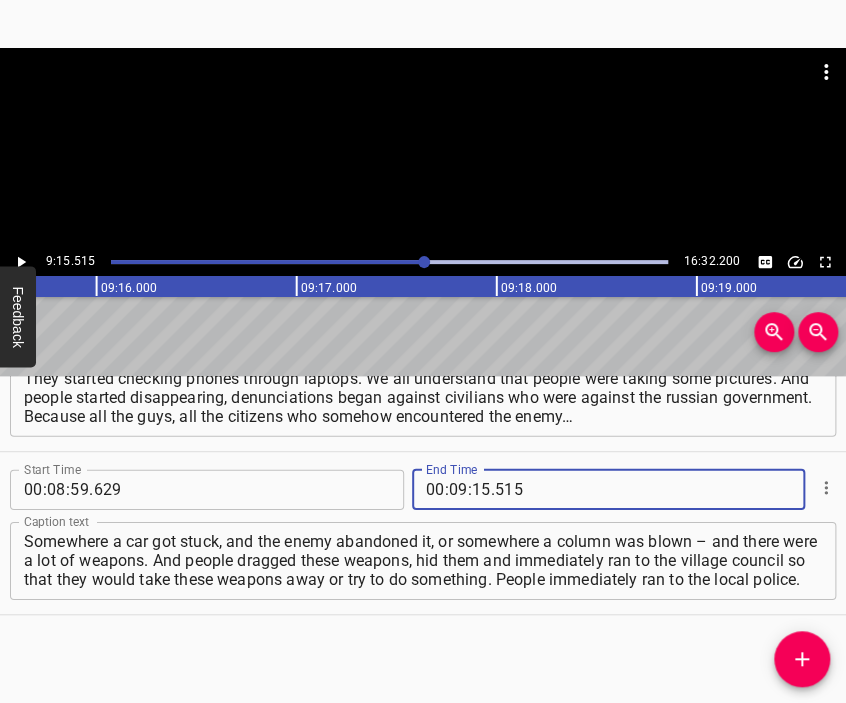type on "515" 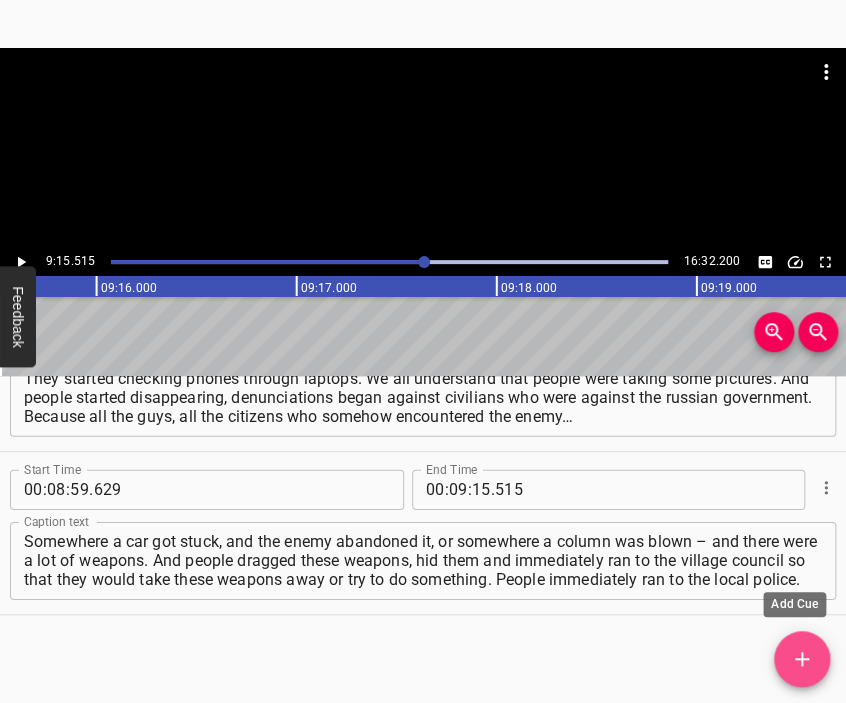 click 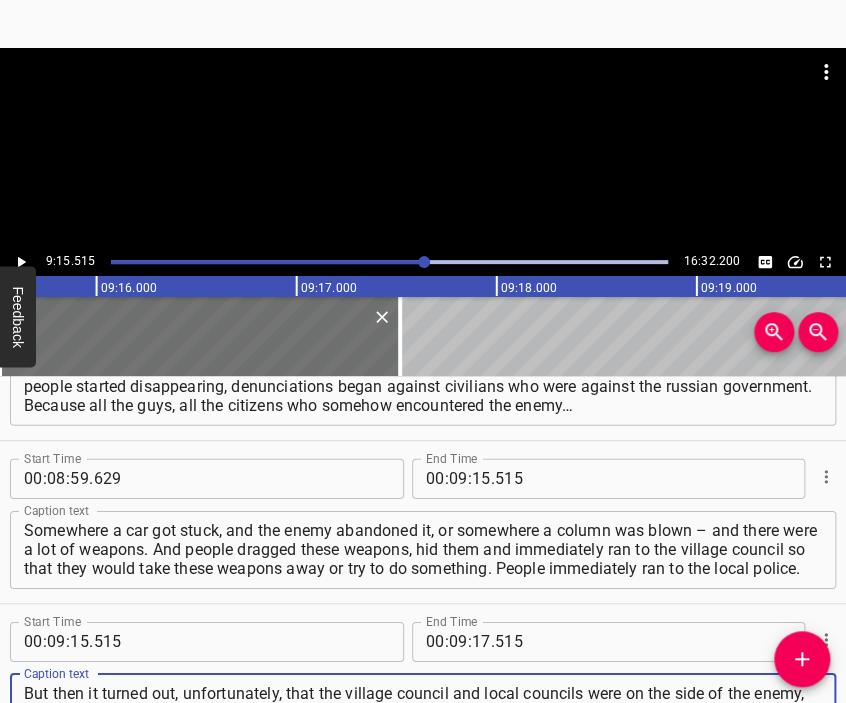 scroll, scrollTop: 19, scrollLeft: 0, axis: vertical 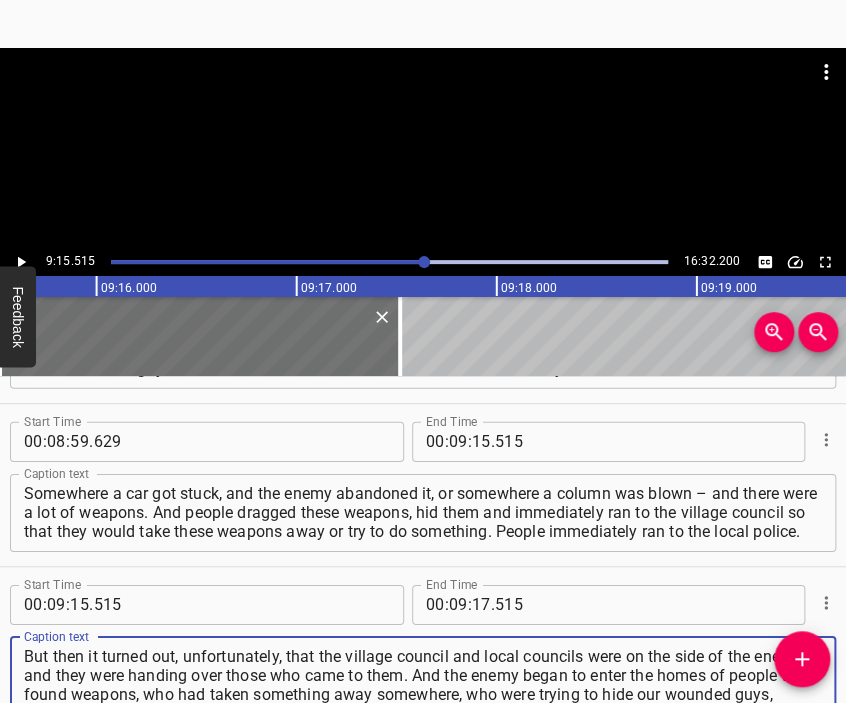 type on "But then it turned out, unfortunately, that the village council and local councils were on the side of the enemy, and they were handing over those who came to them. And the enemy began to enter the homes of people who found weapons, who had taken something away somewhere, who were trying to hide our wounded guys," 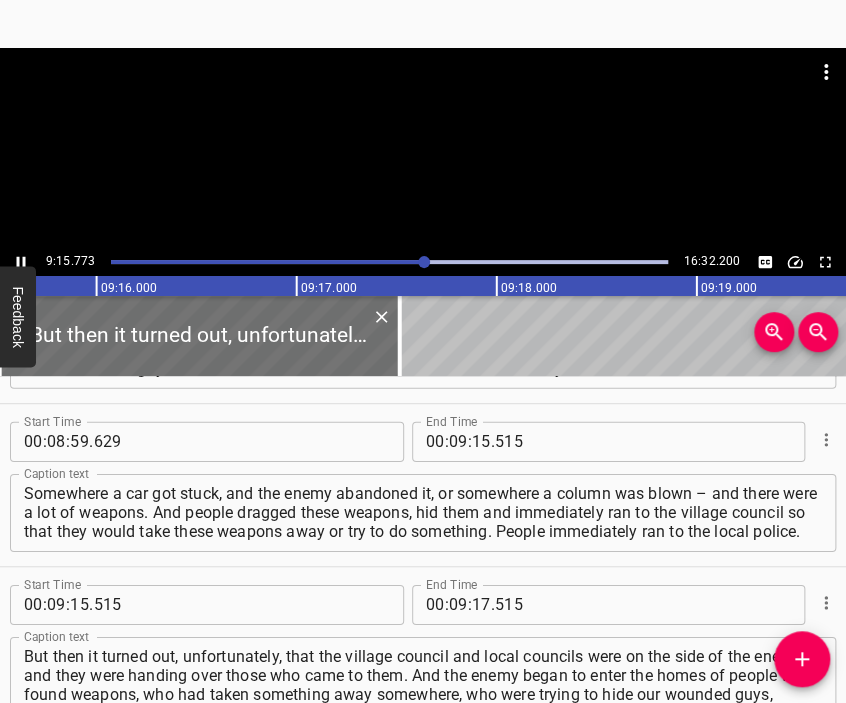 scroll, scrollTop: 4004, scrollLeft: 0, axis: vertical 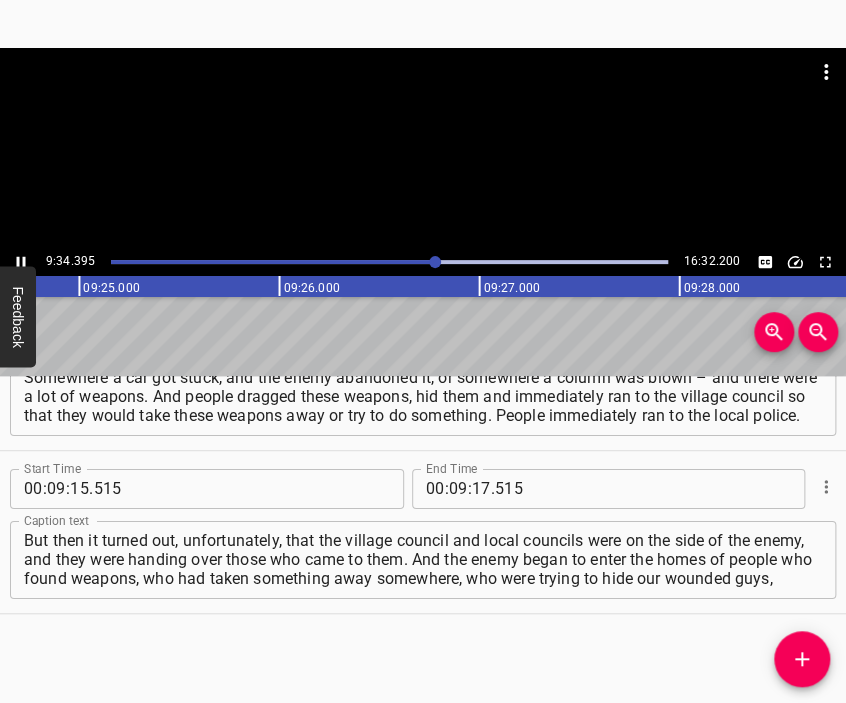 click at bounding box center [423, 98] 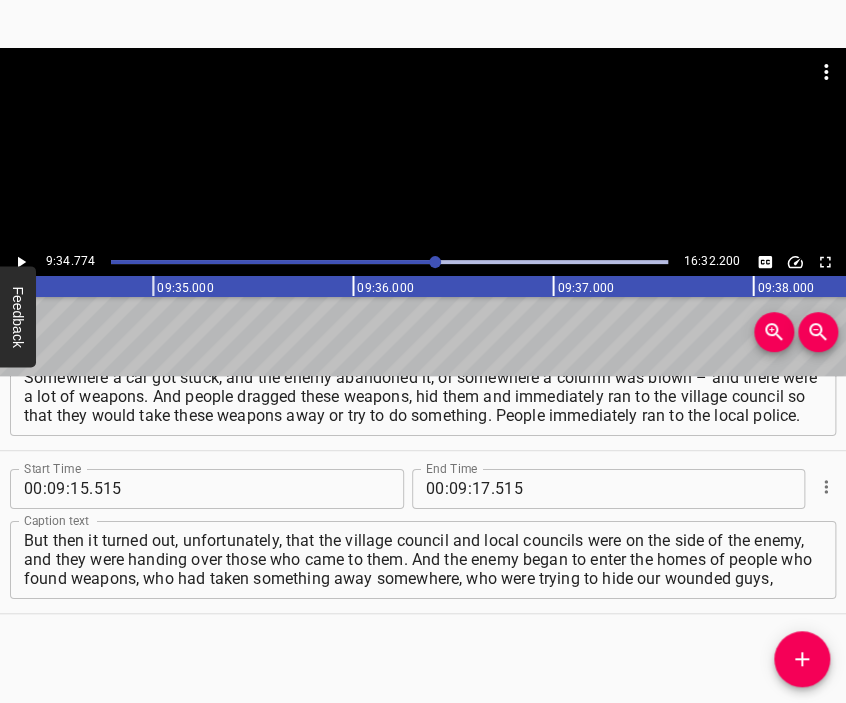 scroll, scrollTop: 0, scrollLeft: 114954, axis: horizontal 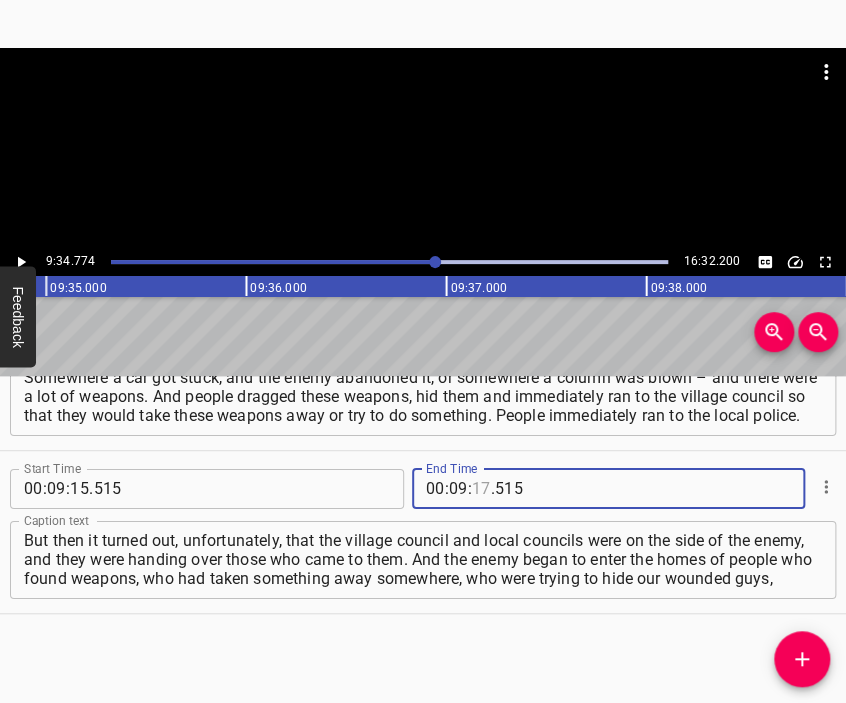 click at bounding box center (481, 489) 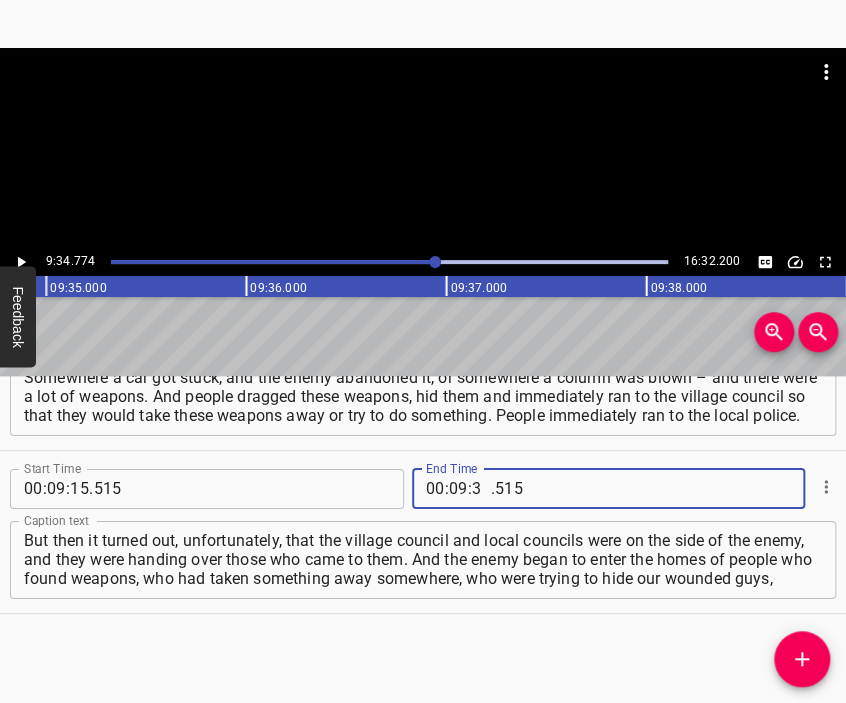 type on "34" 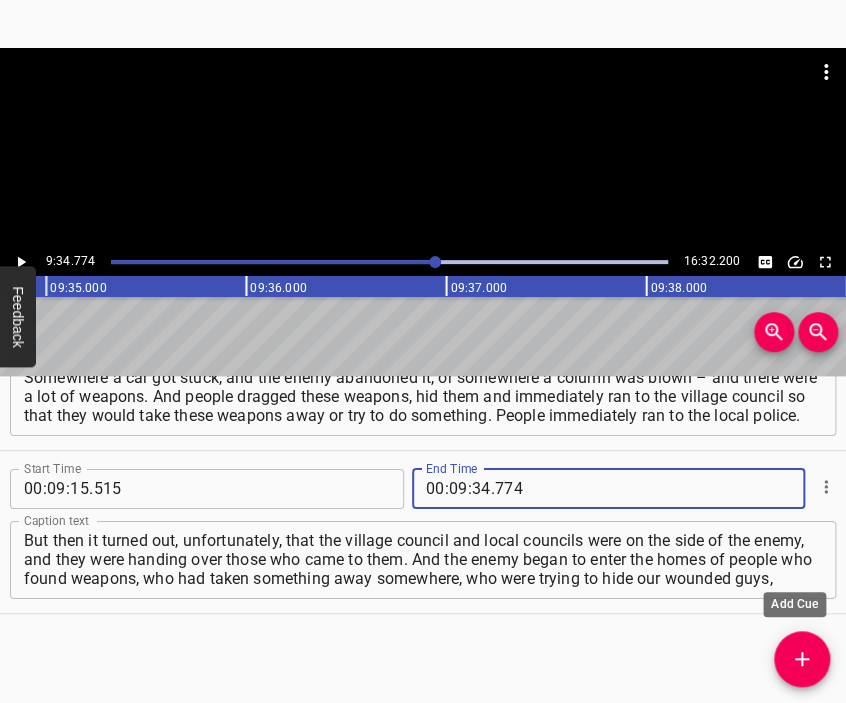 type on "774" 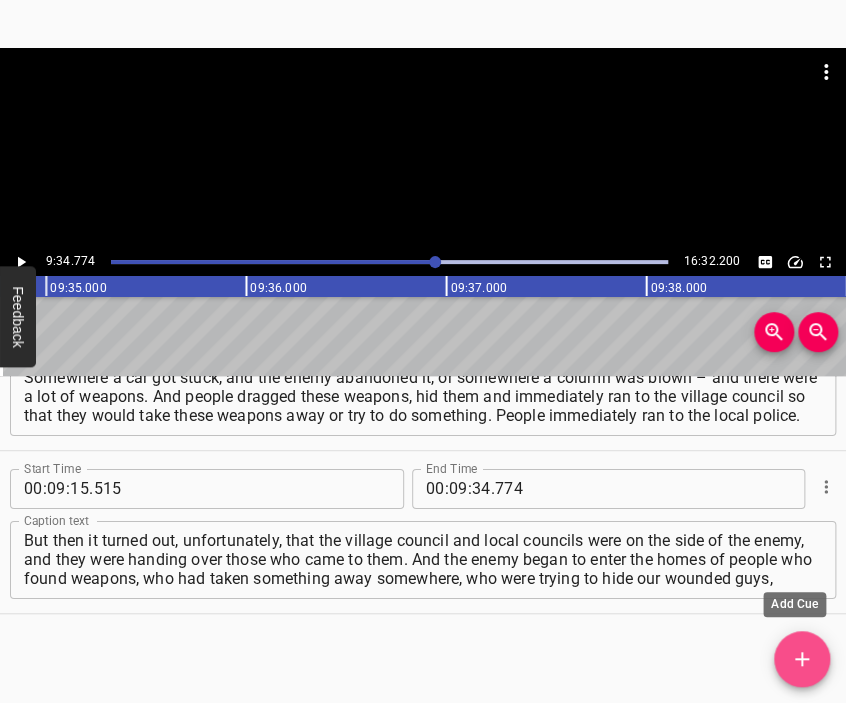 click 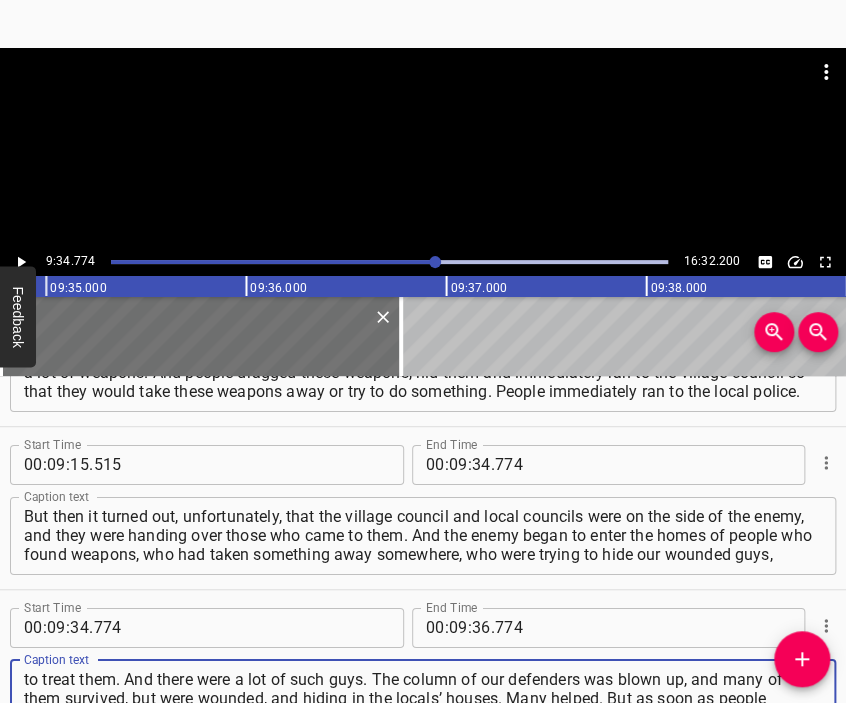 type on "to treat them. And there were a lot of such guys. The column of our defenders was blown up, and many of them survived, but were wounded, and hiding in the locals’ houses. Many helped. But as soon as people showed up somewhere where you could buy medicine, in pharmacies, and bought something suspicious" 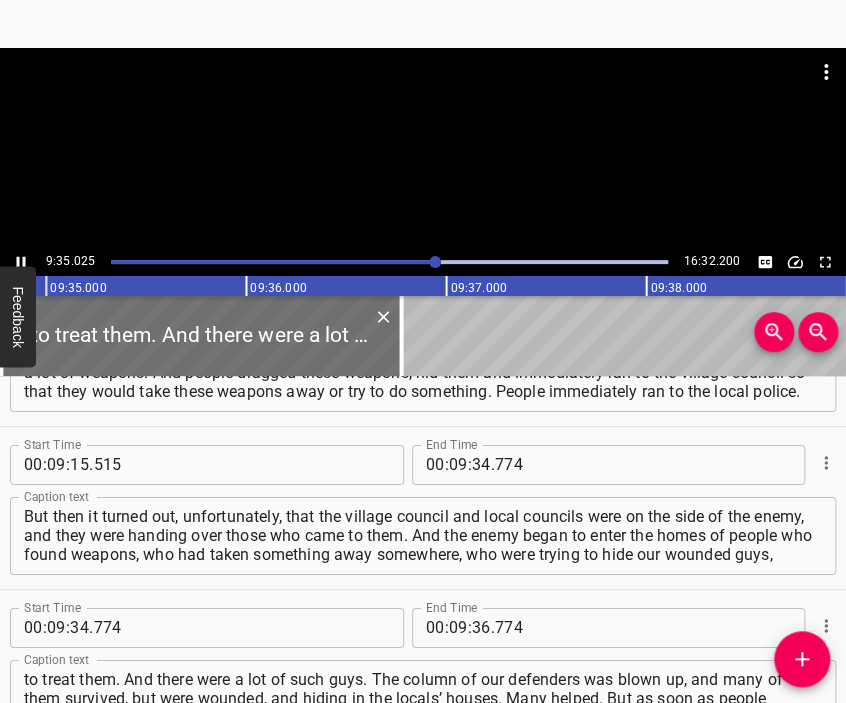 scroll, scrollTop: 4070, scrollLeft: 0, axis: vertical 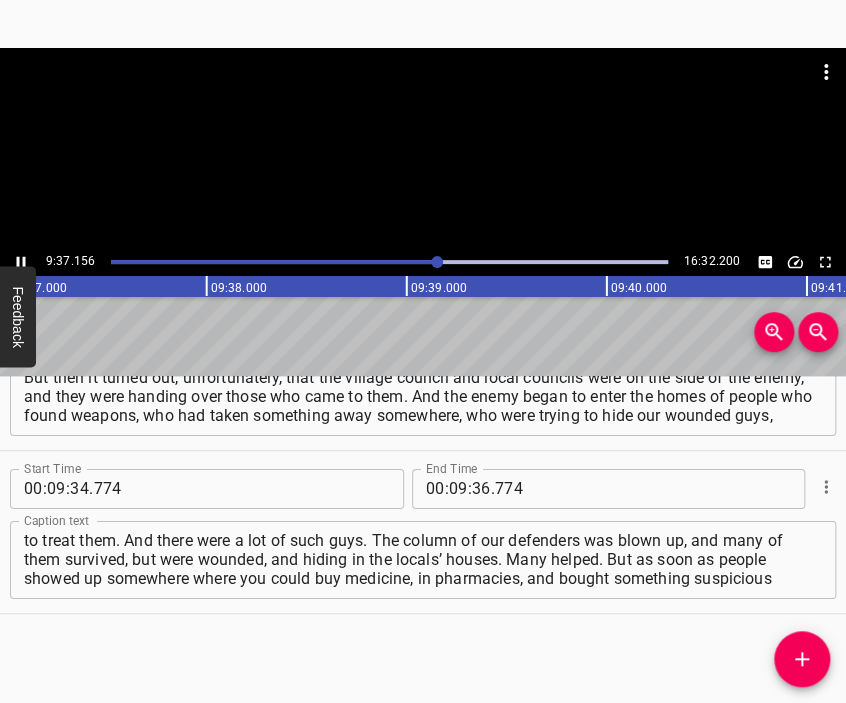 click at bounding box center (423, 148) 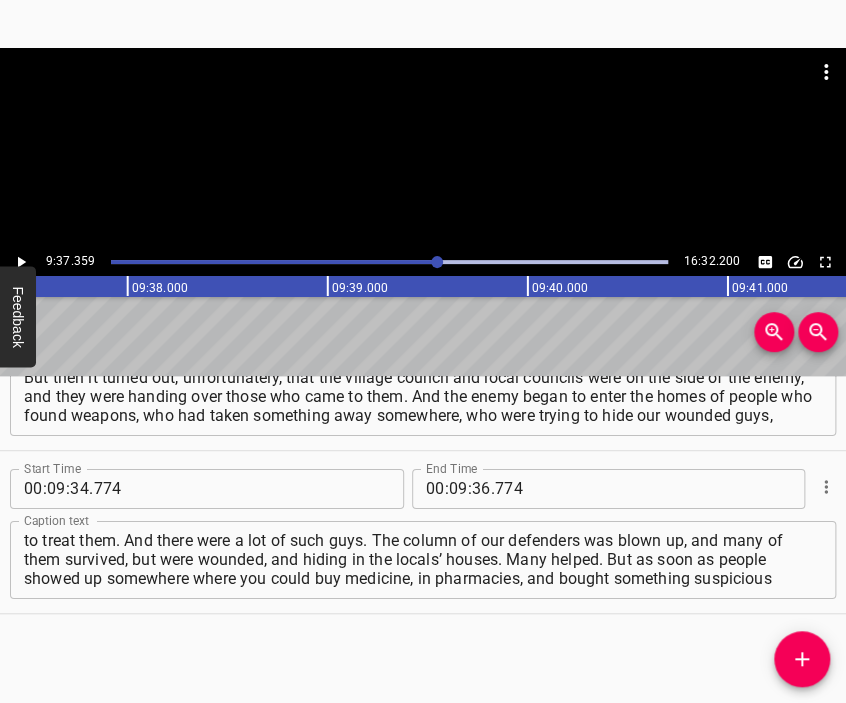click at bounding box center [423, 98] 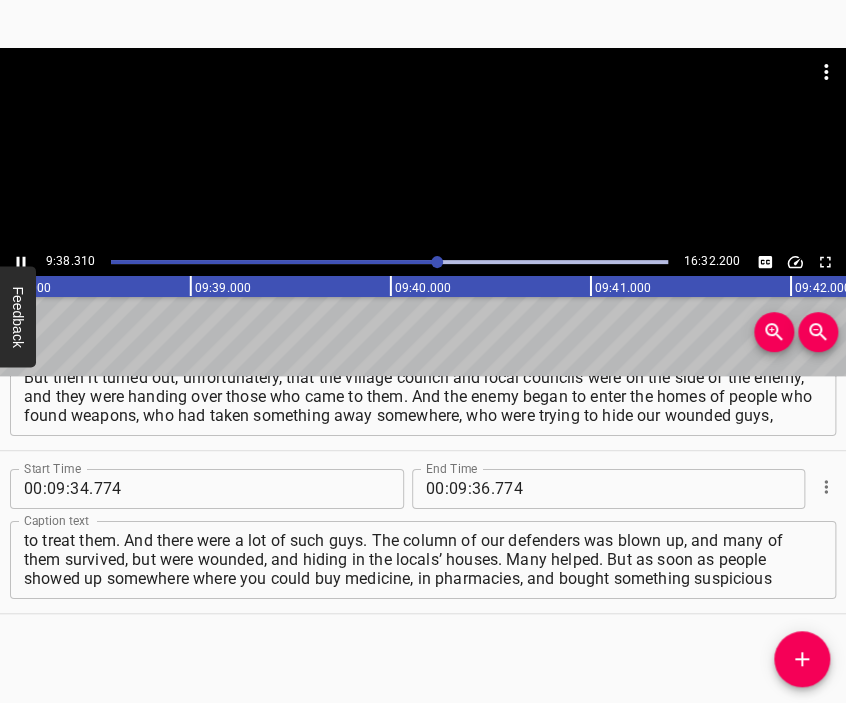 click at bounding box center [423, 148] 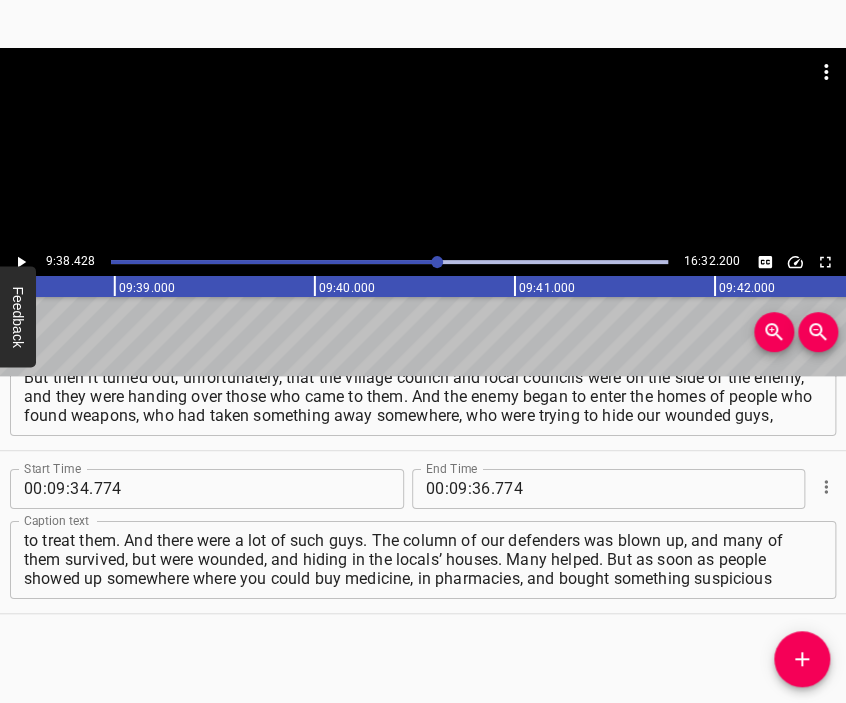 click at bounding box center [423, 148] 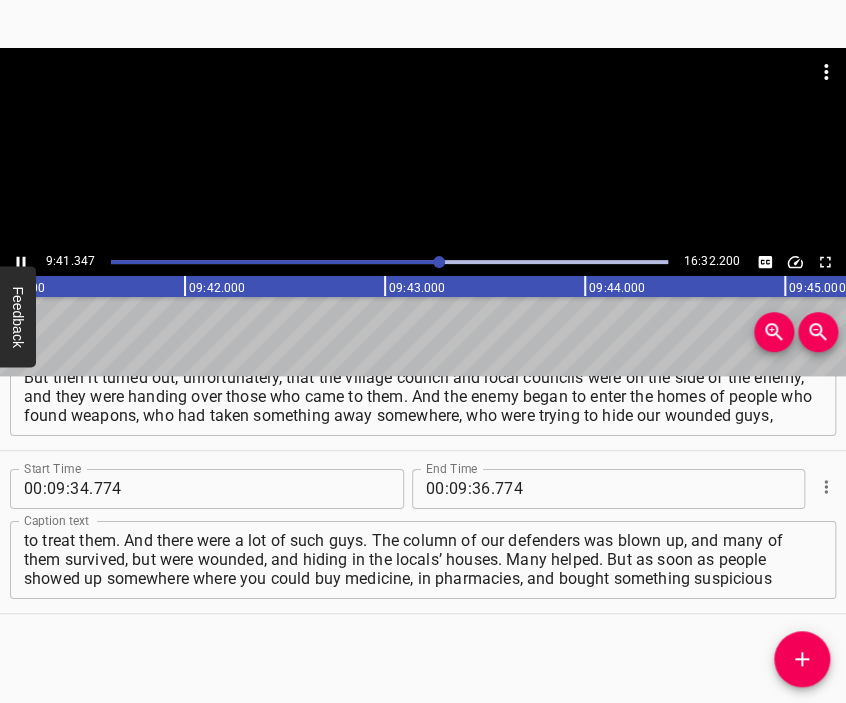 scroll, scrollTop: 0, scrollLeft: 116269, axis: horizontal 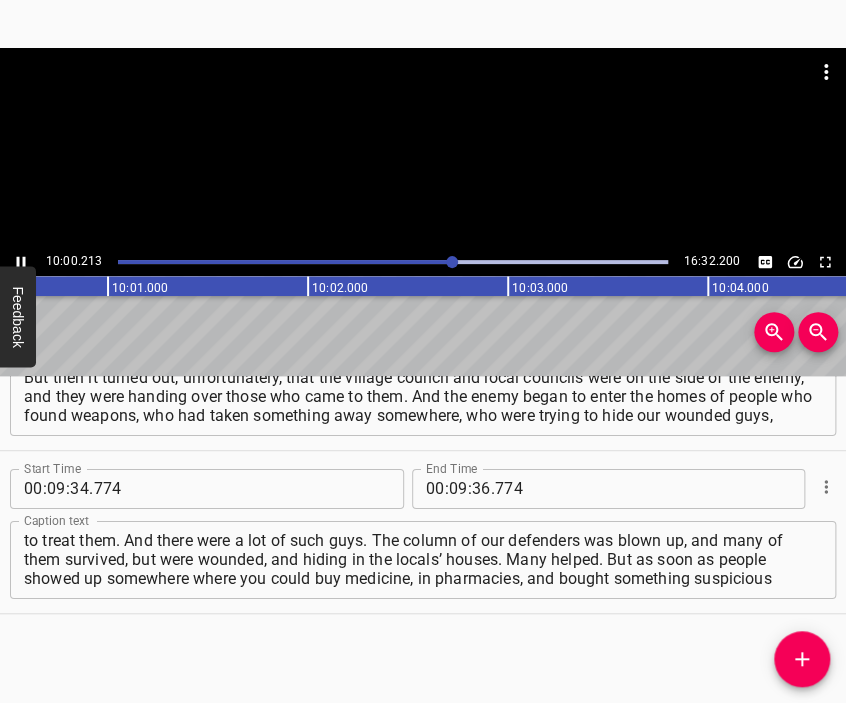 click at bounding box center [423, 148] 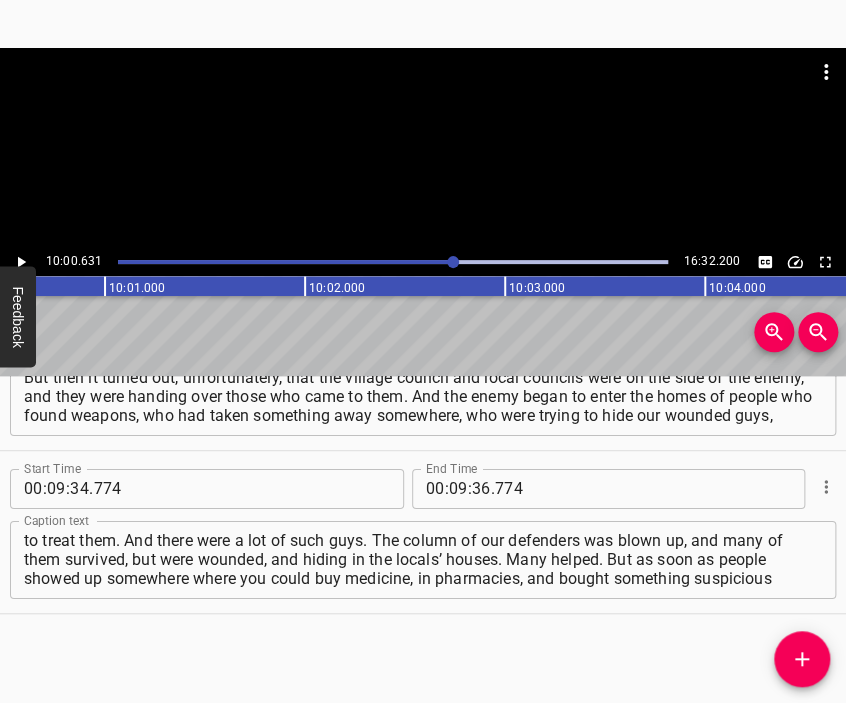 scroll, scrollTop: 0, scrollLeft: 120126, axis: horizontal 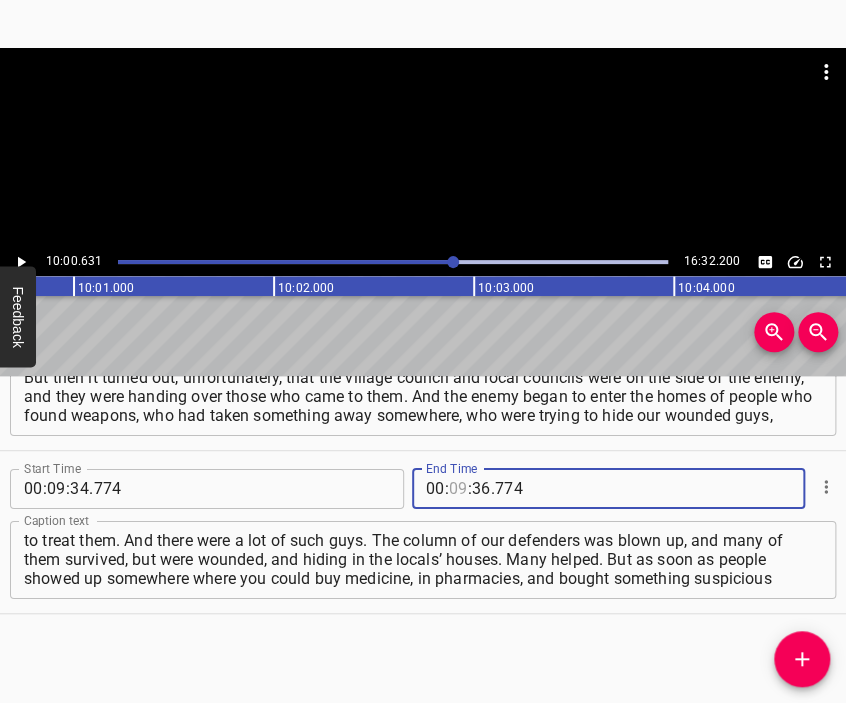 click at bounding box center (458, 489) 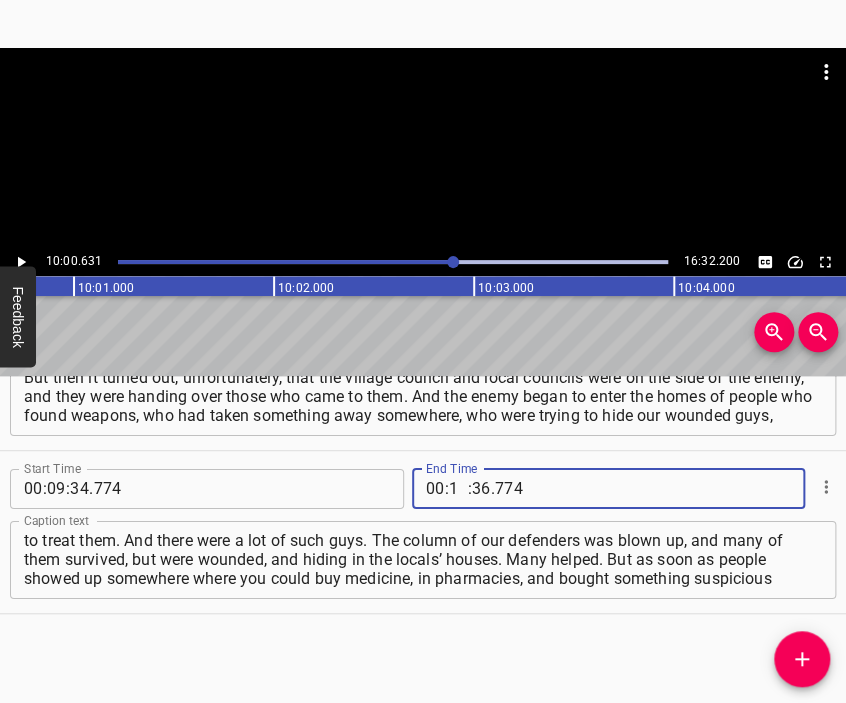 type on "10" 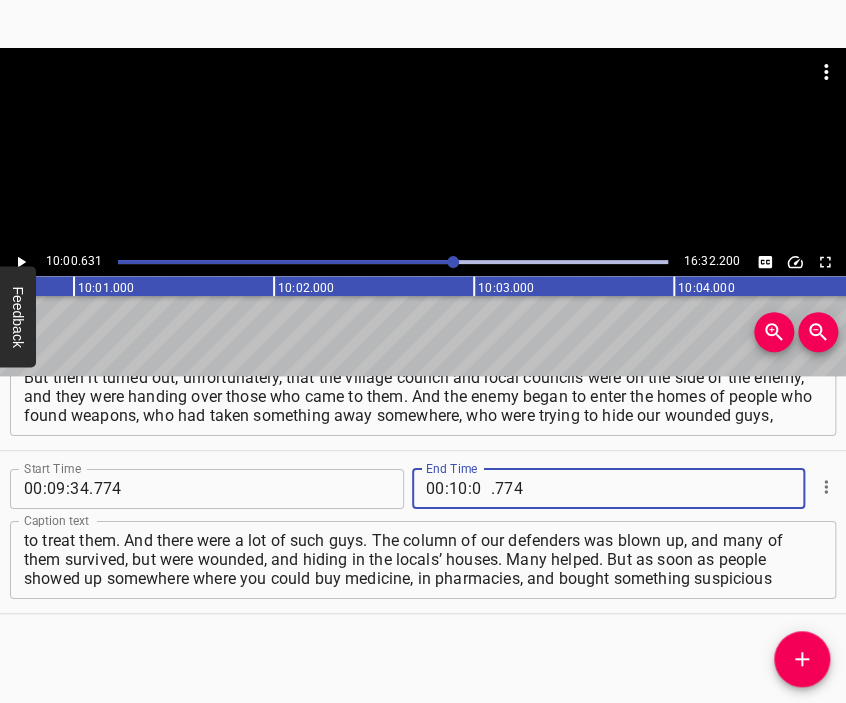 type on "00" 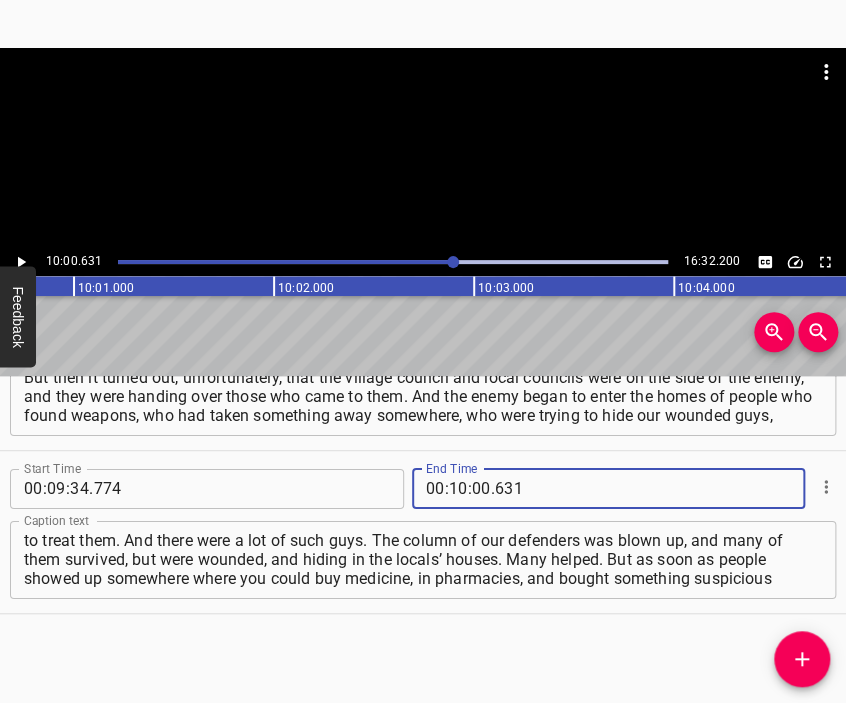 type on "631" 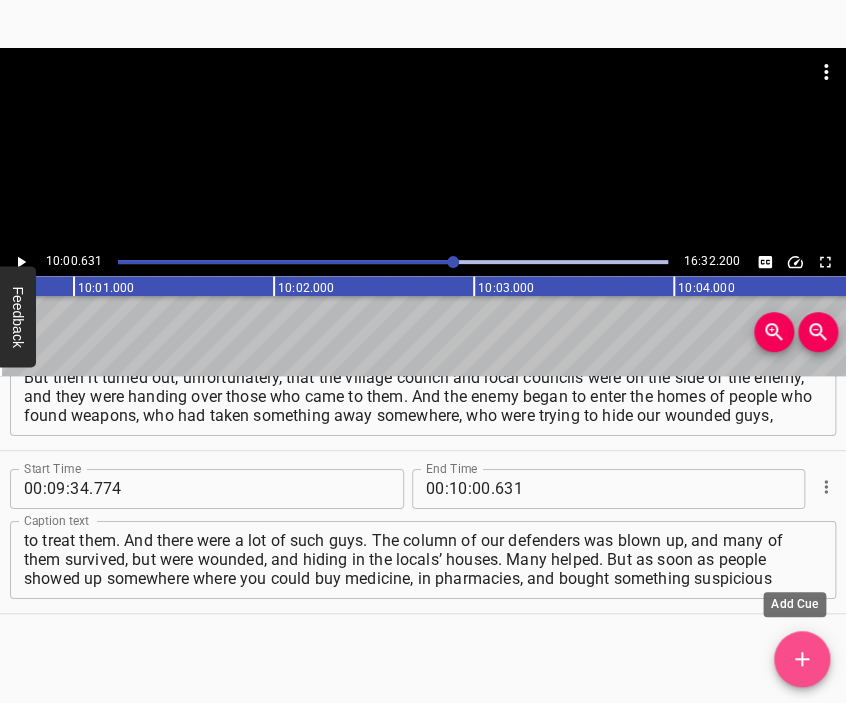 click at bounding box center (802, 659) 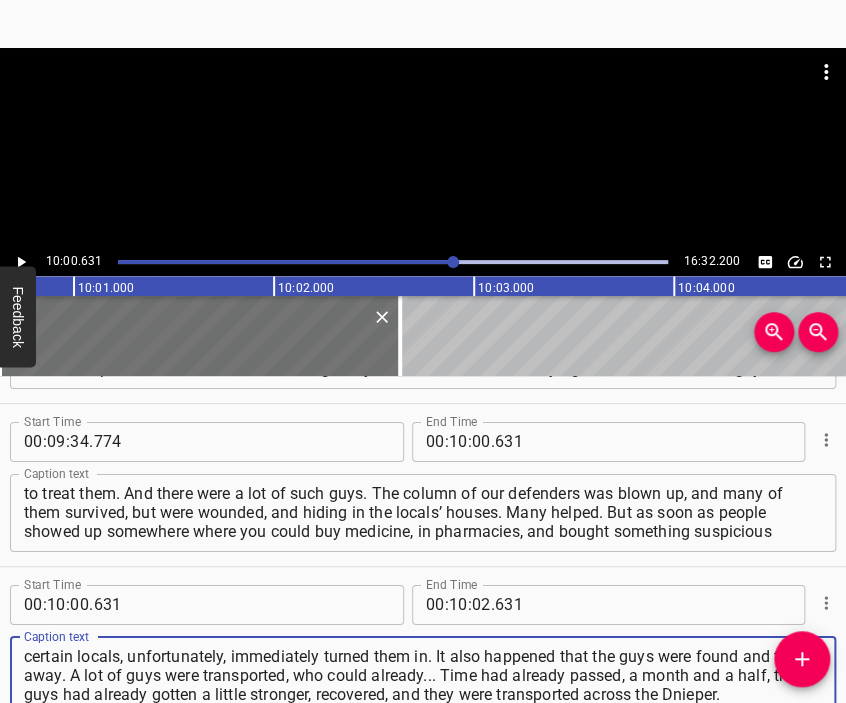 type on "certain locals, unfortunately, immediately turned them in. It also happened that the guys were found and taken away. A lot of guys were transported, who could already... Time had already passed, a month and a half, the guys had already gotten a little stronger, recovered, and they were transported across the Dnieper." 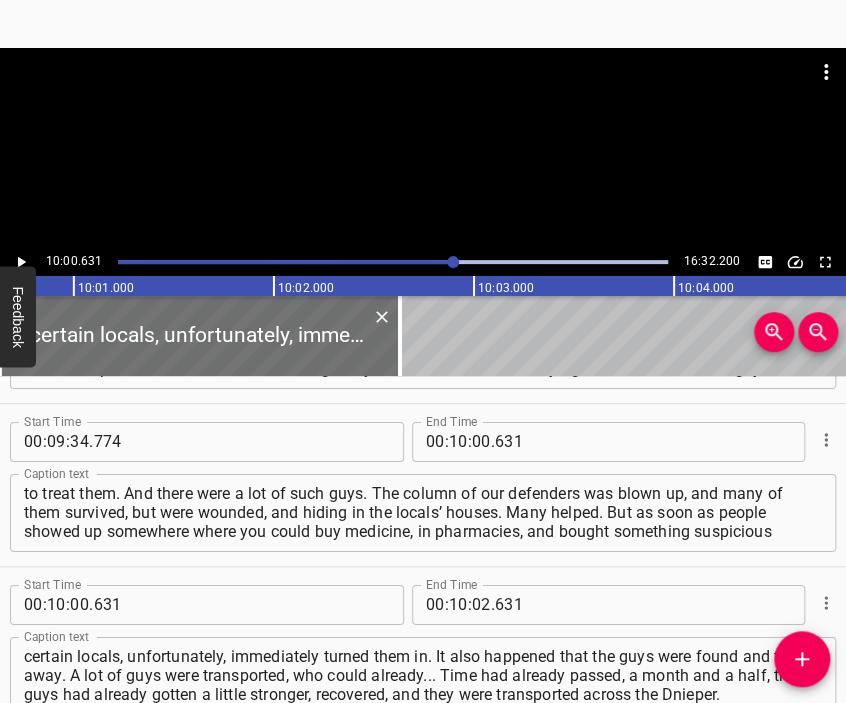 click at bounding box center (423, 98) 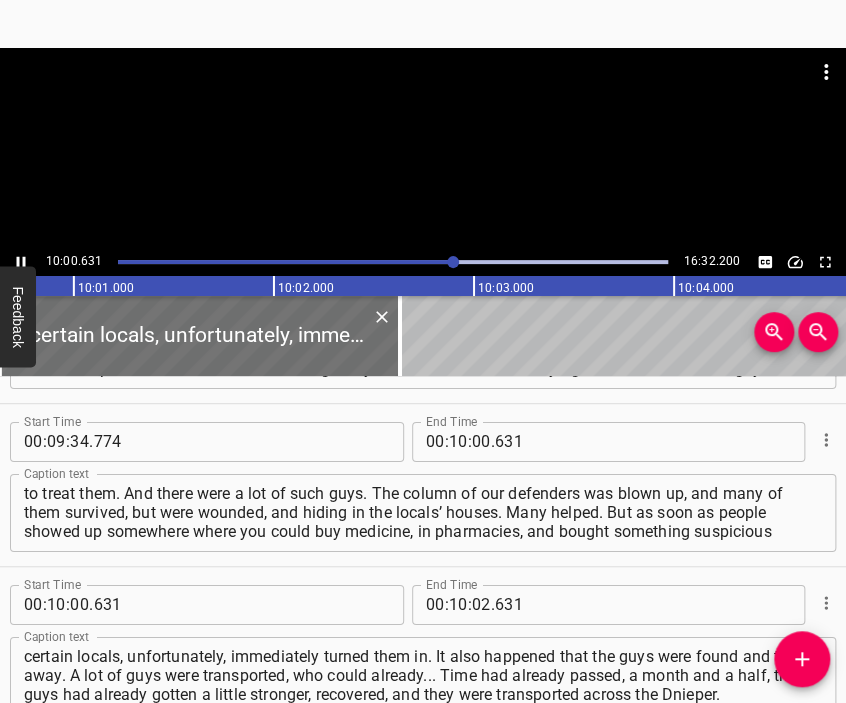 scroll, scrollTop: 4288, scrollLeft: 0, axis: vertical 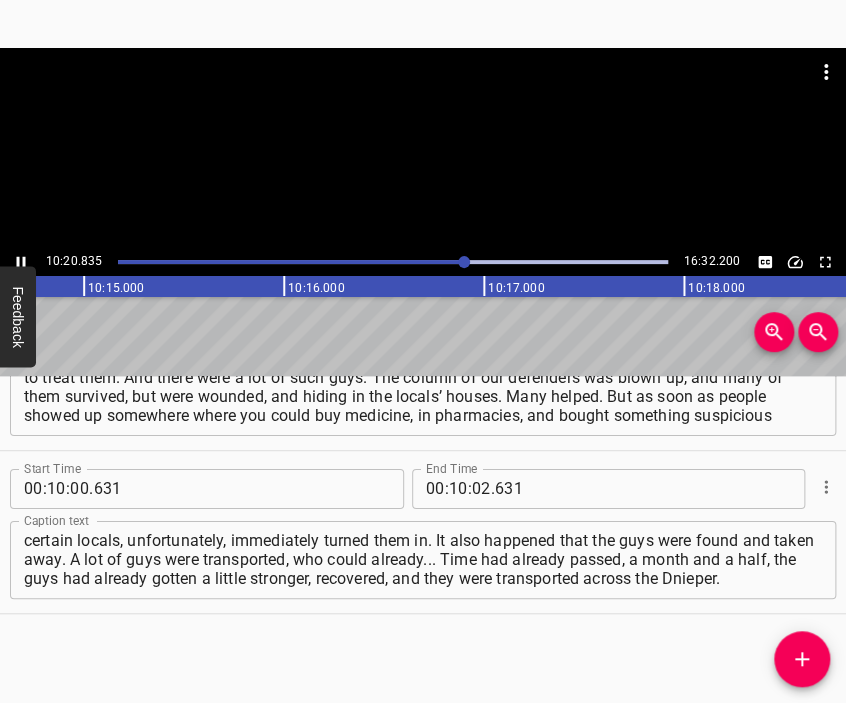 click at bounding box center (423, 148) 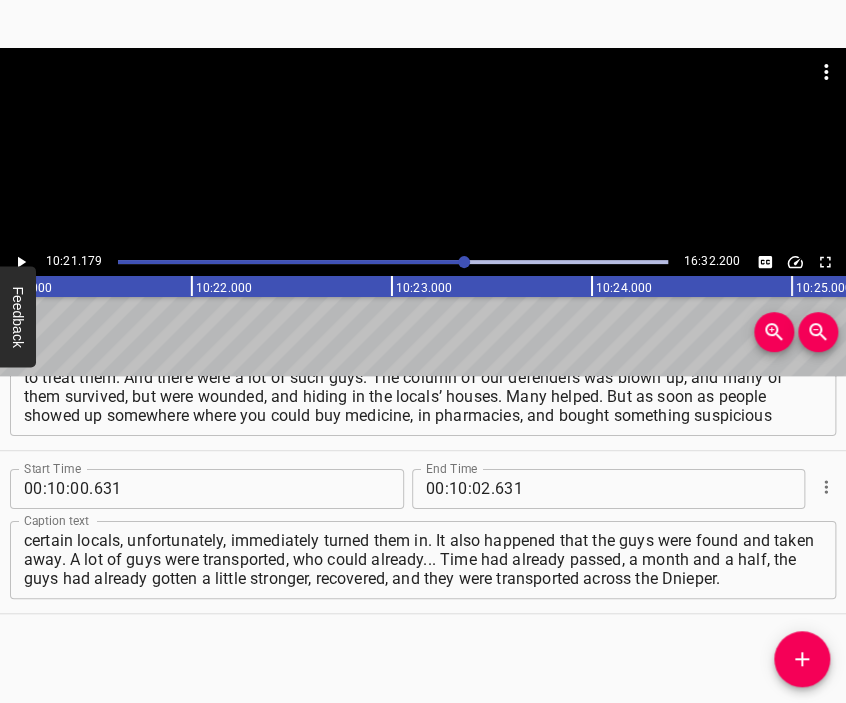 scroll, scrollTop: 0, scrollLeft: 124236, axis: horizontal 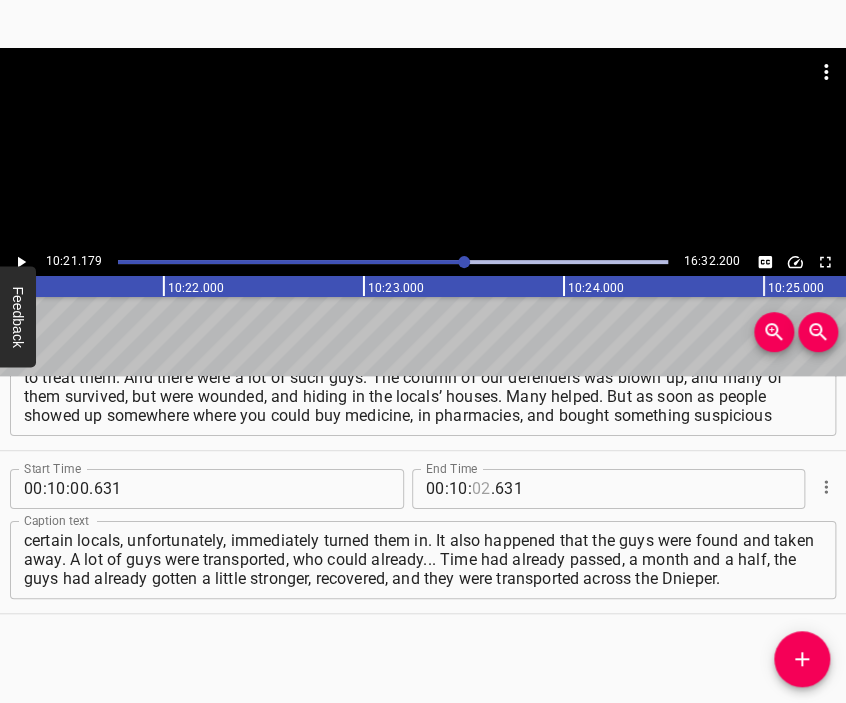 click at bounding box center (481, 489) 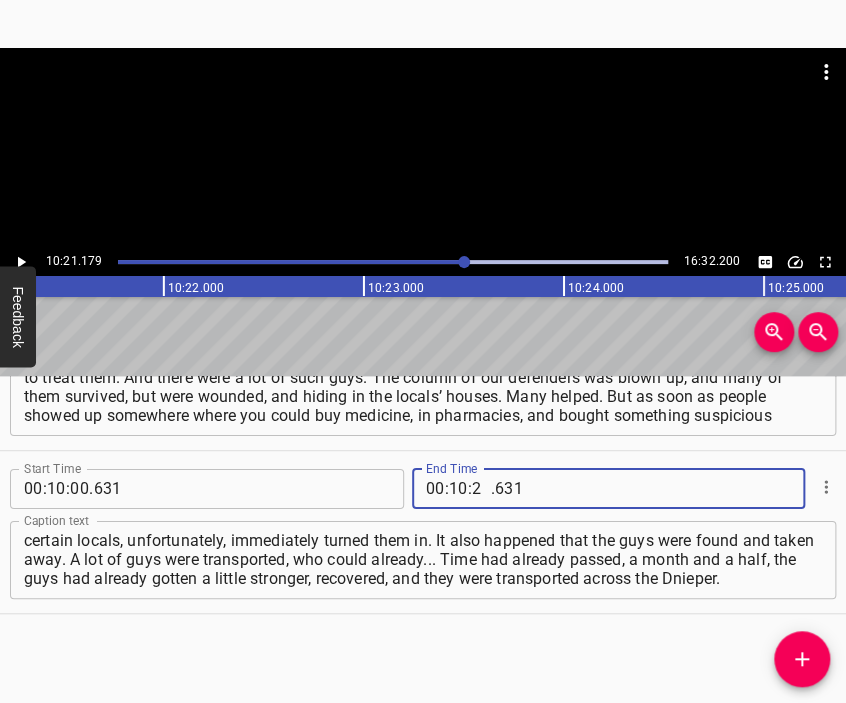 type on "21" 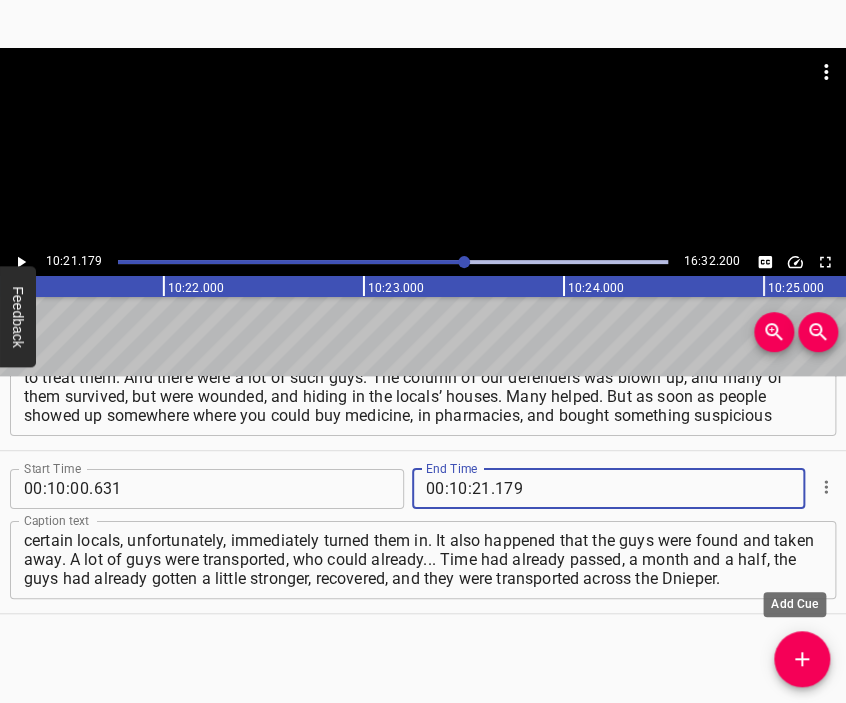 type on "179" 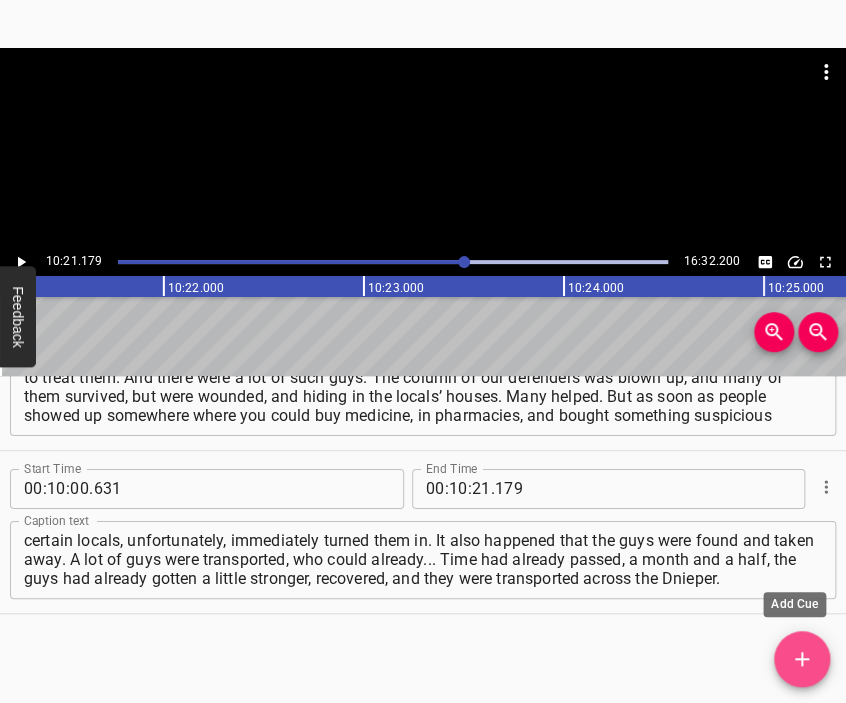 click 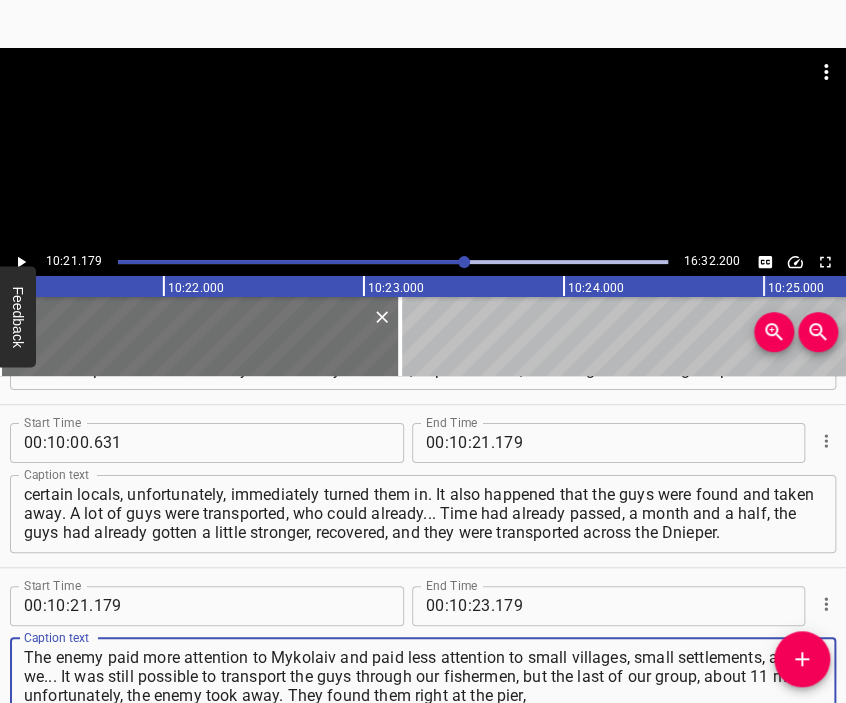 type on "The enemy paid more attention to Mykolaiv and paid less attention to small villages, small settlements, and so we... It was still possible to transport the guys through our fishermen, but the last of our group, about 11 men, unfortunately, the enemy took away. They found them right at the pier," 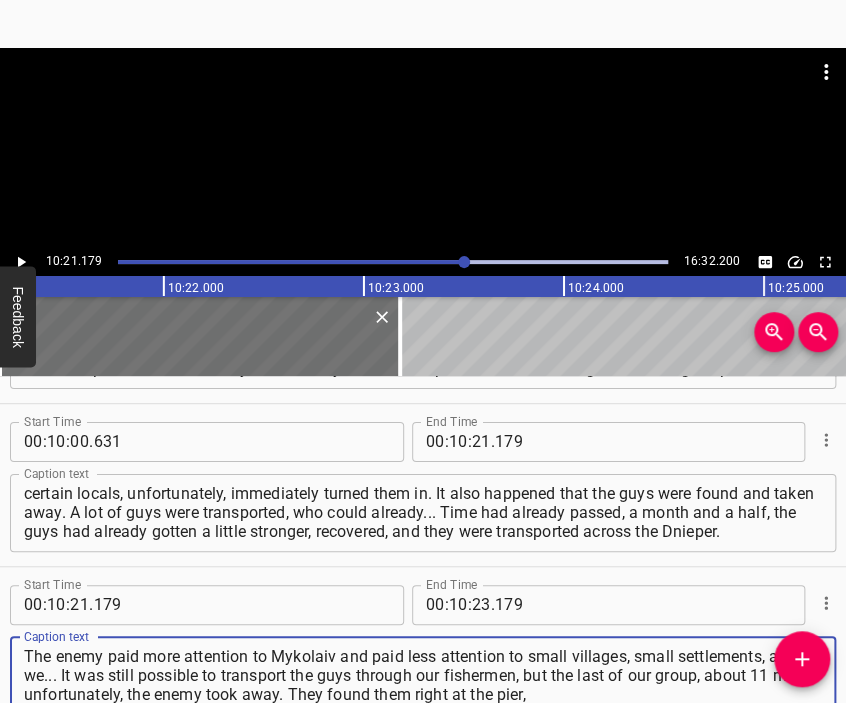 click at bounding box center (423, 98) 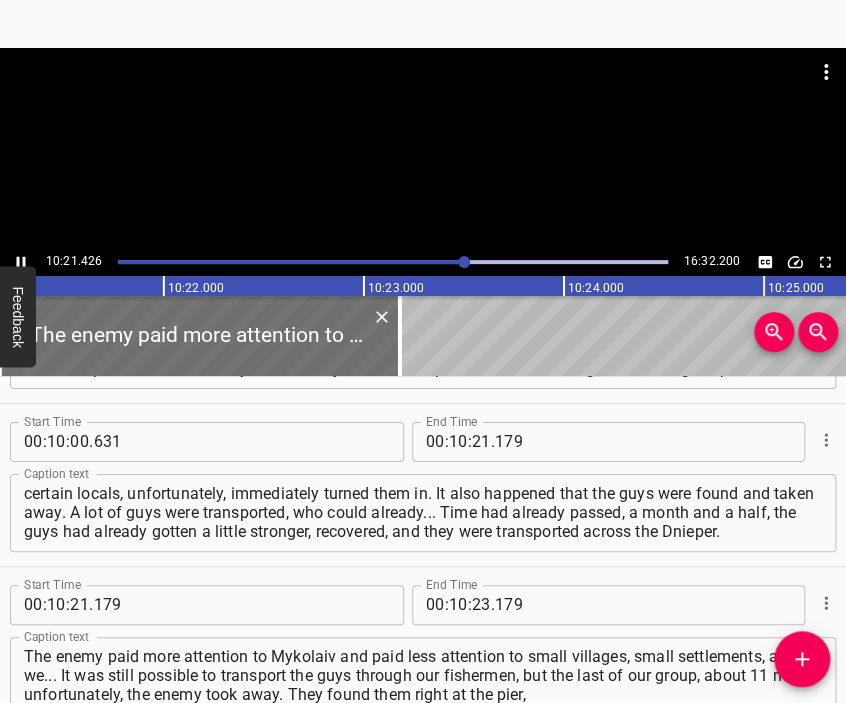 scroll, scrollTop: 4492, scrollLeft: 0, axis: vertical 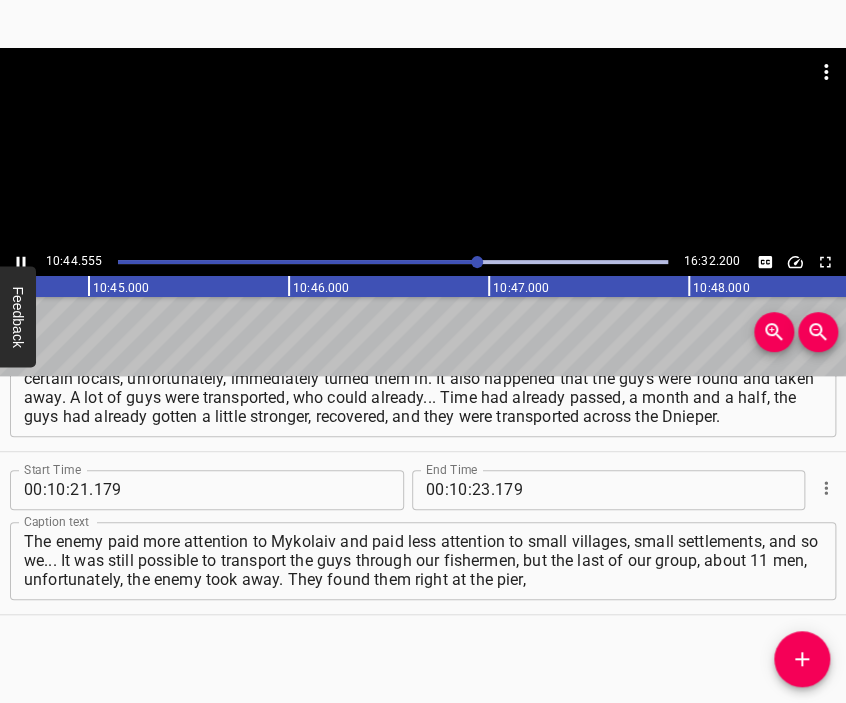 click at bounding box center (423, 148) 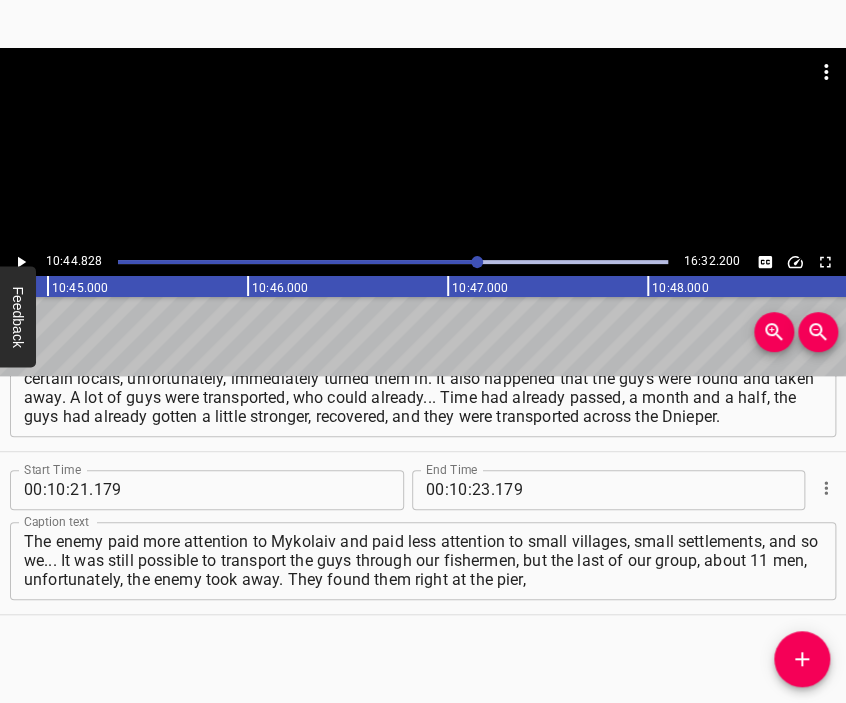 scroll, scrollTop: 0, scrollLeft: 128965, axis: horizontal 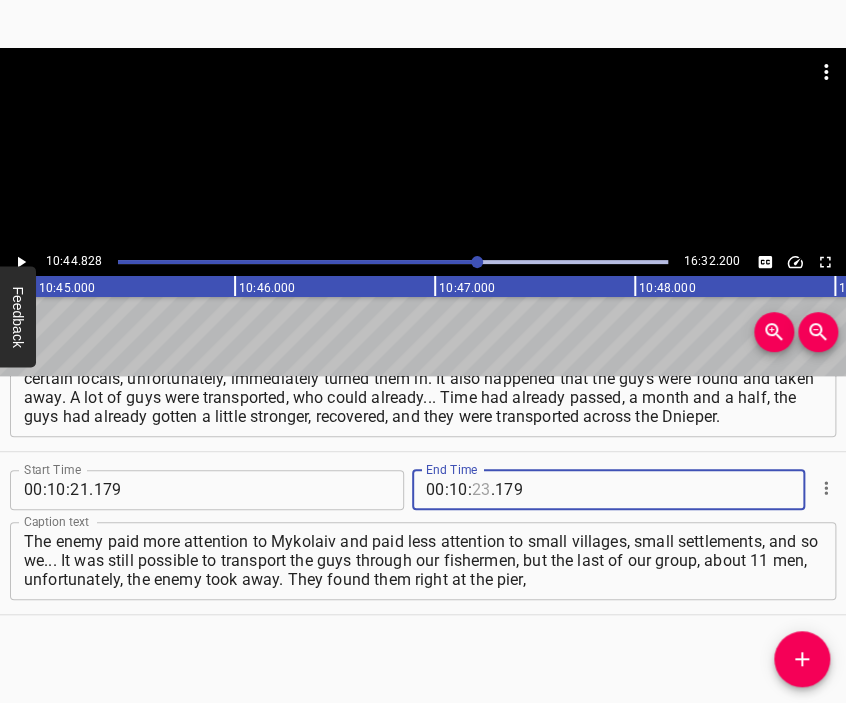 click at bounding box center (481, 490) 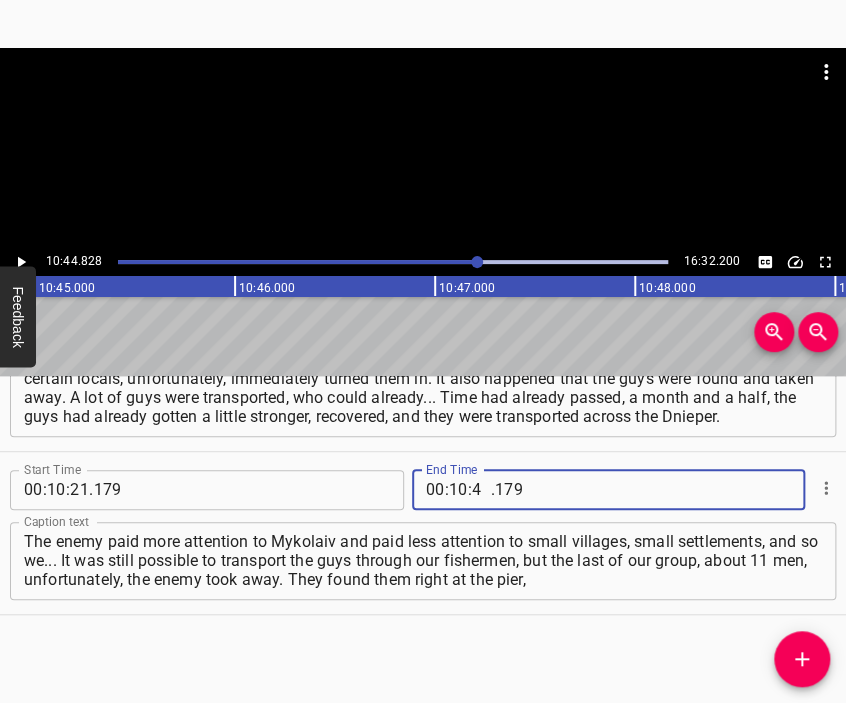 type on "44" 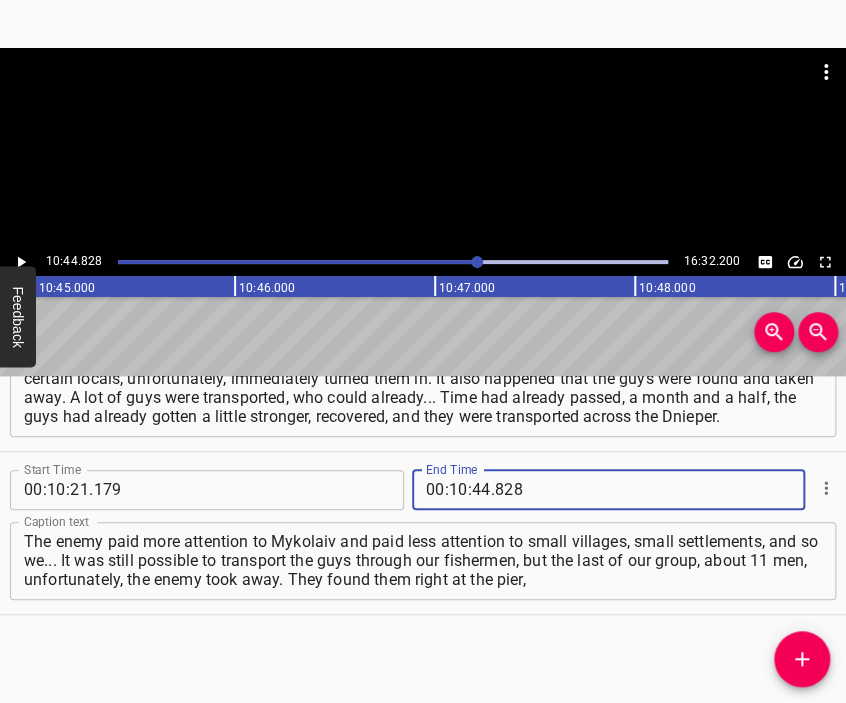 type on "828" 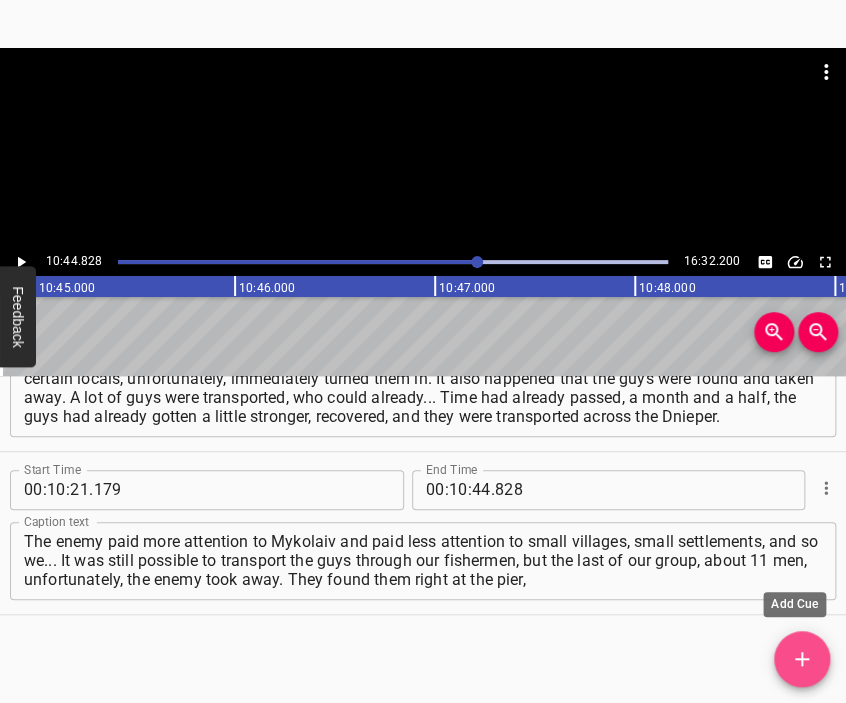 click 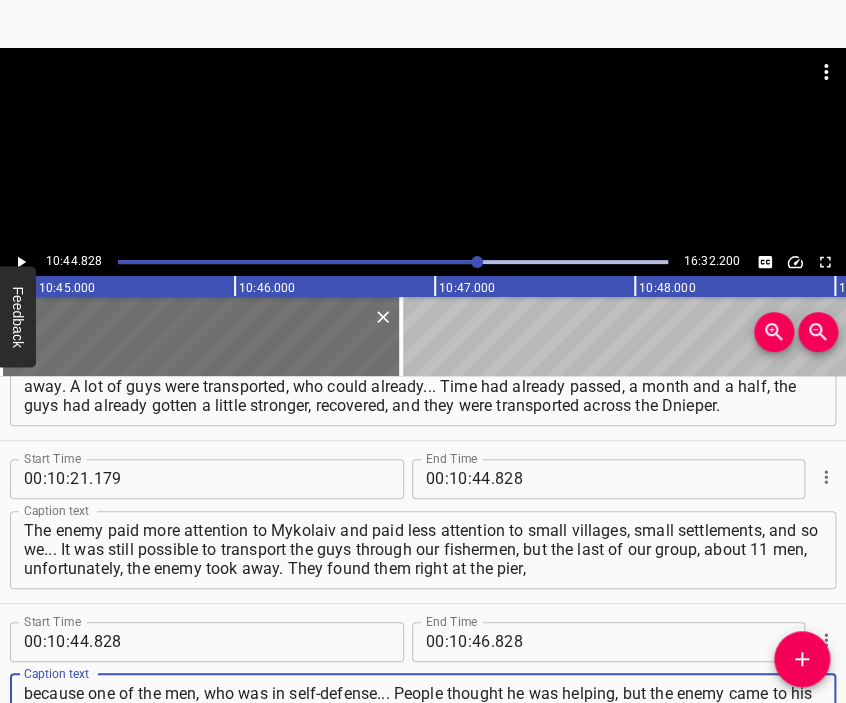 type on "because one of the men, who was in self-defense... People thought he was helping, but the enemy came to his house a couple of days earlier. No one knew about it, and the guys were turned in. We also left very quickly. The enemy found out that I was helping our defenders, and we were waiting for “guests”." 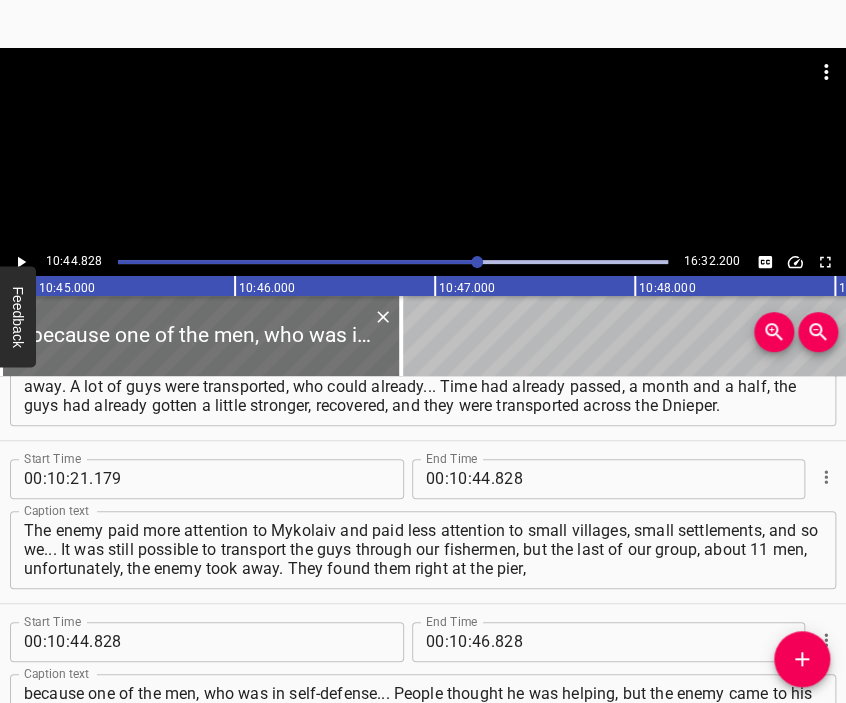 click at bounding box center (423, 148) 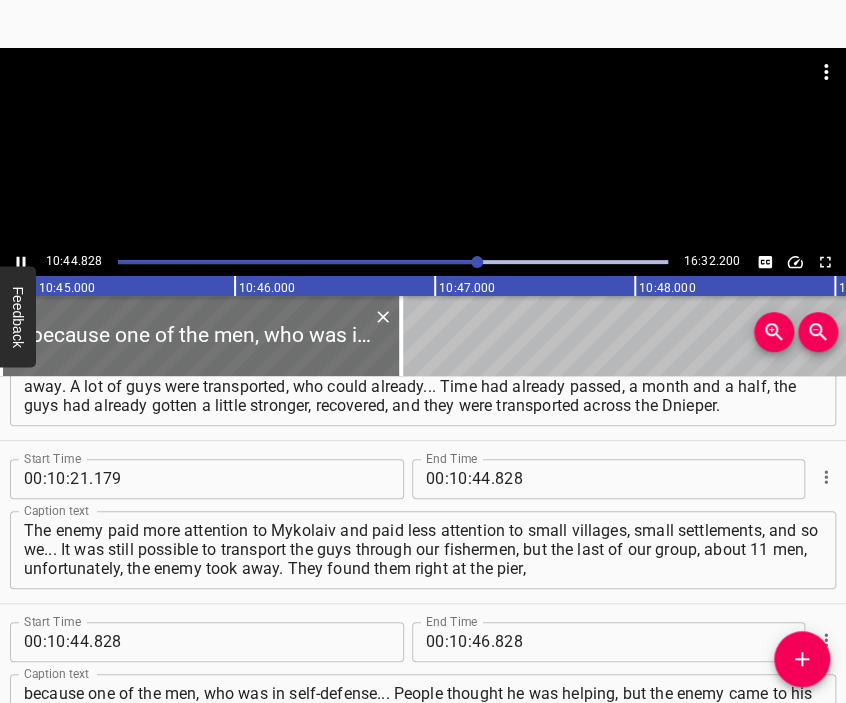 scroll, scrollTop: 4581, scrollLeft: 0, axis: vertical 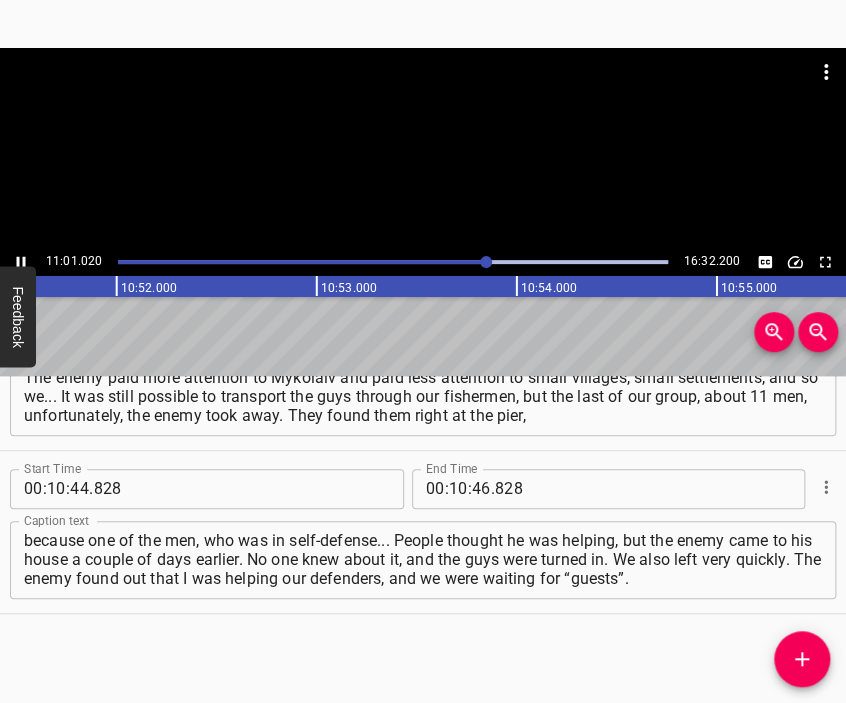 click at bounding box center (423, 148) 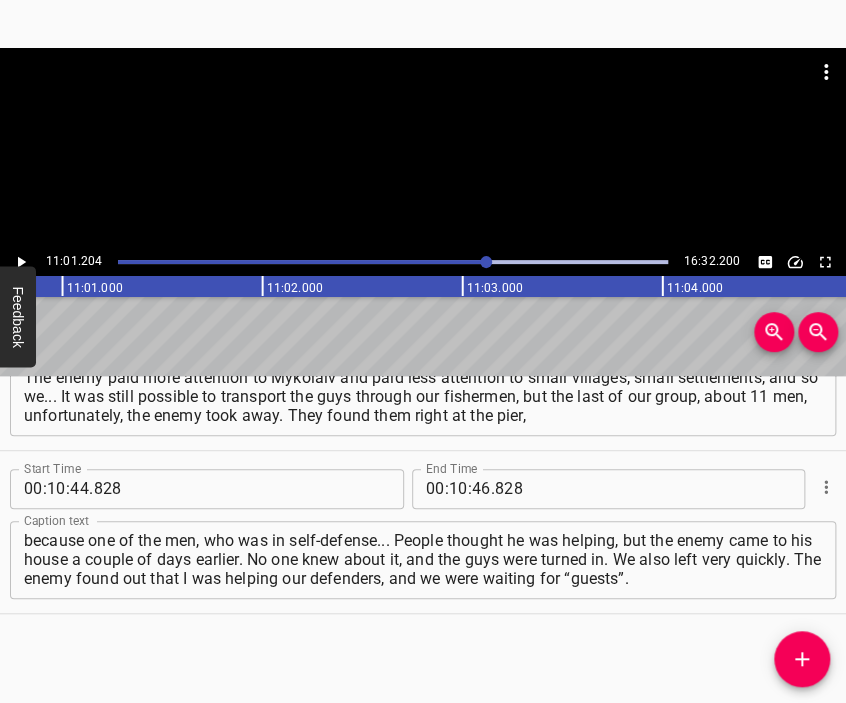 scroll, scrollTop: 0, scrollLeft: 132240, axis: horizontal 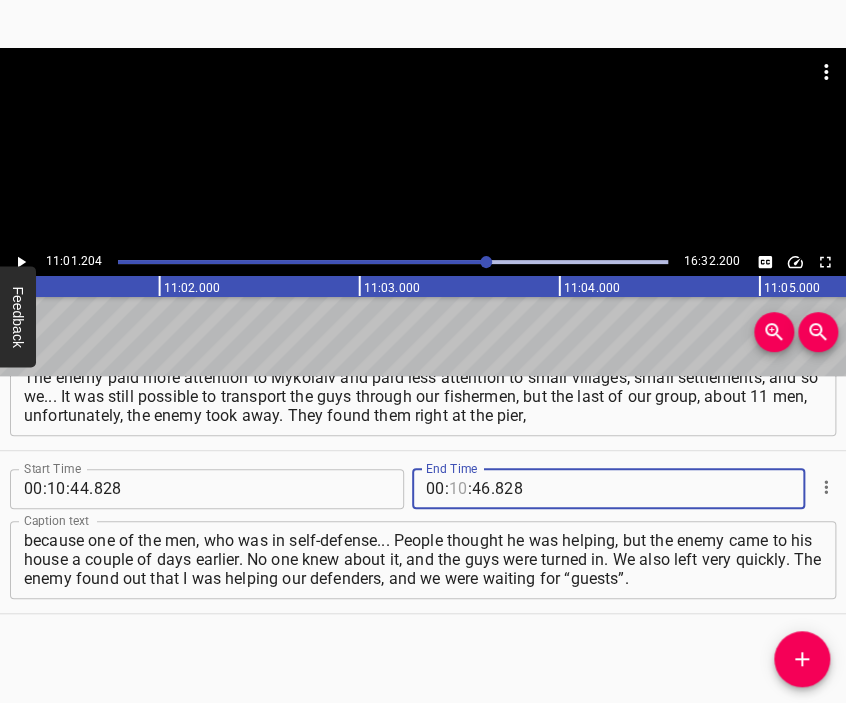 click at bounding box center [458, 489] 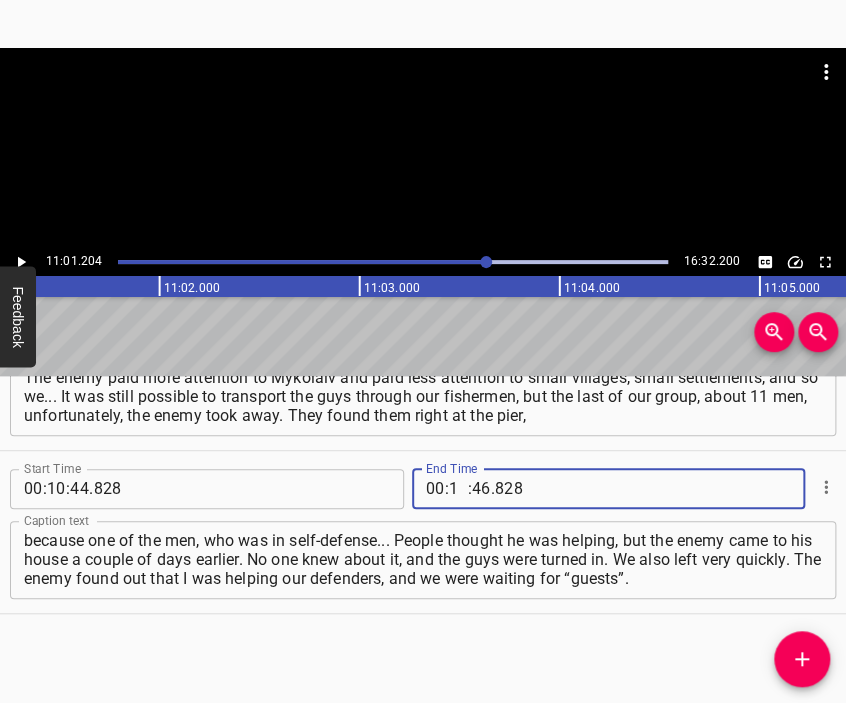 type on "11" 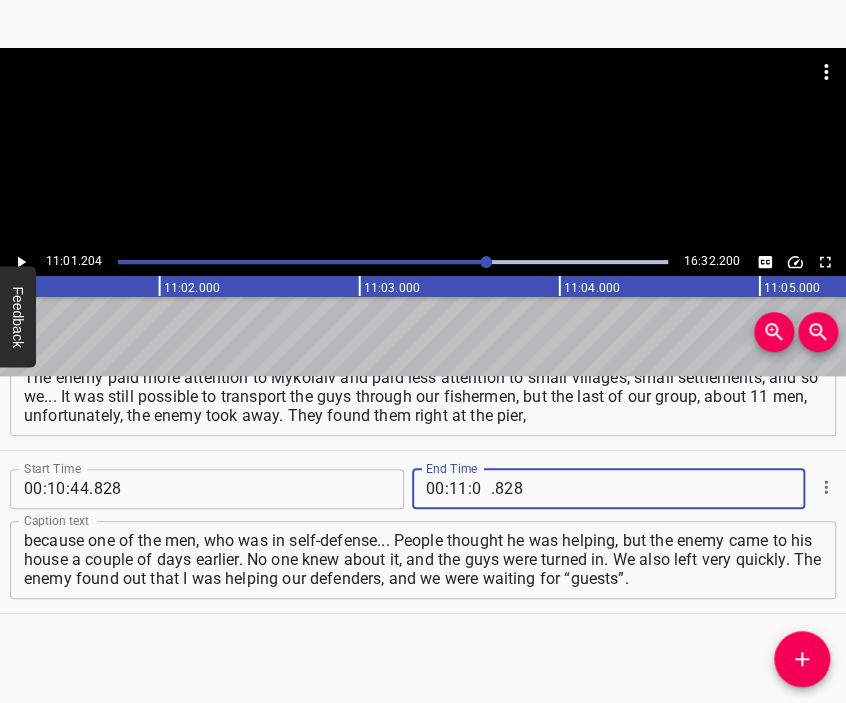 type on "01" 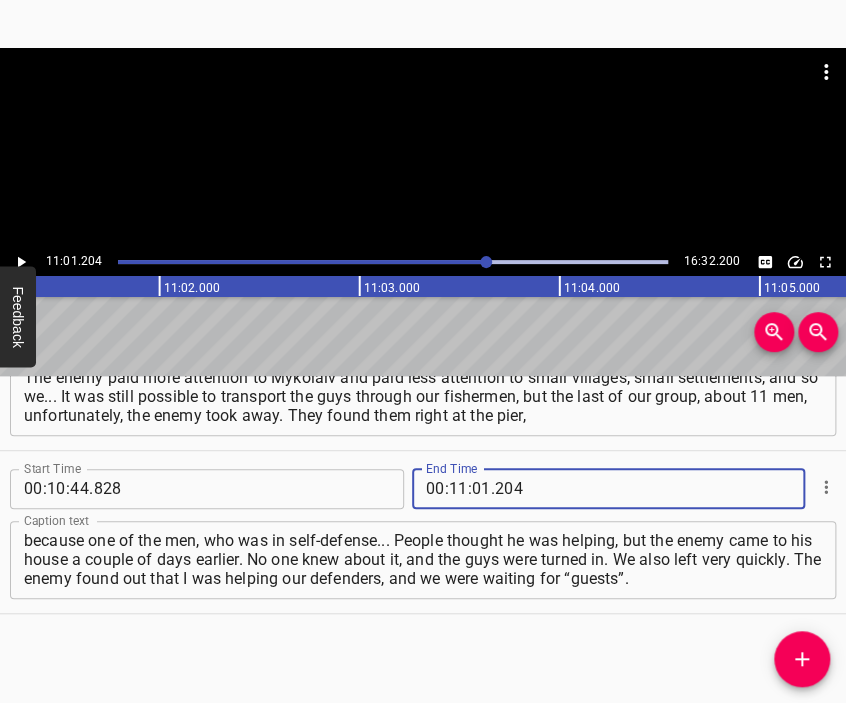 type on "204" 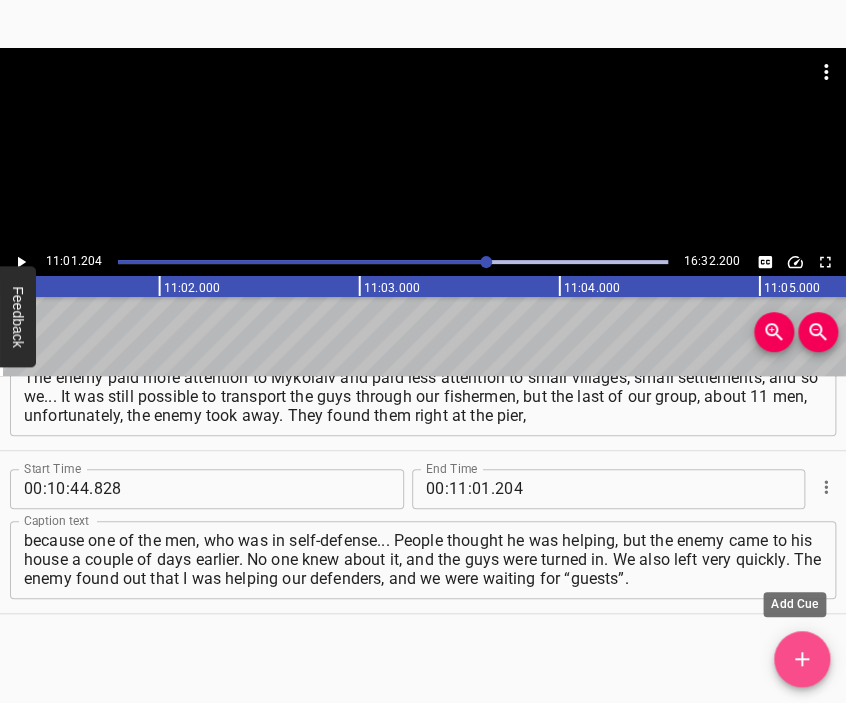 drag, startPoint x: 794, startPoint y: 657, endPoint x: 596, endPoint y: 352, distance: 363.63306 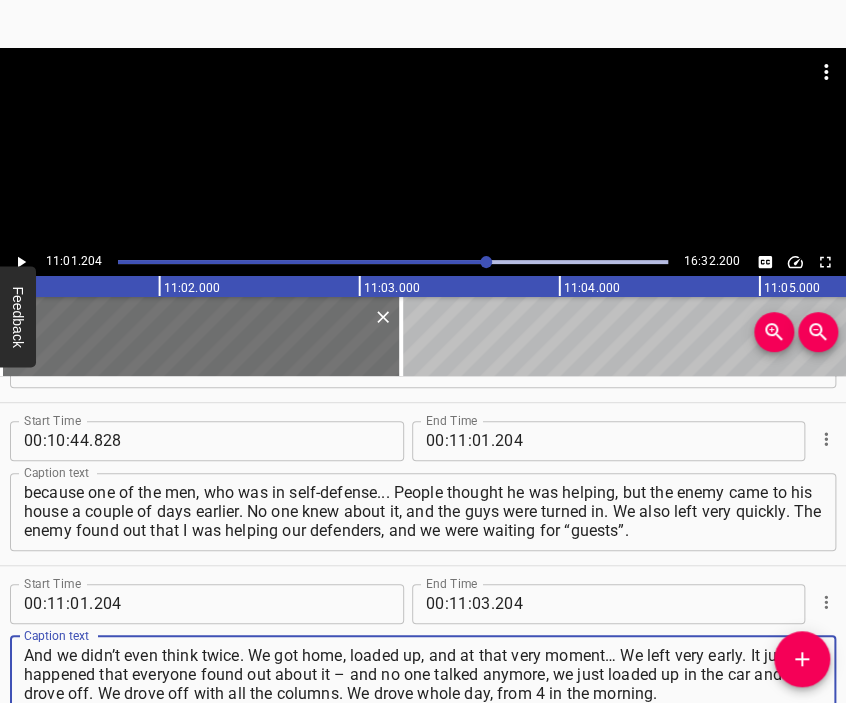 type on "And we didn’t even think twice. We got home, loaded up, and at that very moment… We left very early. It just happened that everyone found out about it – and no one talked anymore, we just loaded up in the car and drove off. We drove off with all the columns. We drove whole day, from 4 in the morning." 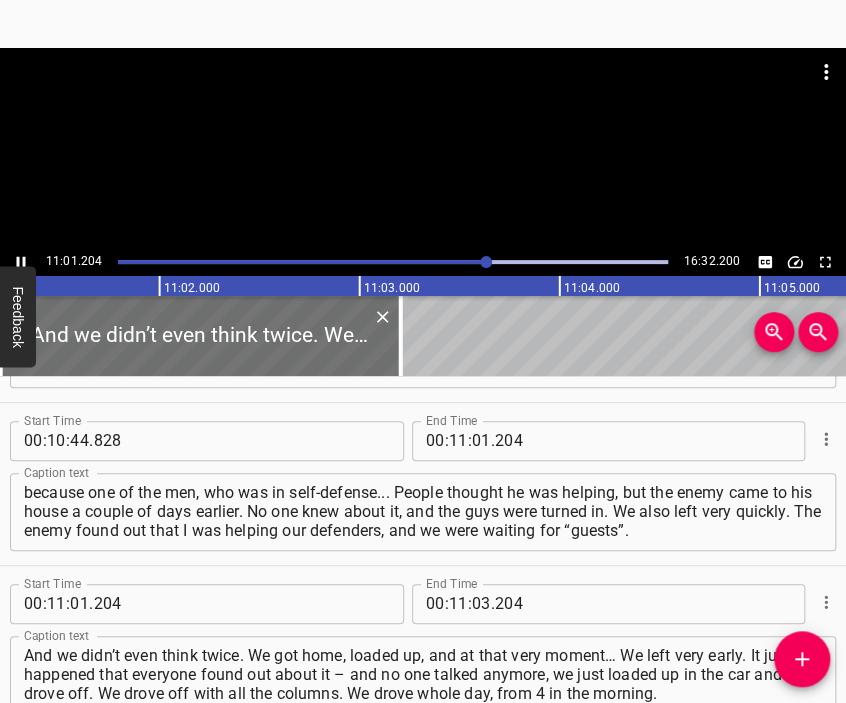 scroll, scrollTop: 4819, scrollLeft: 0, axis: vertical 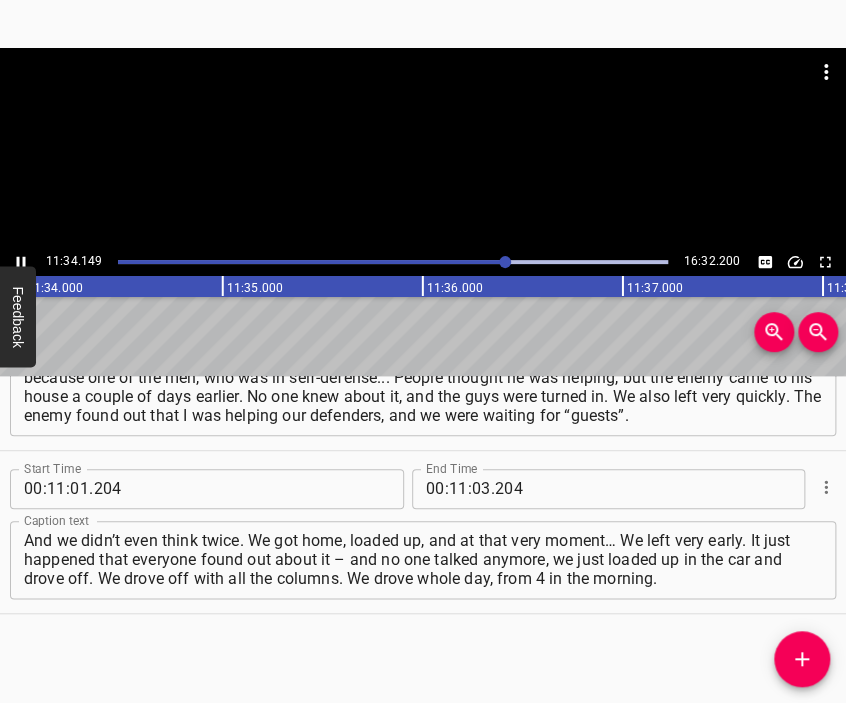 click at bounding box center [423, 148] 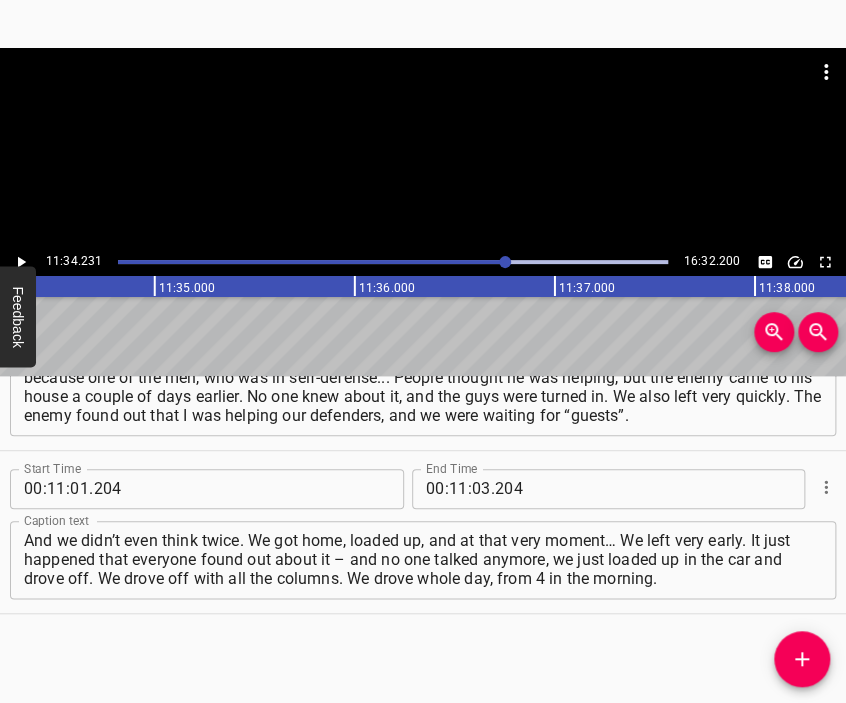 scroll, scrollTop: 0, scrollLeft: 138846, axis: horizontal 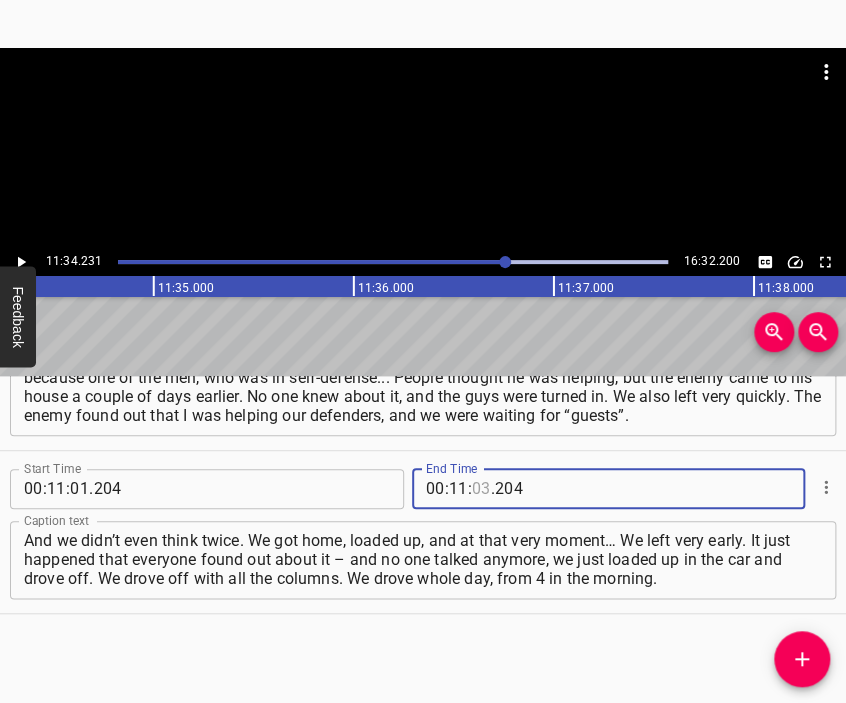 click at bounding box center (481, 489) 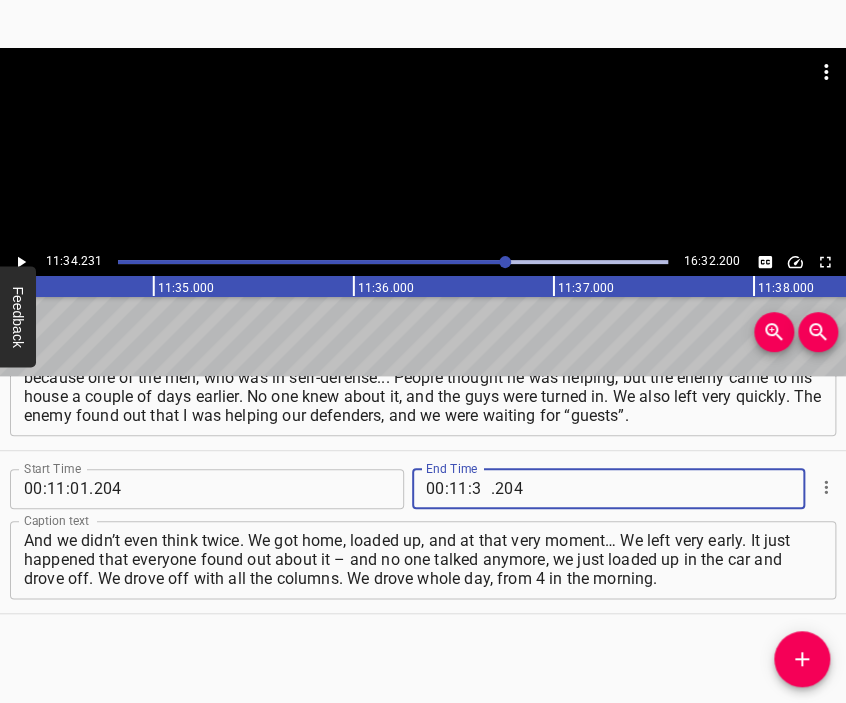 type on "34" 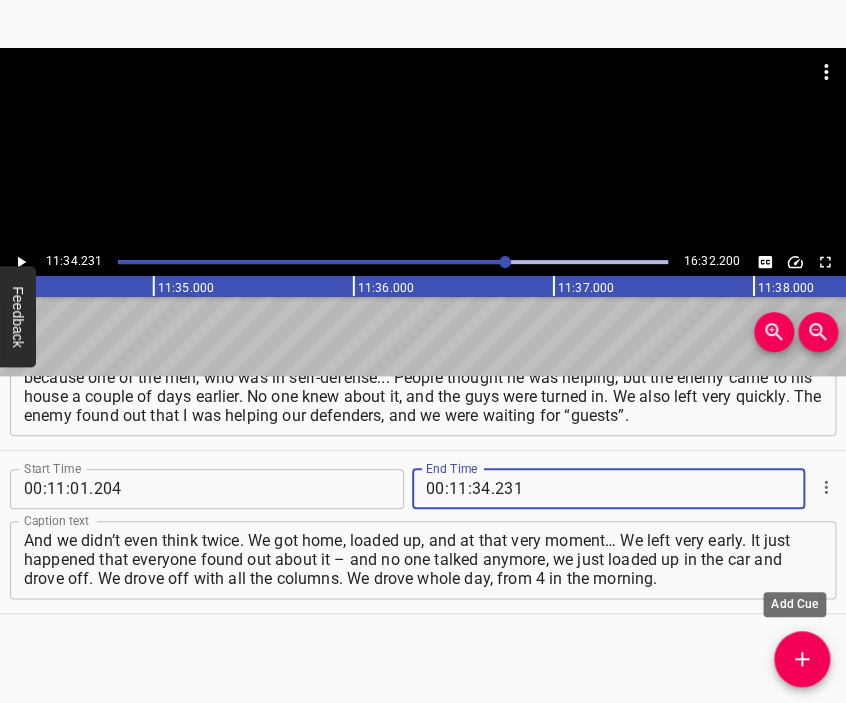 type on "231" 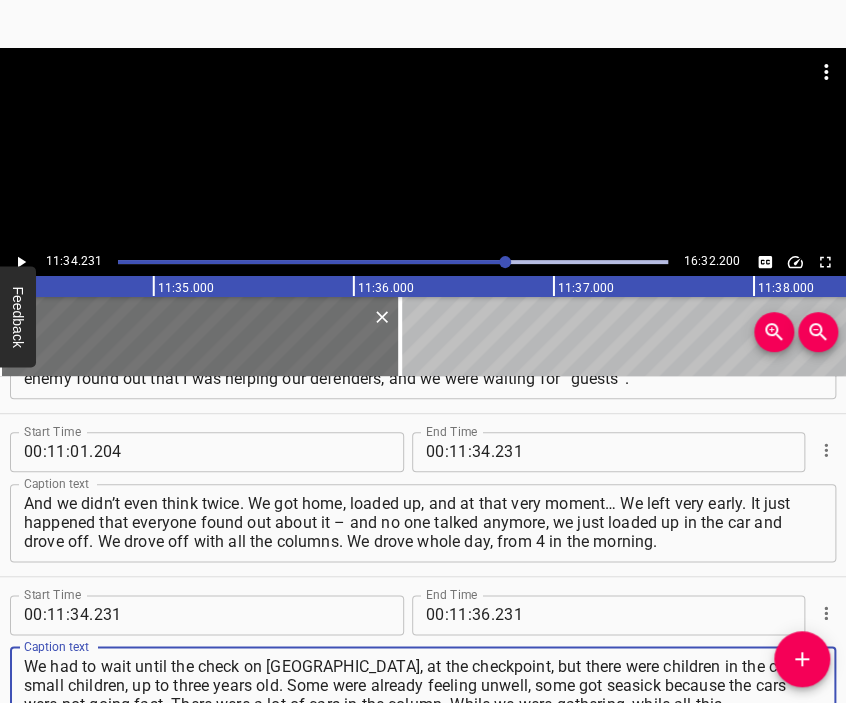 type on "We had to wait until the check on [GEOGRAPHIC_DATA], at the checkpoint, but there were children in the car, small children, up to three years old. Some were already feeling unwell, some got seasick because the cars were not going fast. There were a lot of cars in the column. While we were gathering, while all this…" 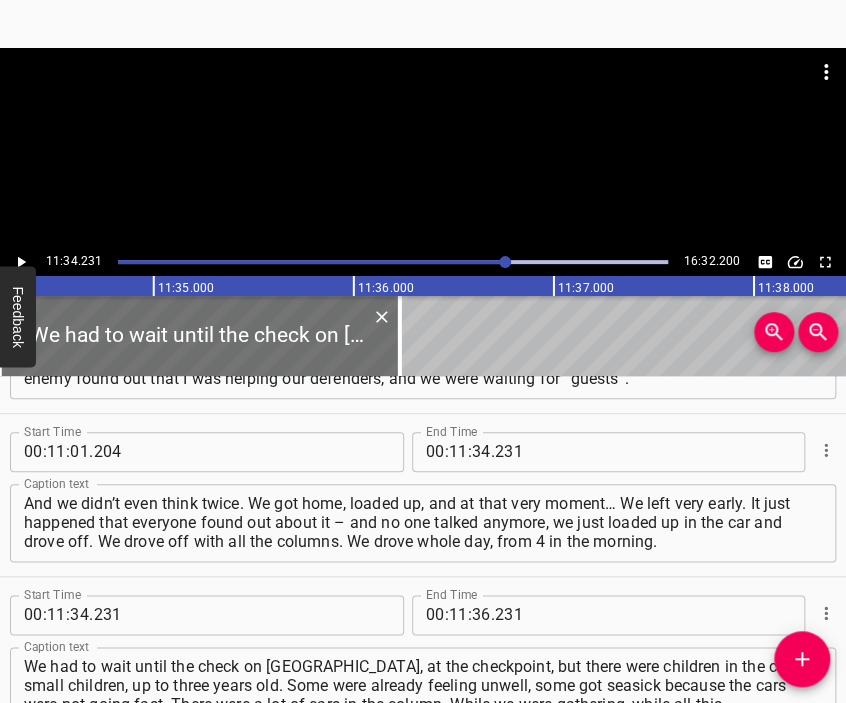 click at bounding box center [423, 148] 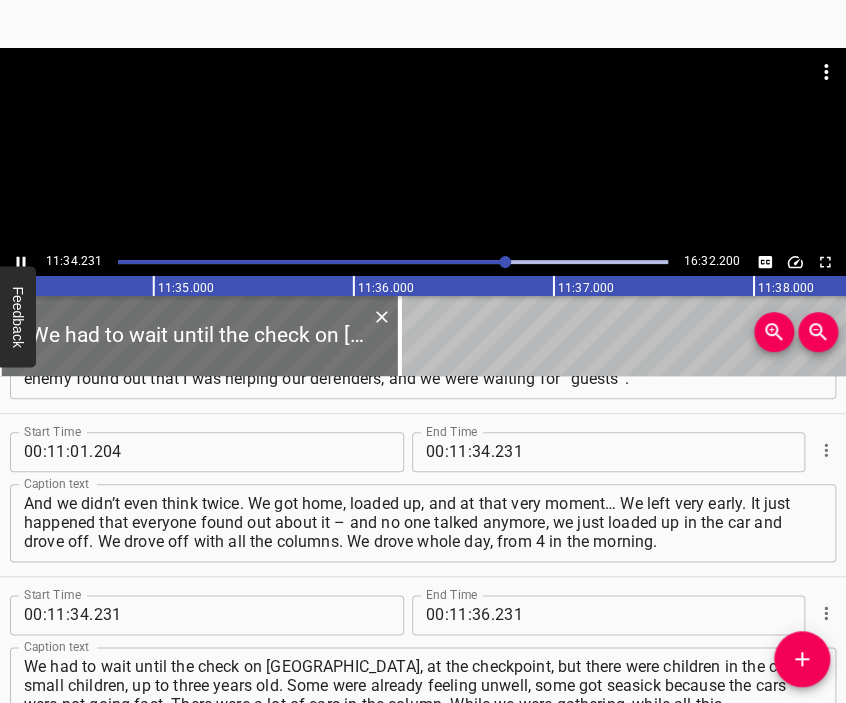 scroll, scrollTop: 4932, scrollLeft: 0, axis: vertical 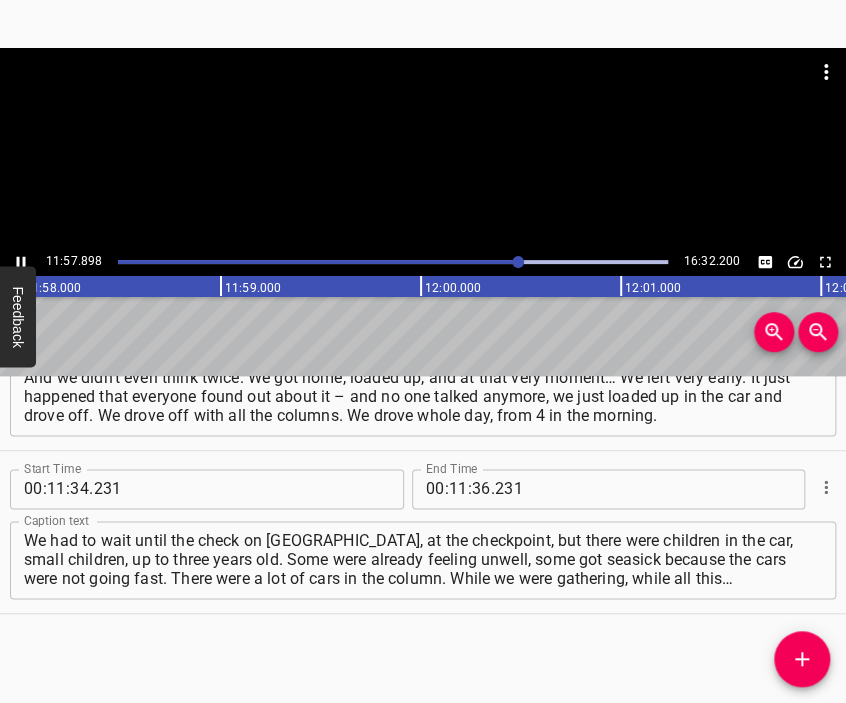 click at bounding box center [423, 148] 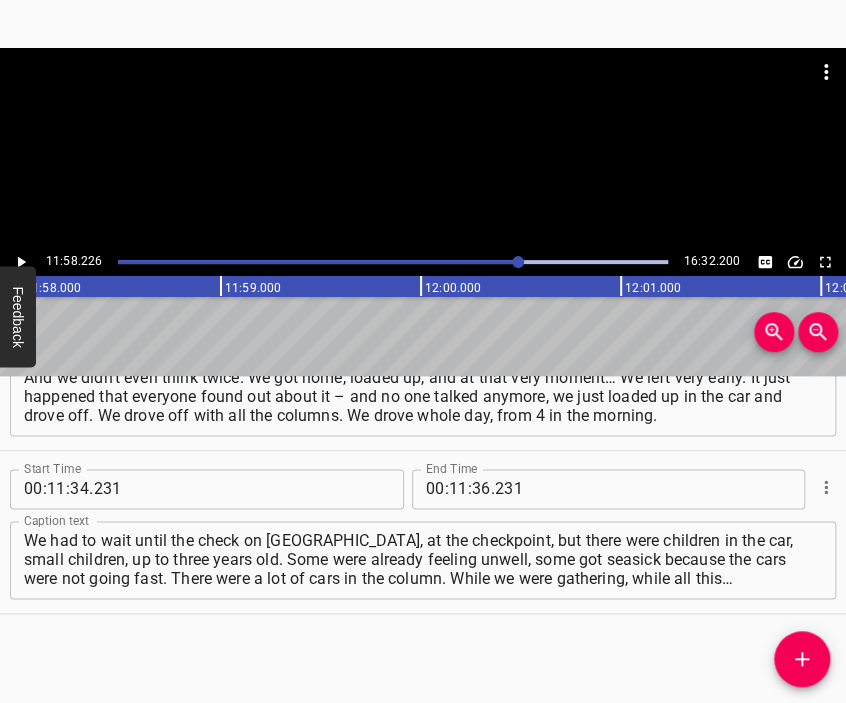scroll, scrollTop: 0, scrollLeft: 143645, axis: horizontal 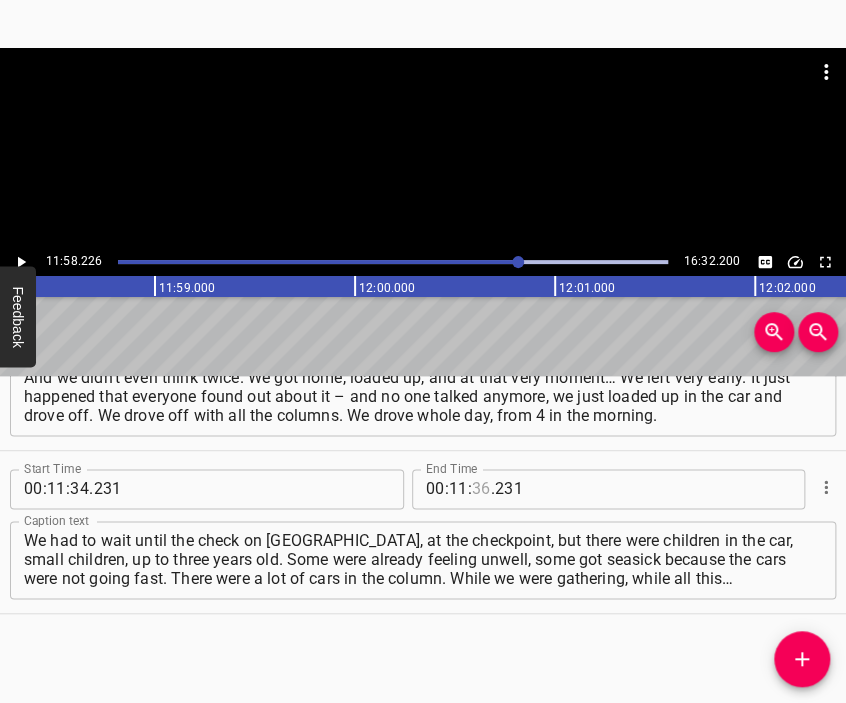 click at bounding box center [481, 489] 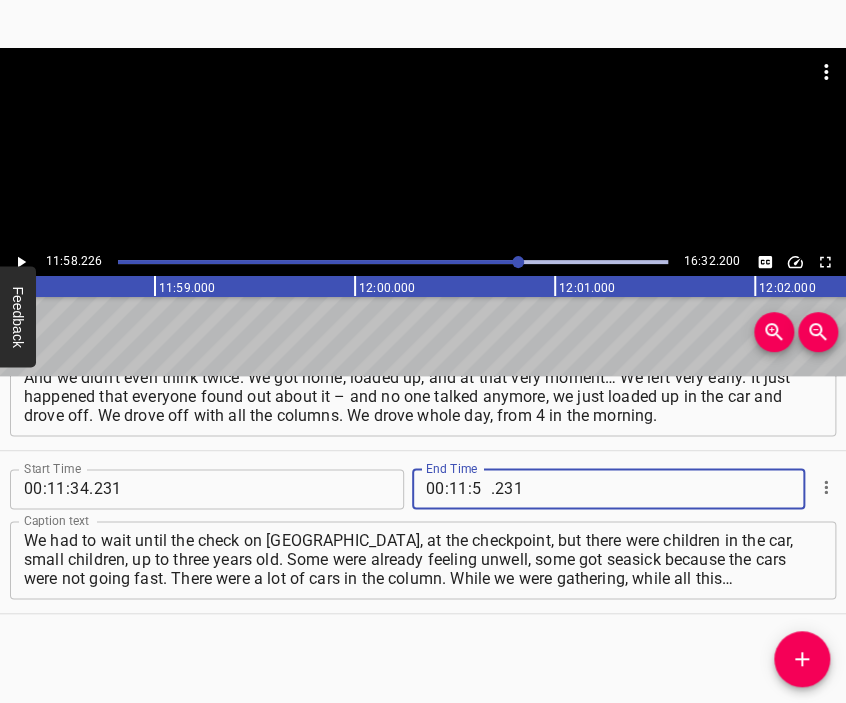 type on "58" 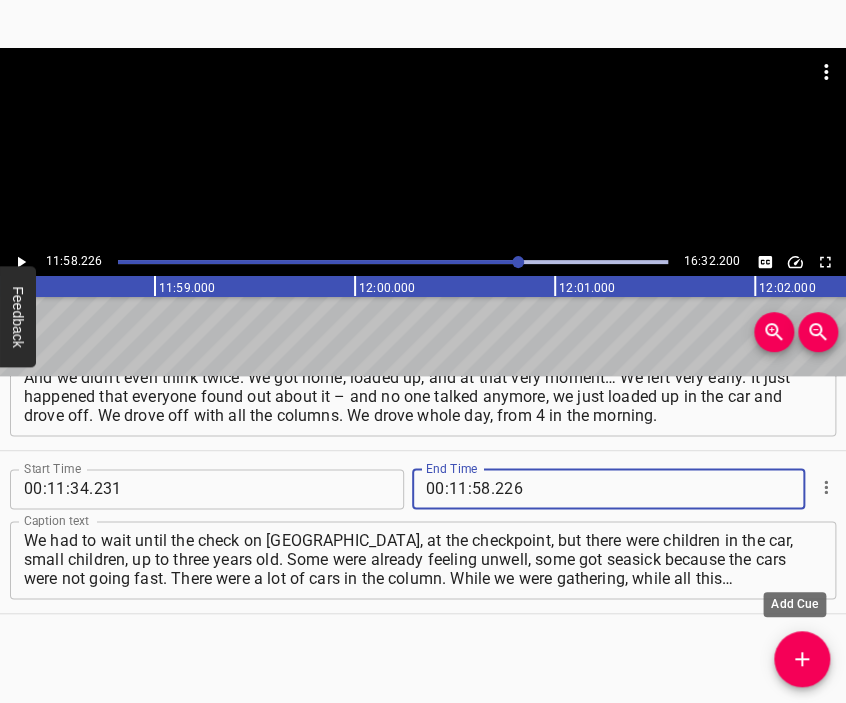 type on "226" 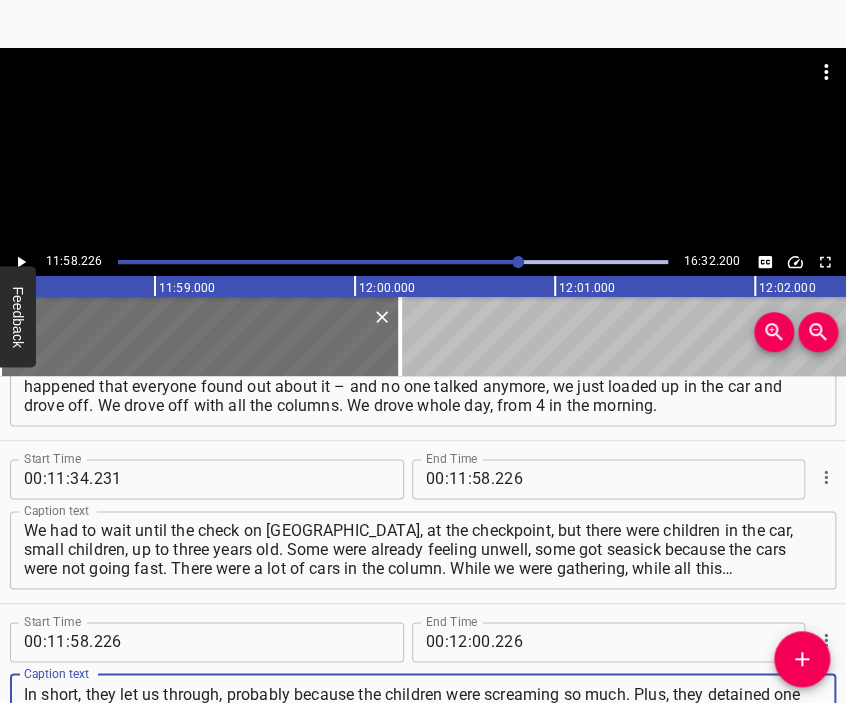 type on "In short, they let us through, probably because the children were screaming so much. Plus, they detained one former policeman, and we managed to get out meanwhile. In fact, the enemy brought a lot of trouble. A lot of things were destroyed, a lot of people were tortured. Because, unfortunately," 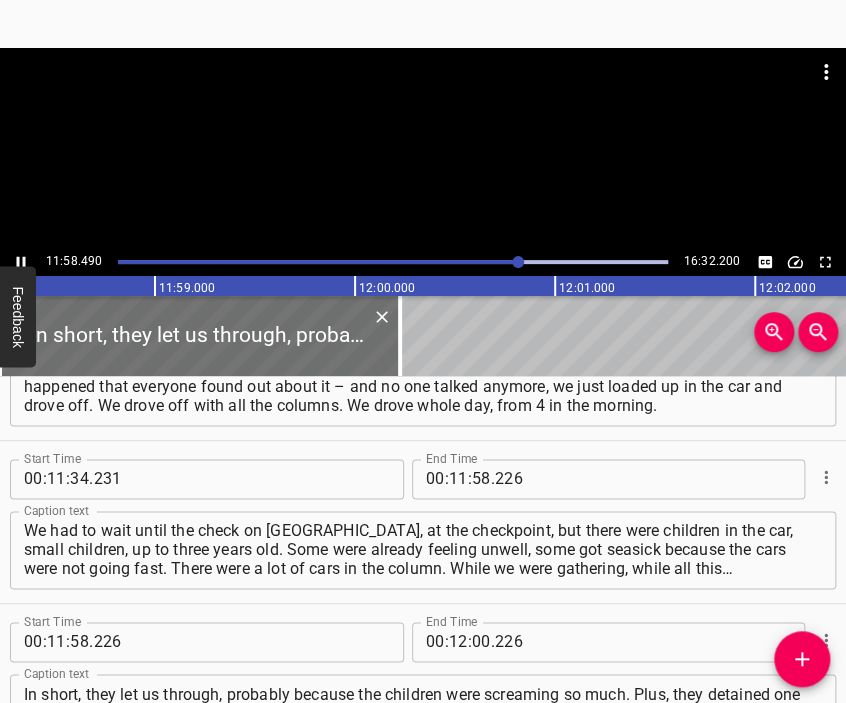 scroll, scrollTop: 5051, scrollLeft: 0, axis: vertical 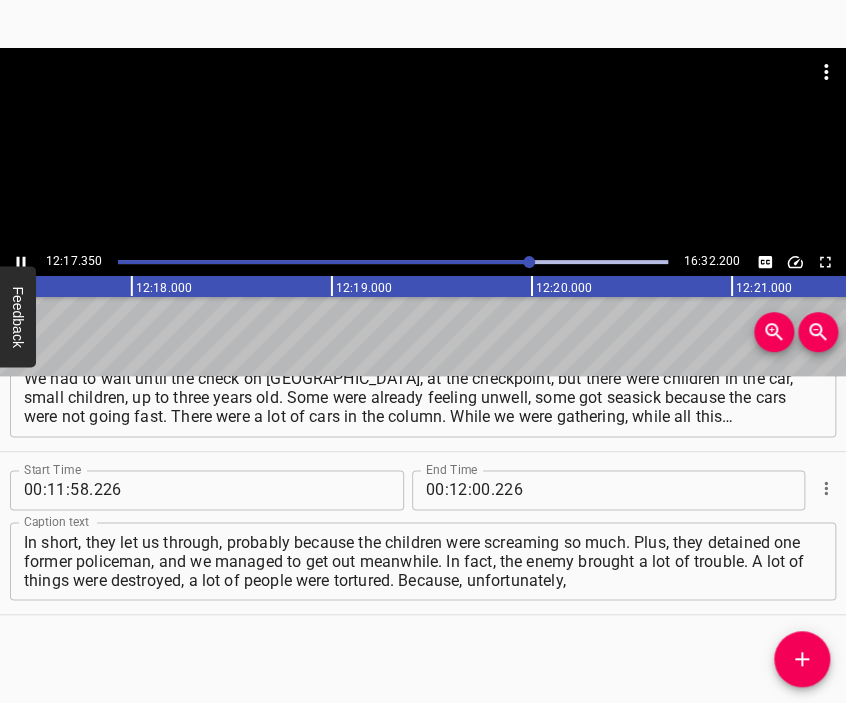 click at bounding box center [423, 98] 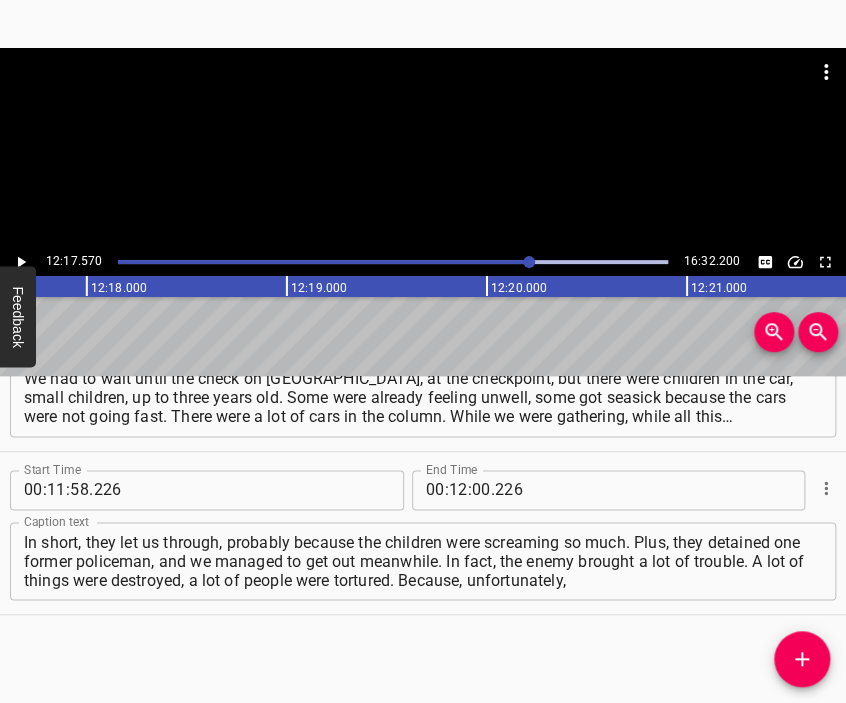 scroll, scrollTop: 0, scrollLeft: 147514, axis: horizontal 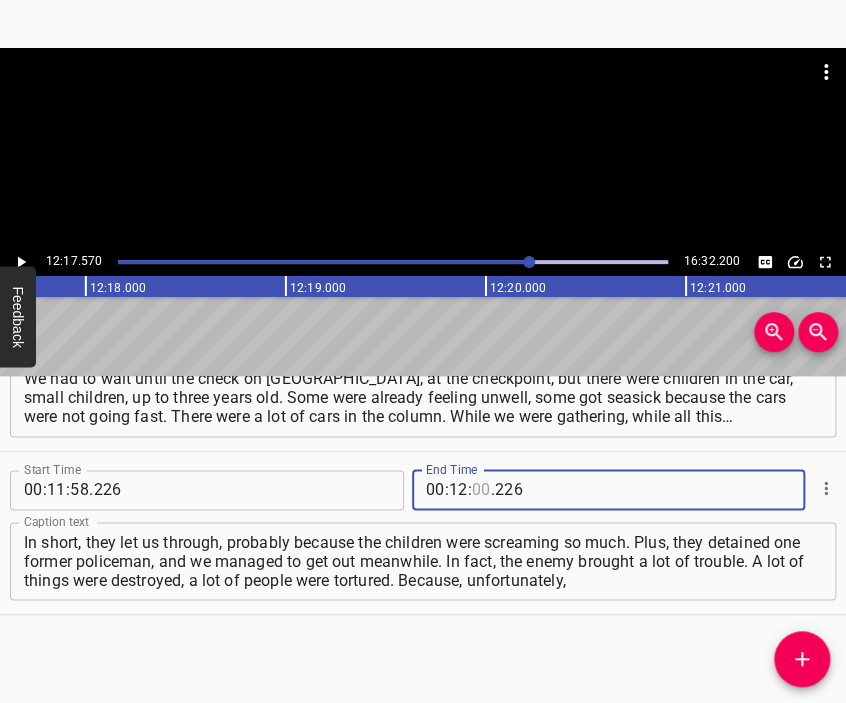 click at bounding box center [481, 490] 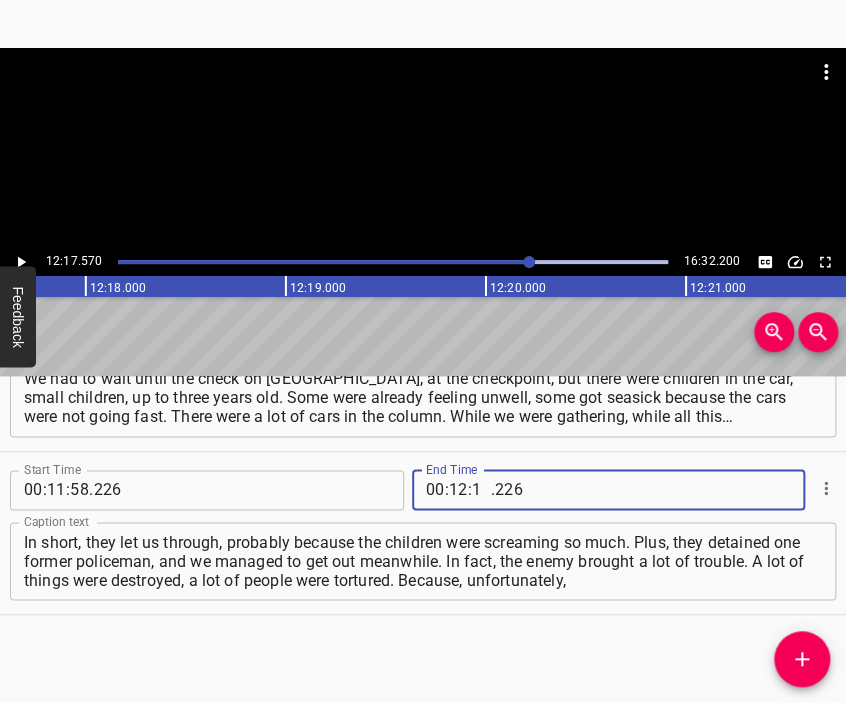 type on "17" 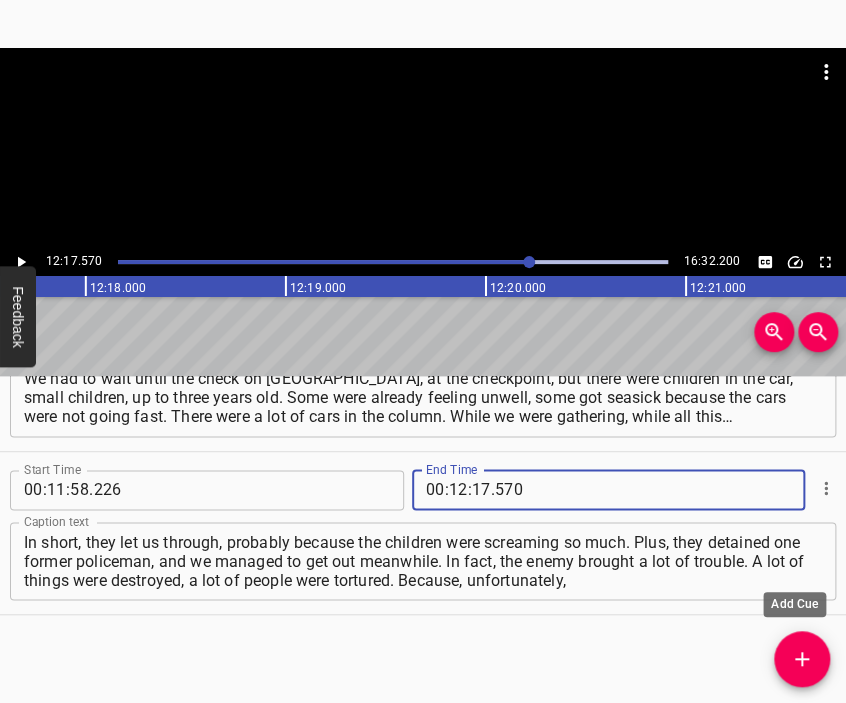 type on "570" 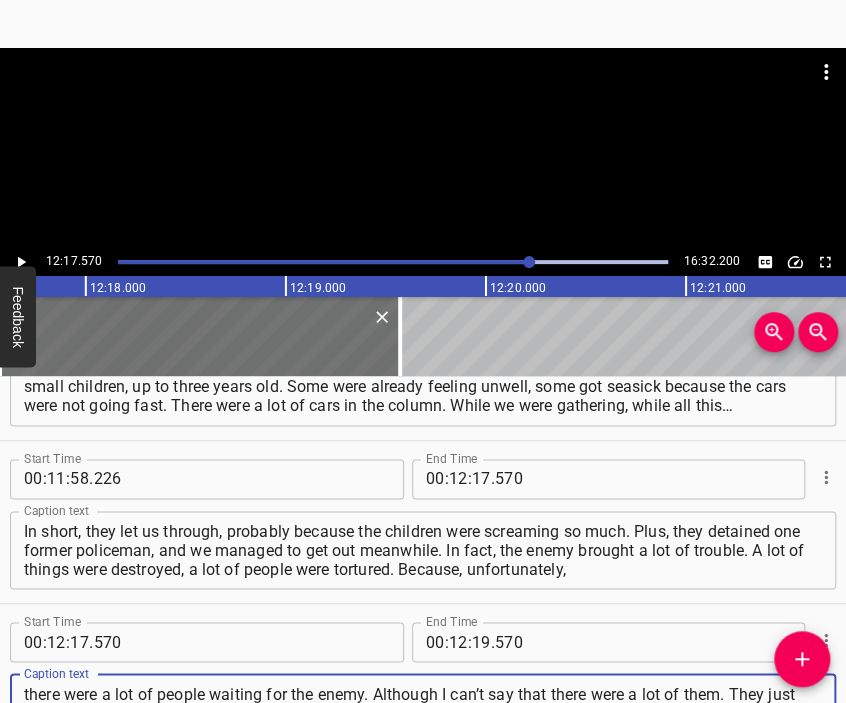 scroll, scrollTop: 5192, scrollLeft: 0, axis: vertical 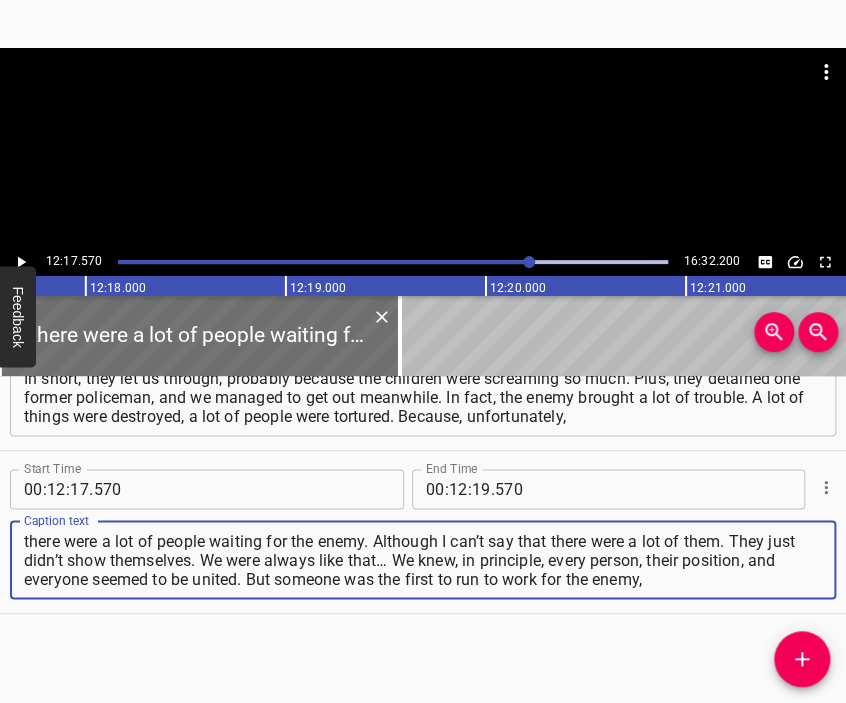 type on "there were a lot of people waiting for the enemy. Although I can’t say that there were a lot of them. They just didn’t show themselves. We were always like that… We knew, in principle, every person, their position, and everyone seemed to be united. But someone was the first to run to work for the enemy," 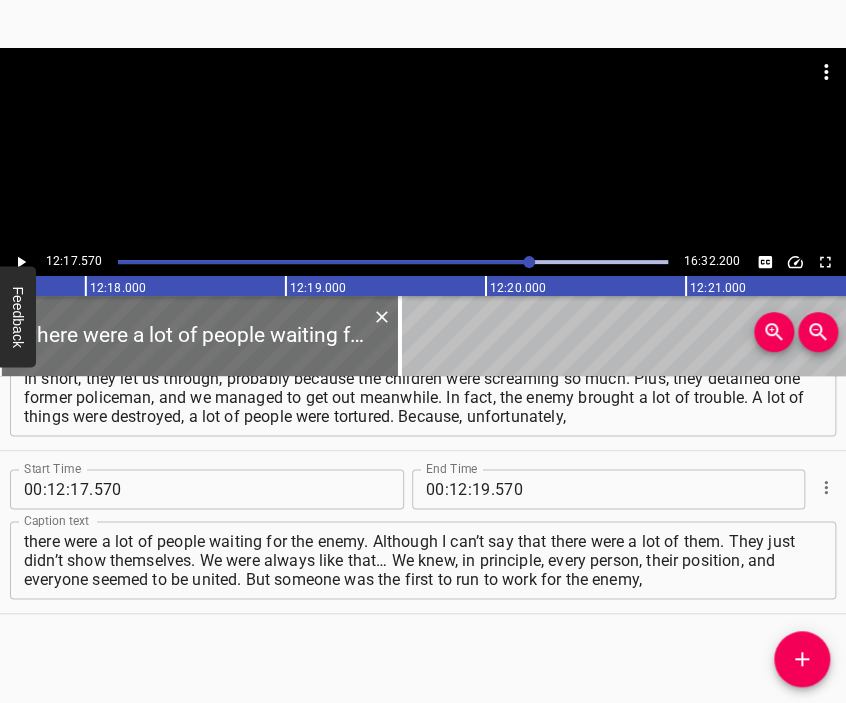 click at bounding box center [423, 148] 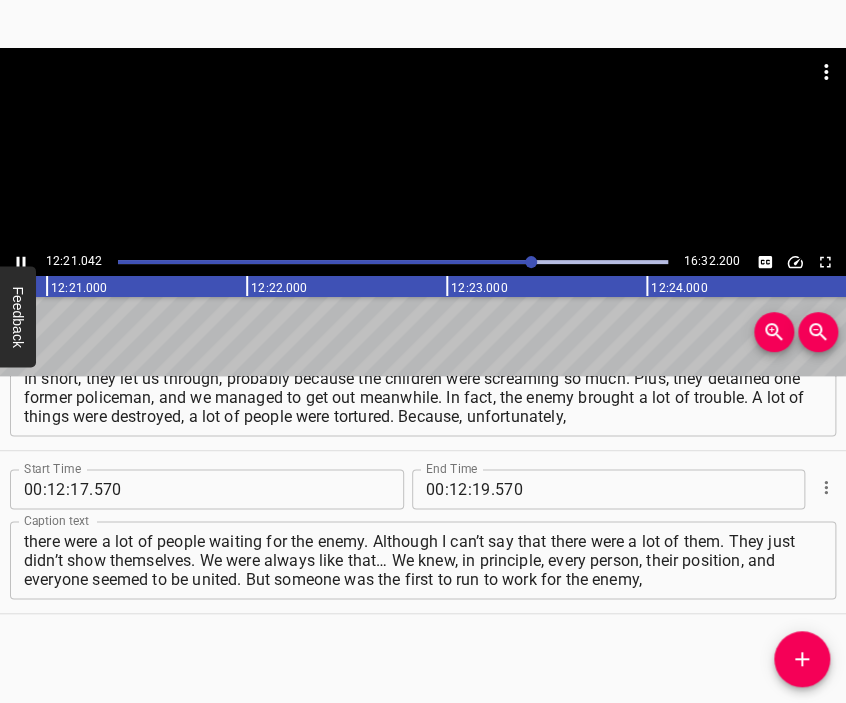 scroll, scrollTop: 0, scrollLeft: 148208, axis: horizontal 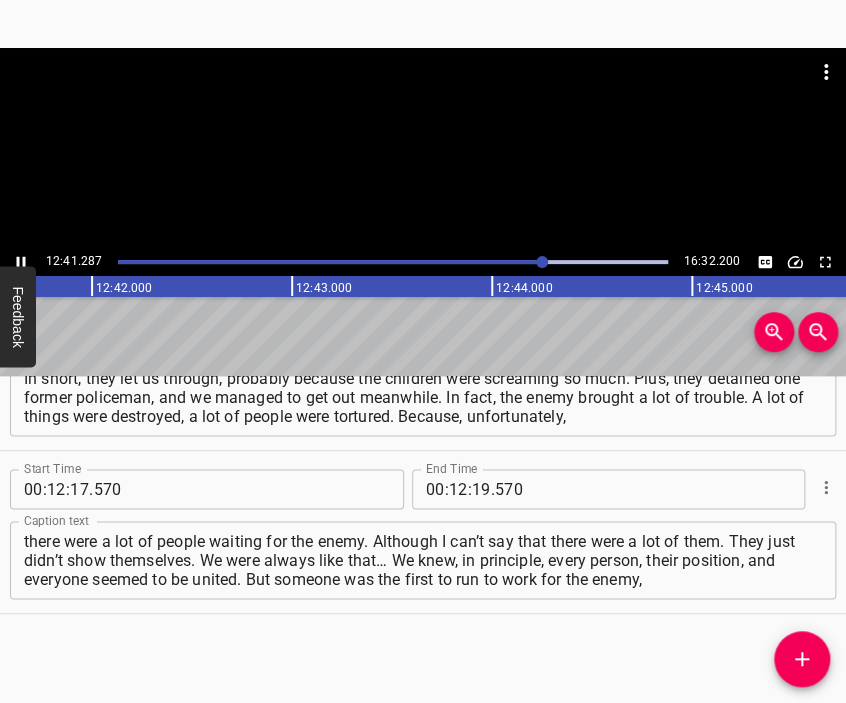 click at bounding box center (423, 148) 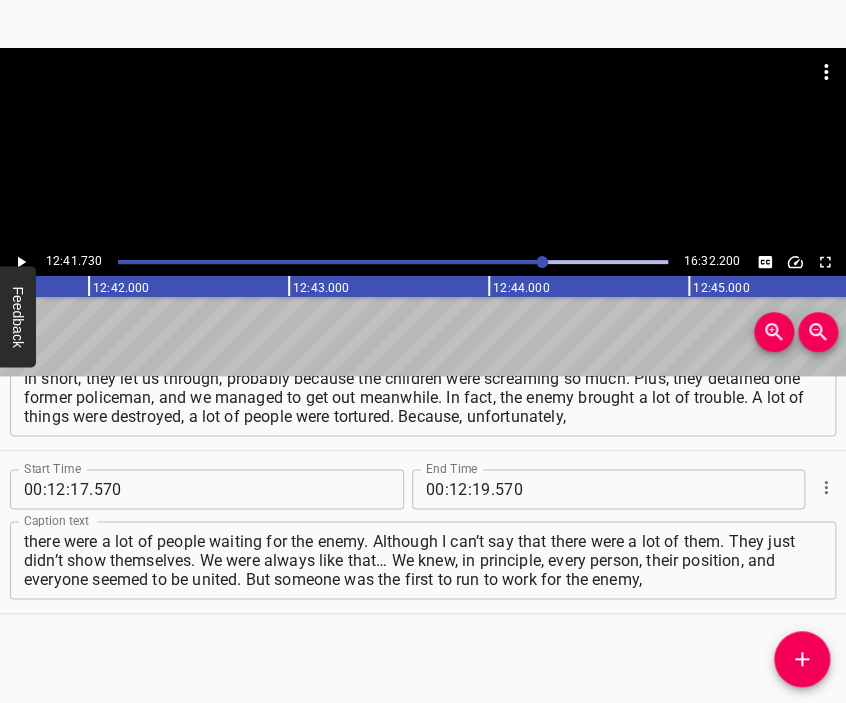 scroll, scrollTop: 0, scrollLeft: 152345, axis: horizontal 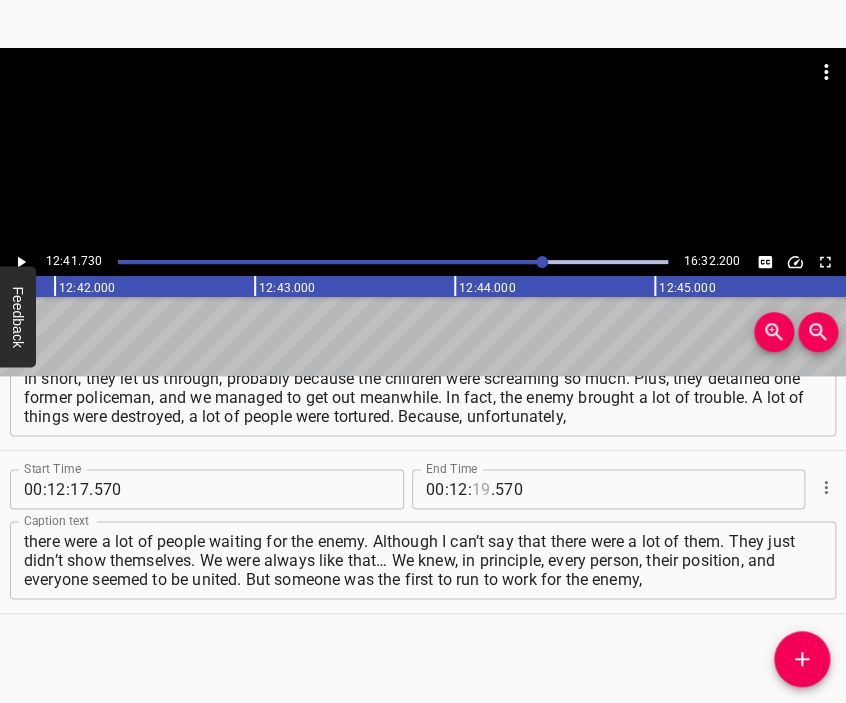 click at bounding box center (481, 489) 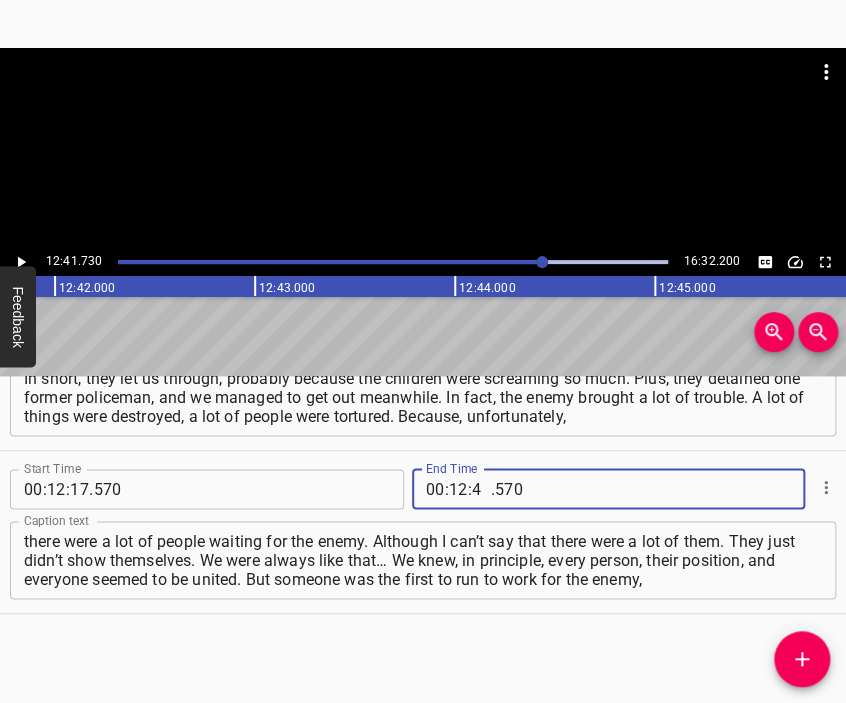 type on "41" 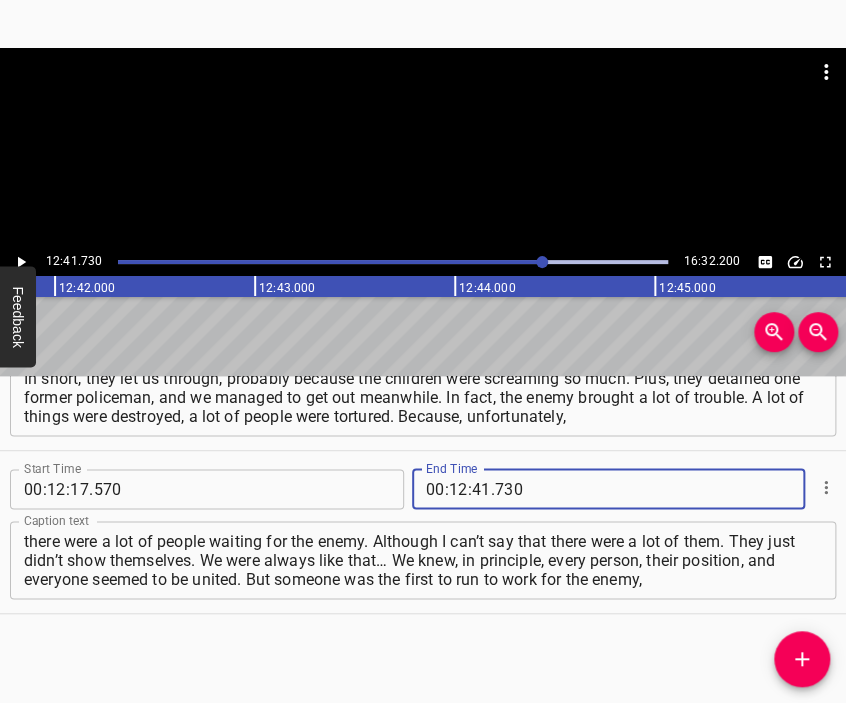 type on "730" 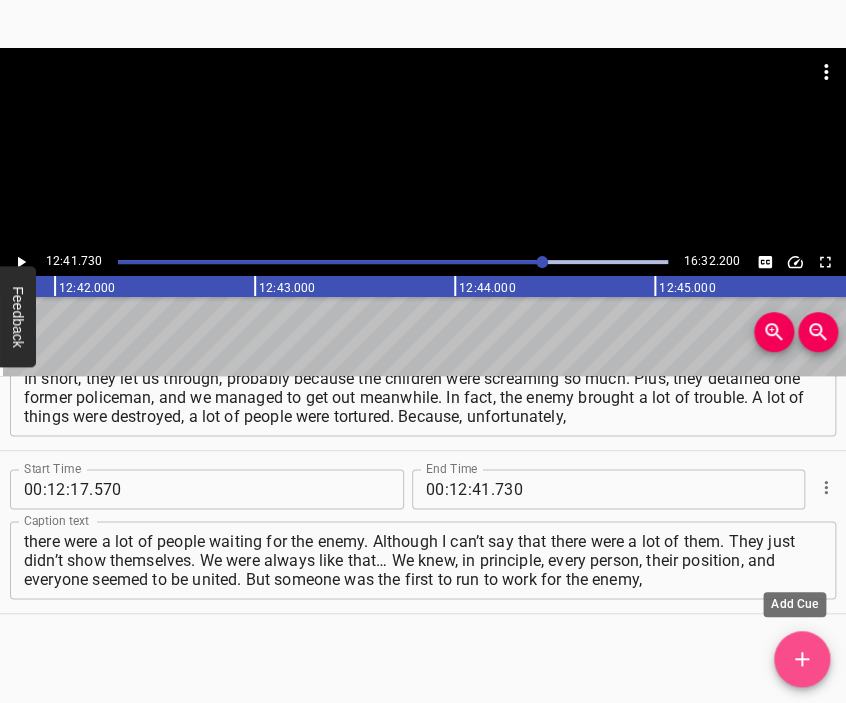 click 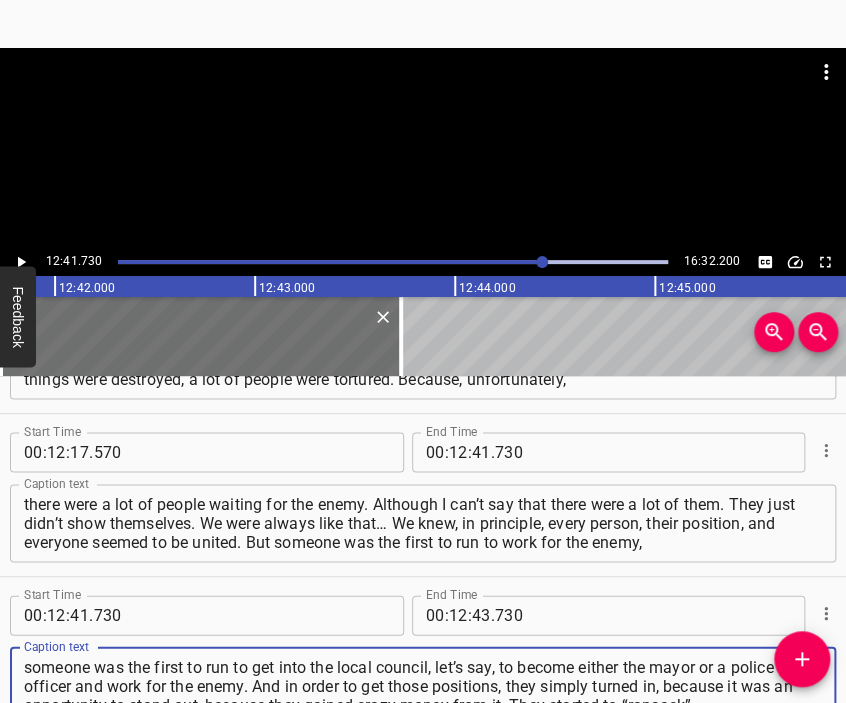 type on "someone was the first to run to get into the local council, let’s say, to become either the mayor or a police officer and work for the enemy. And in order to get those positions, they simply turned in, because it was an opportunity to stand out, because they gained crazy money from it. They started to “ransack”" 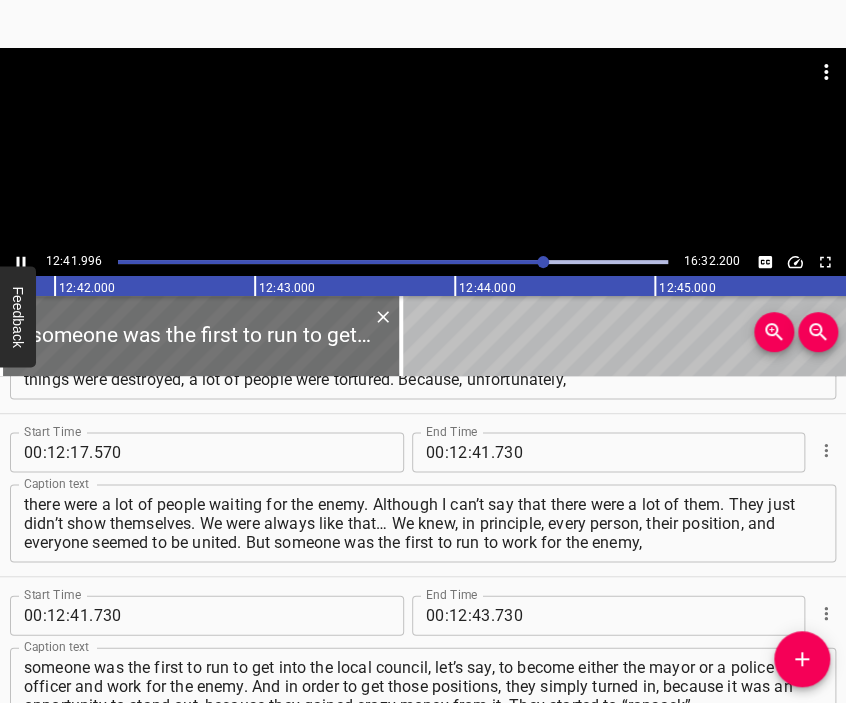 scroll, scrollTop: 5471, scrollLeft: 0, axis: vertical 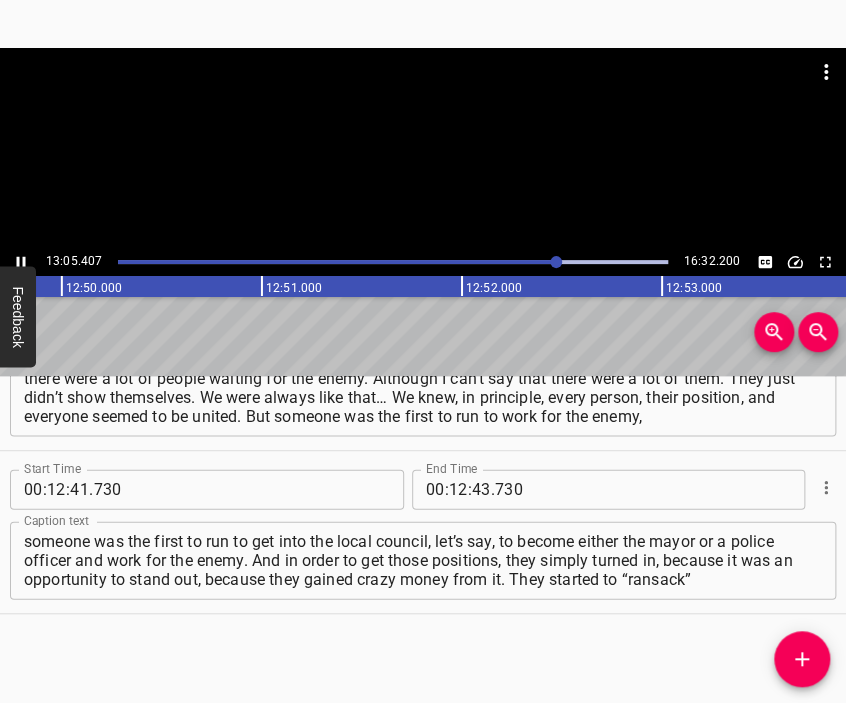 click at bounding box center (423, 98) 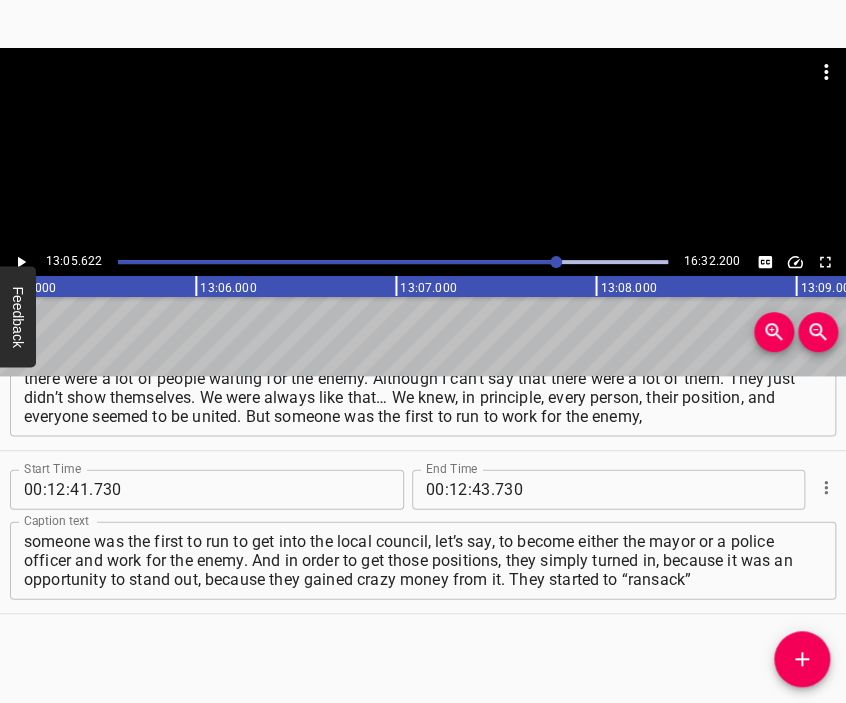 scroll, scrollTop: 0, scrollLeft: 157124, axis: horizontal 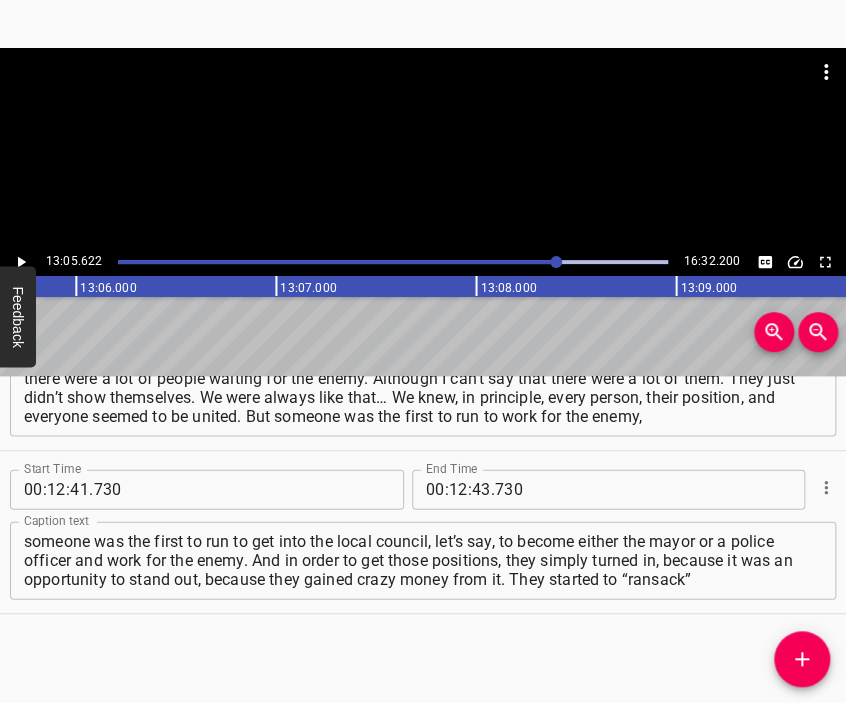 click at bounding box center [423, 148] 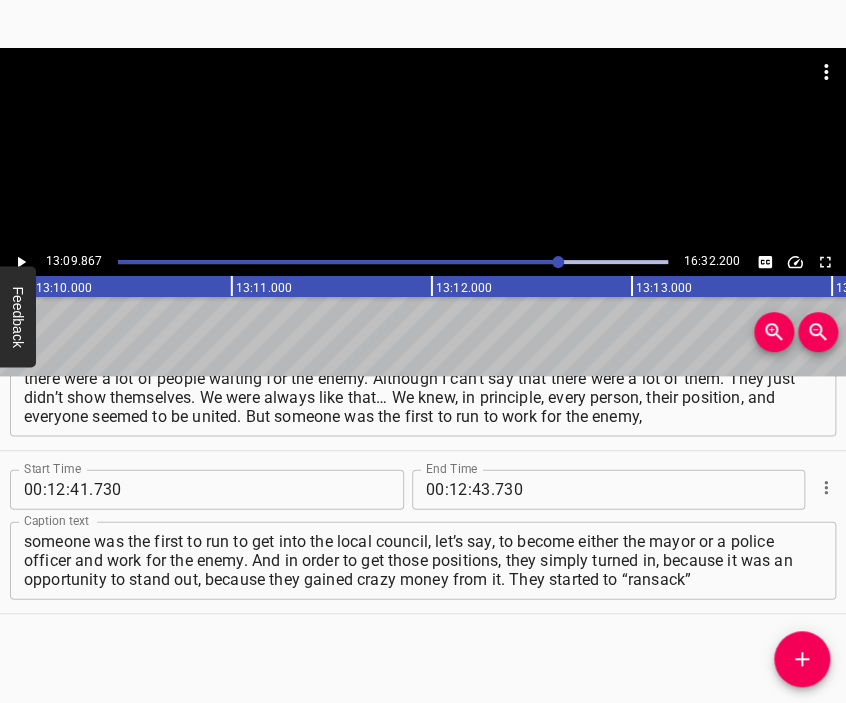 scroll, scrollTop: 0, scrollLeft: 157973, axis: horizontal 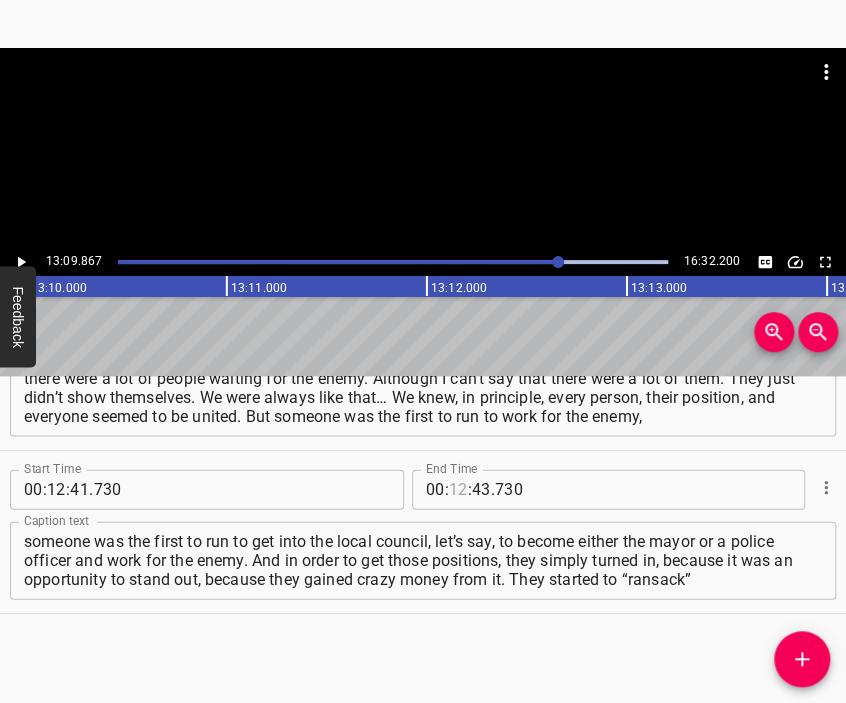 click at bounding box center [458, 489] 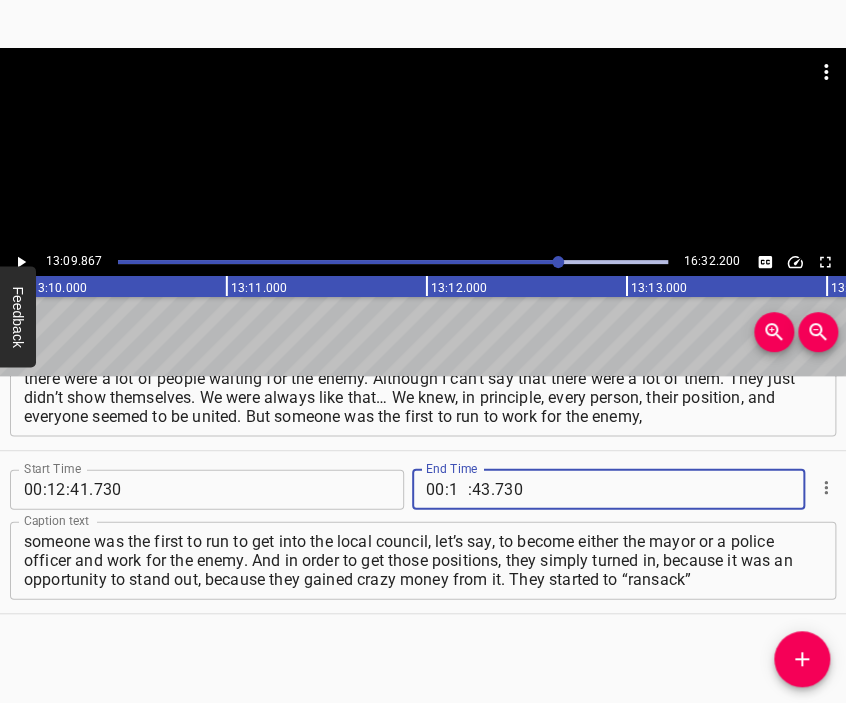 type on "13" 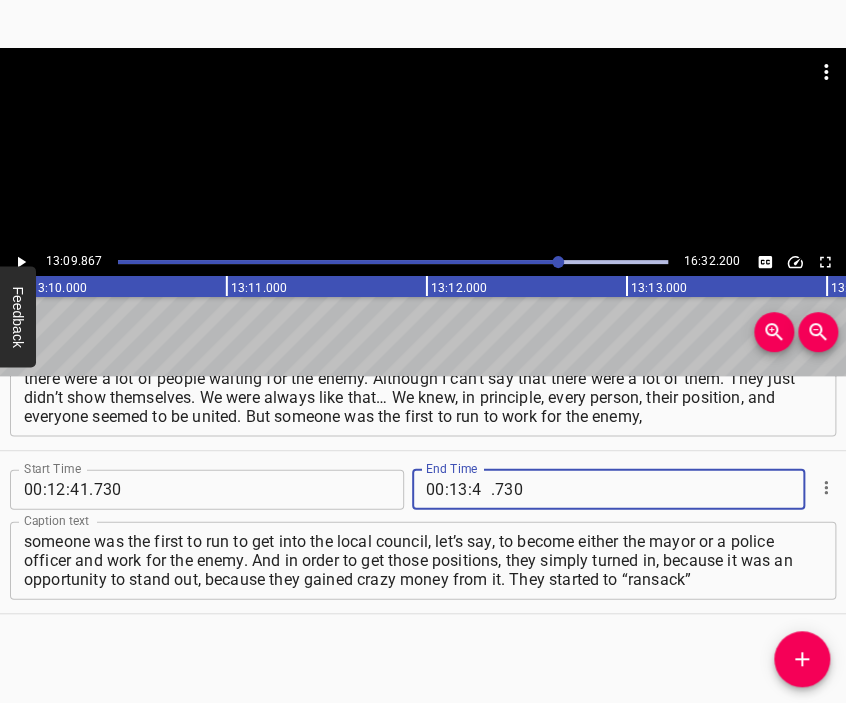 type on "40" 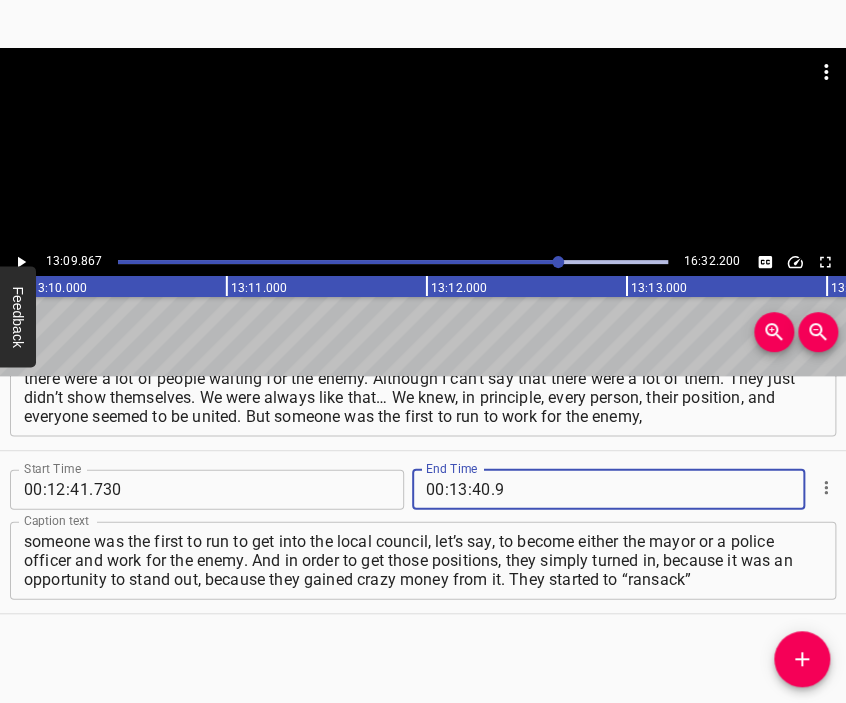 type on "9" 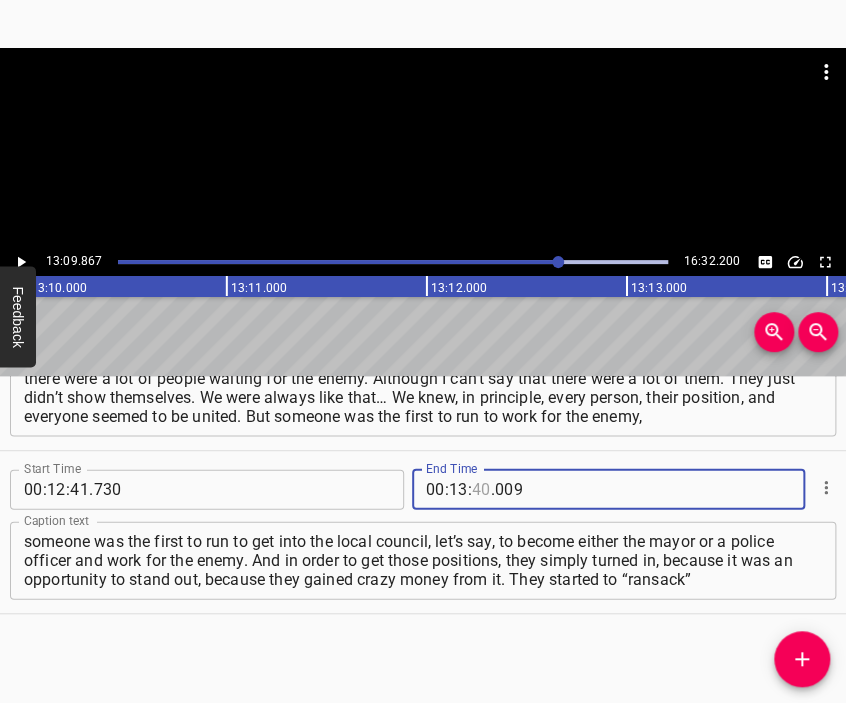 click at bounding box center (481, 489) 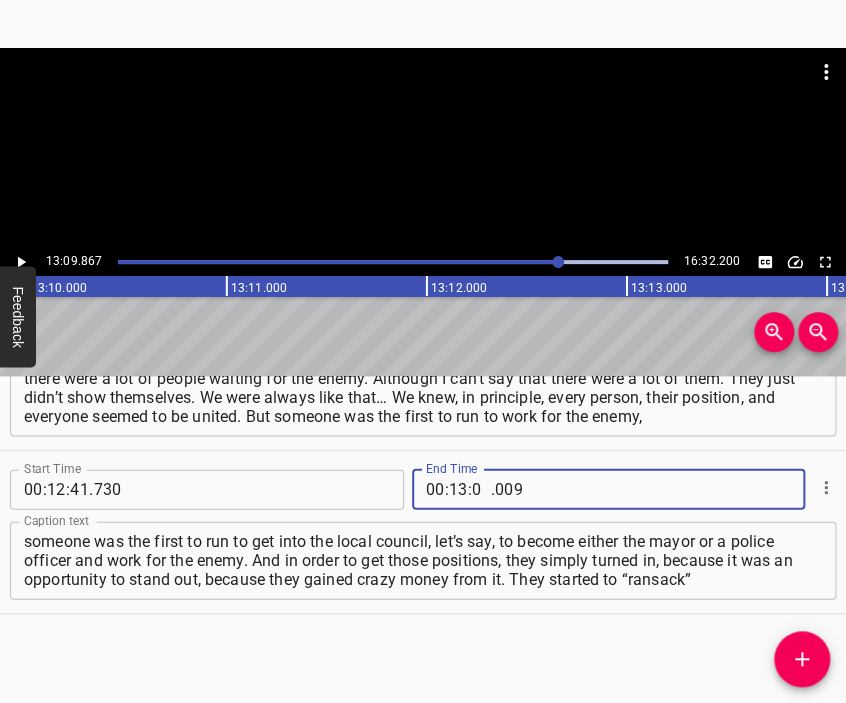 type on "09" 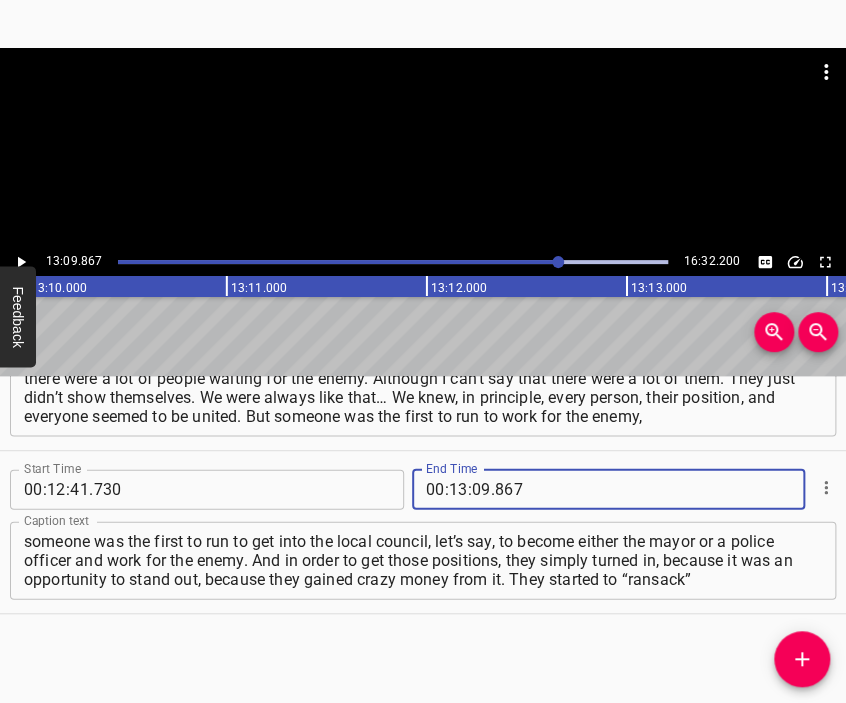 type on "867" 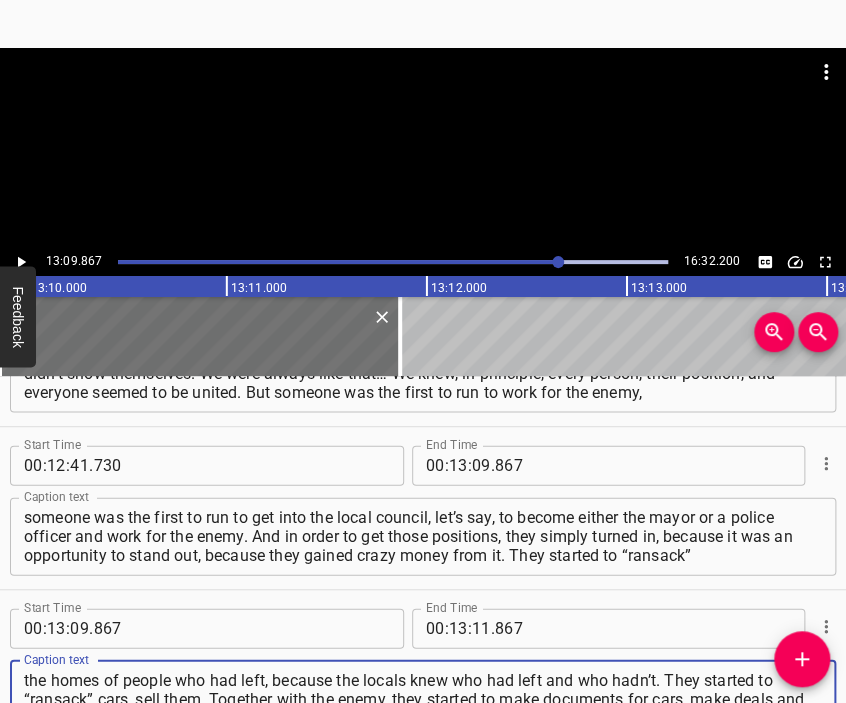 type on "the homes of people who had left, because the locals knew who had left and who hadn’t. They started to “ransack” cars, sell them. Together with the enemy, they started to make documents for cars, make deals and drive them abroad. Such cars even got through [GEOGRAPHIC_DATA] to [GEOGRAPHIC_DATA], I know this," 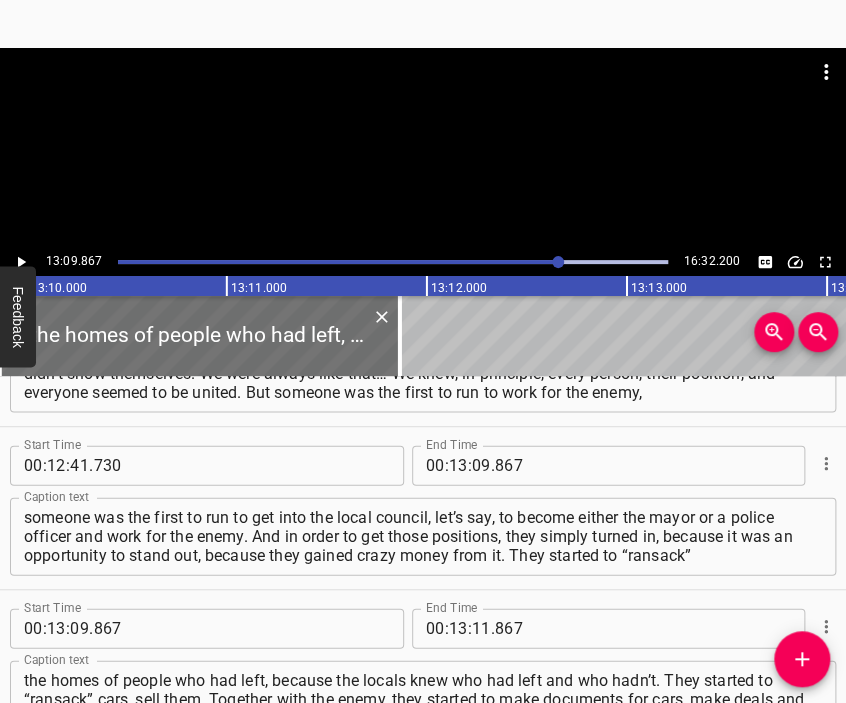 click at bounding box center (423, 148) 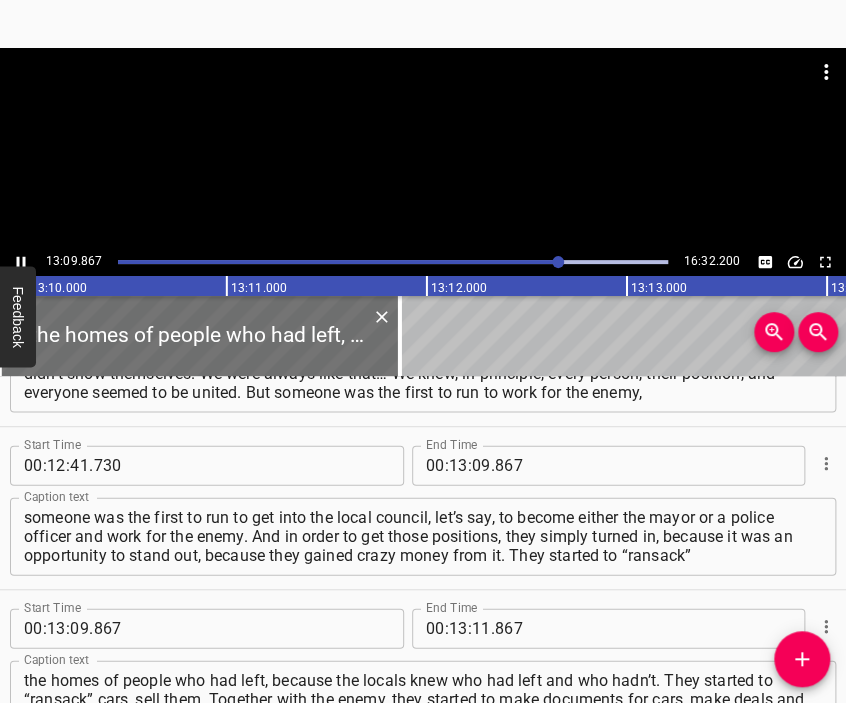 scroll, scrollTop: 5572, scrollLeft: 0, axis: vertical 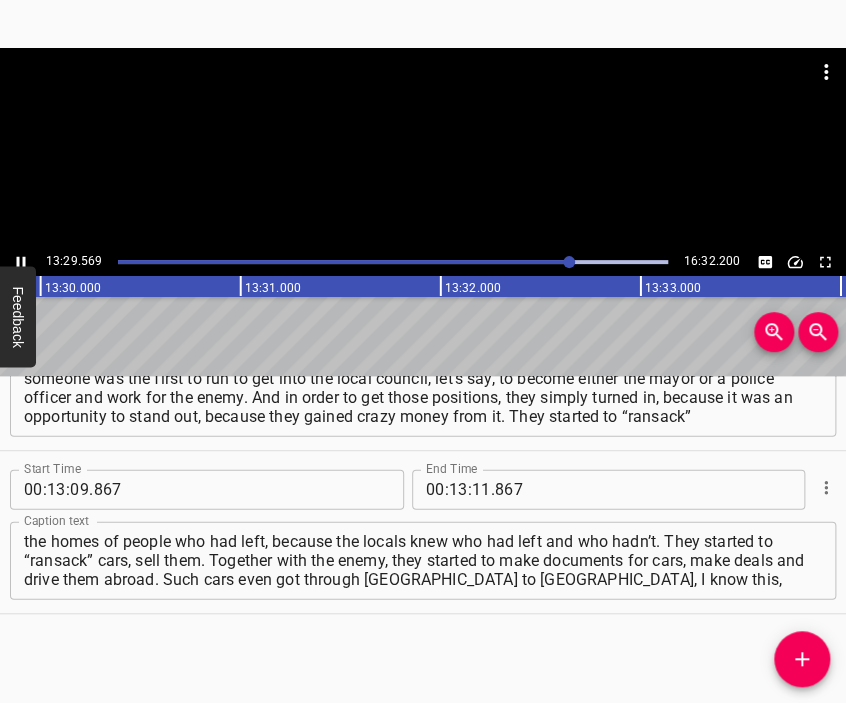 click at bounding box center [423, 148] 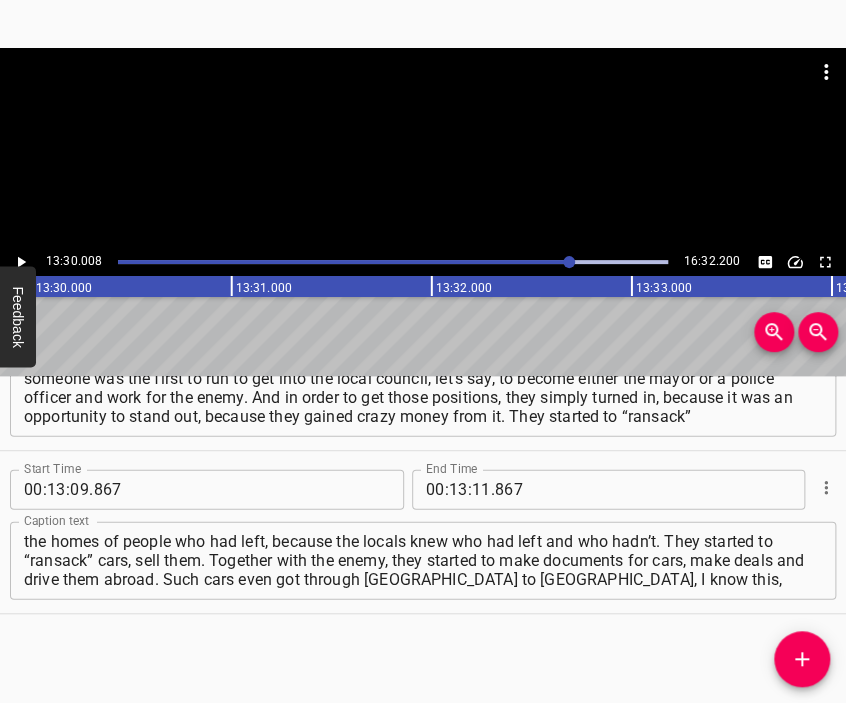 scroll, scrollTop: 0, scrollLeft: 162001, axis: horizontal 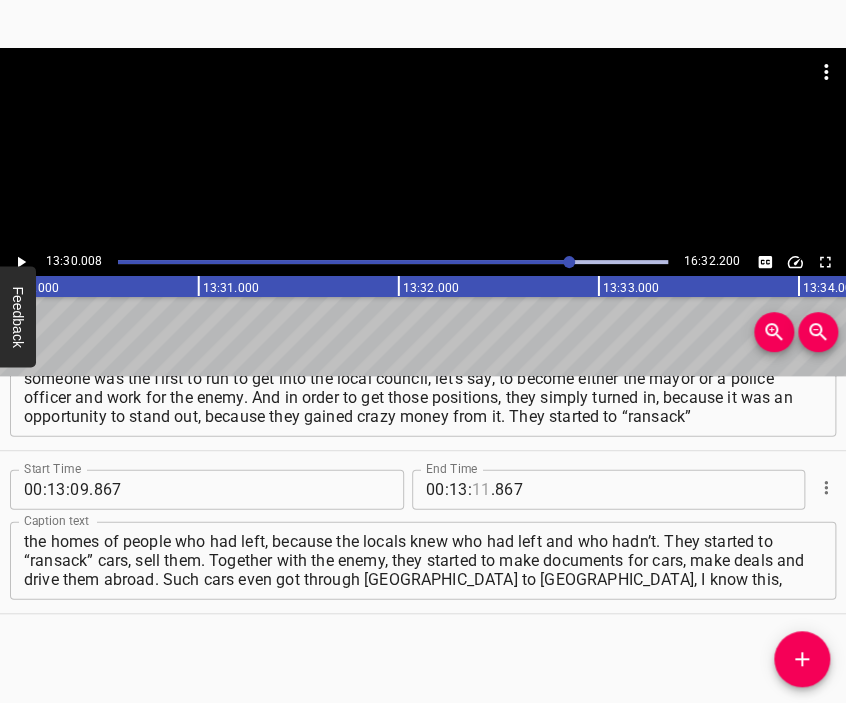 click at bounding box center [481, 489] 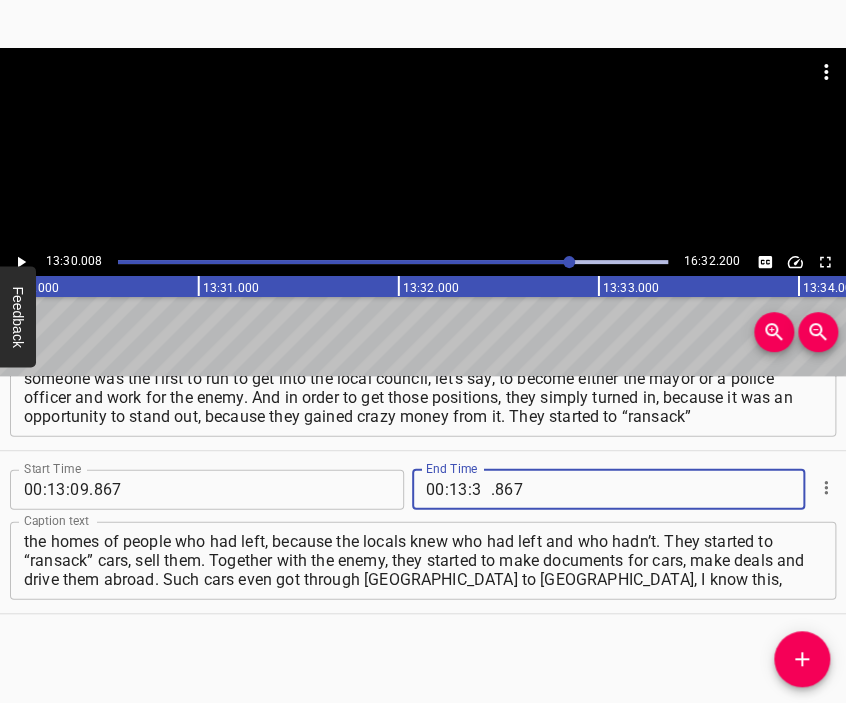type on "30" 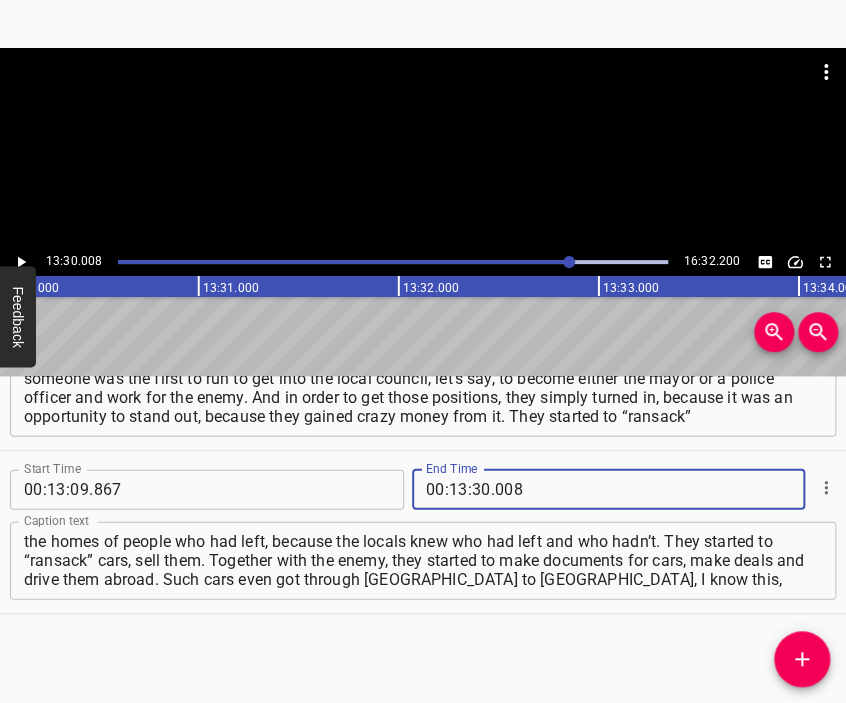 type on "008" 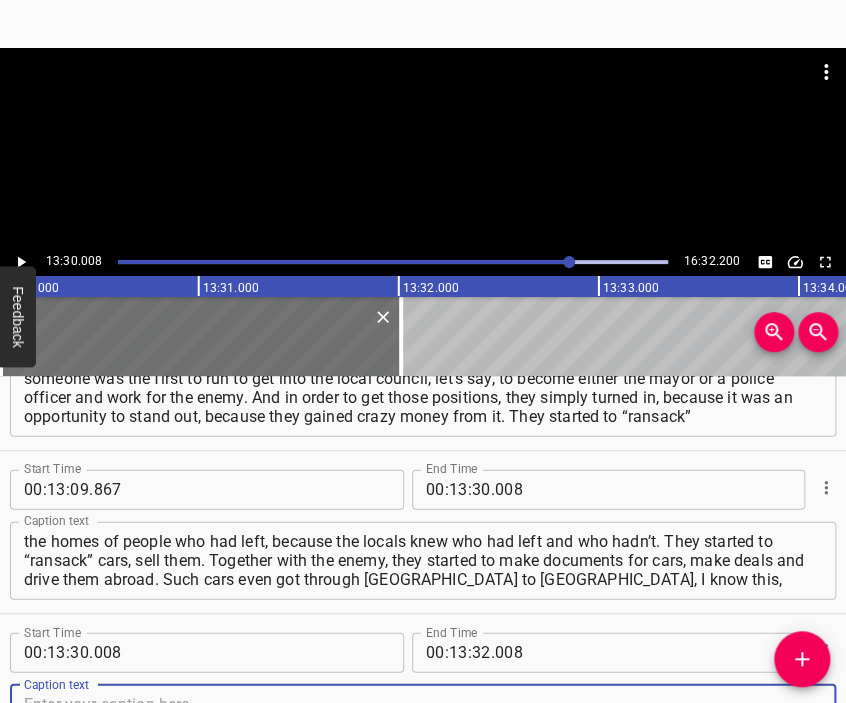 scroll, scrollTop: 5644, scrollLeft: 0, axis: vertical 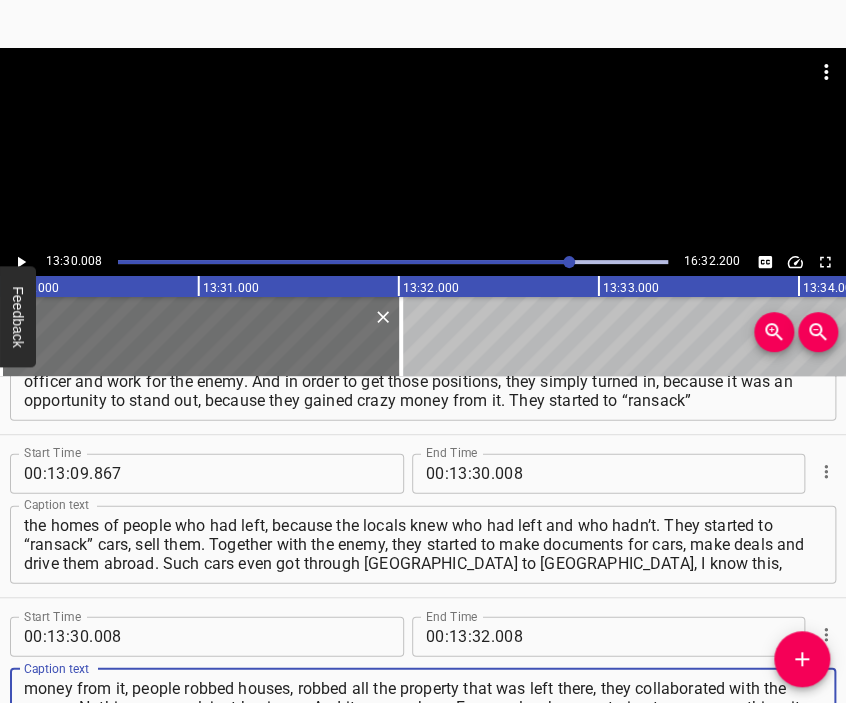 type on "and the police took them away there, because the documents were faked, remade. But those people made money from it, people robbed houses, robbed all the property that was left there, they collaborated with the enemy. Nothing personal, just business. And it was such a… For people who were trying to earn something, it was a chance." 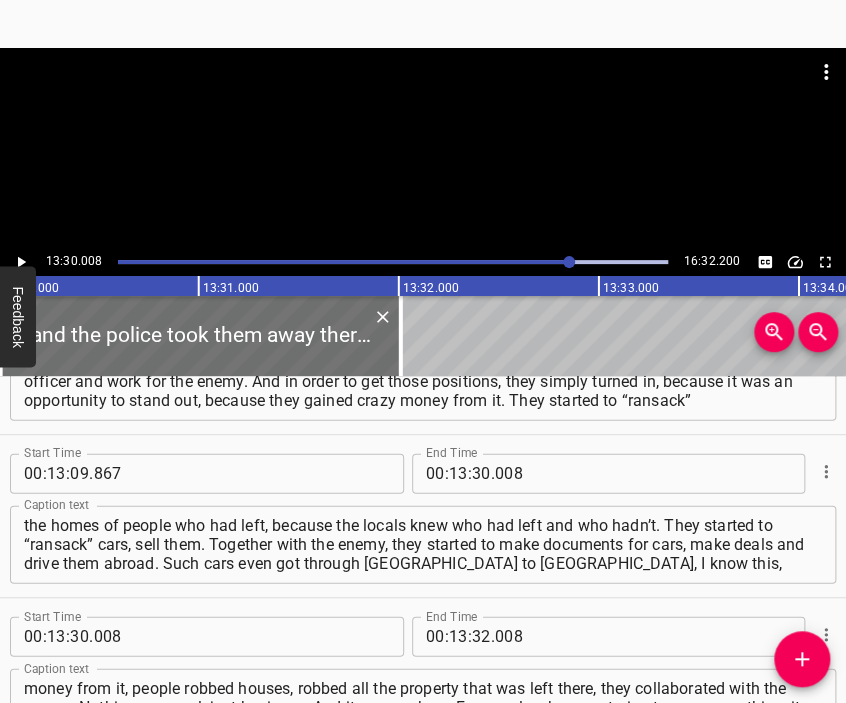 click at bounding box center (423, 98) 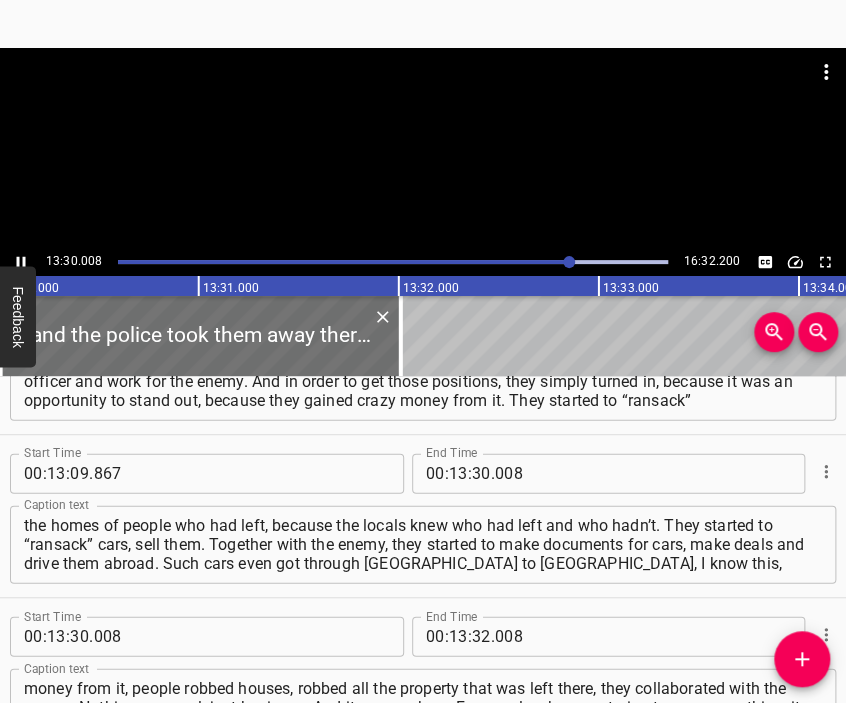 scroll, scrollTop: 5728, scrollLeft: 0, axis: vertical 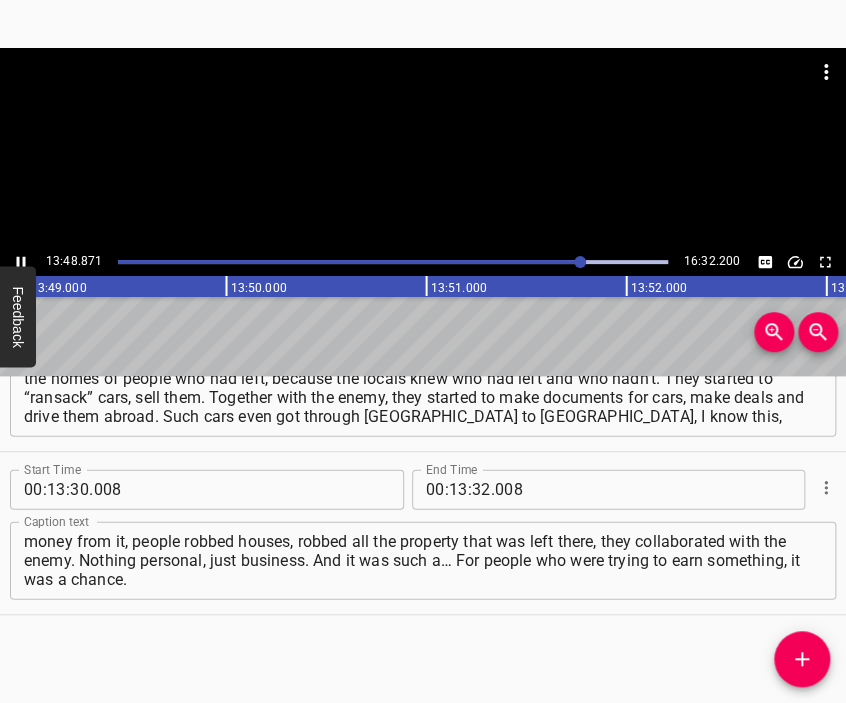 click at bounding box center [423, 148] 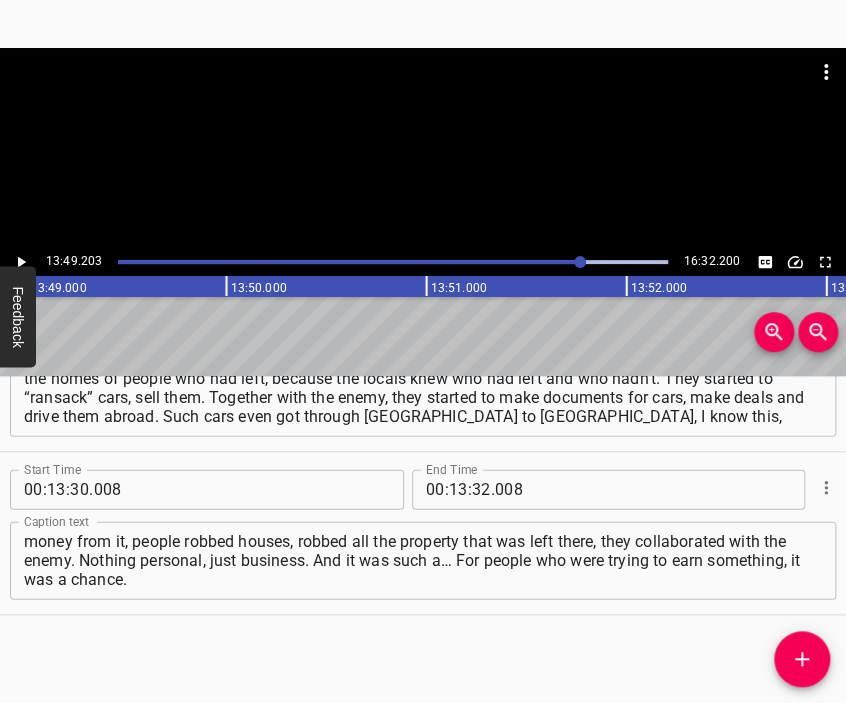 scroll, scrollTop: 0, scrollLeft: 165840, axis: horizontal 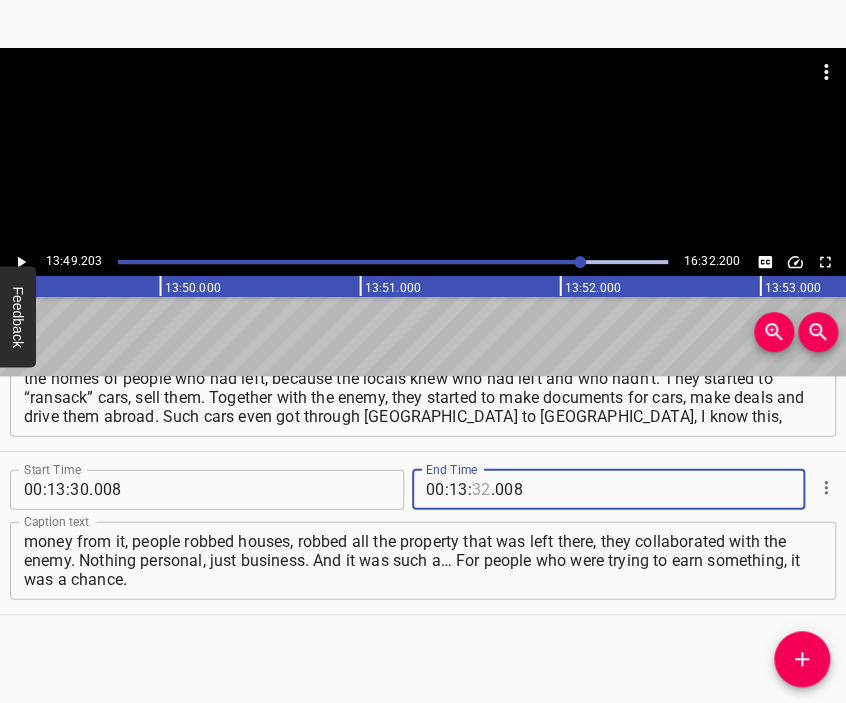 click at bounding box center [481, 490] 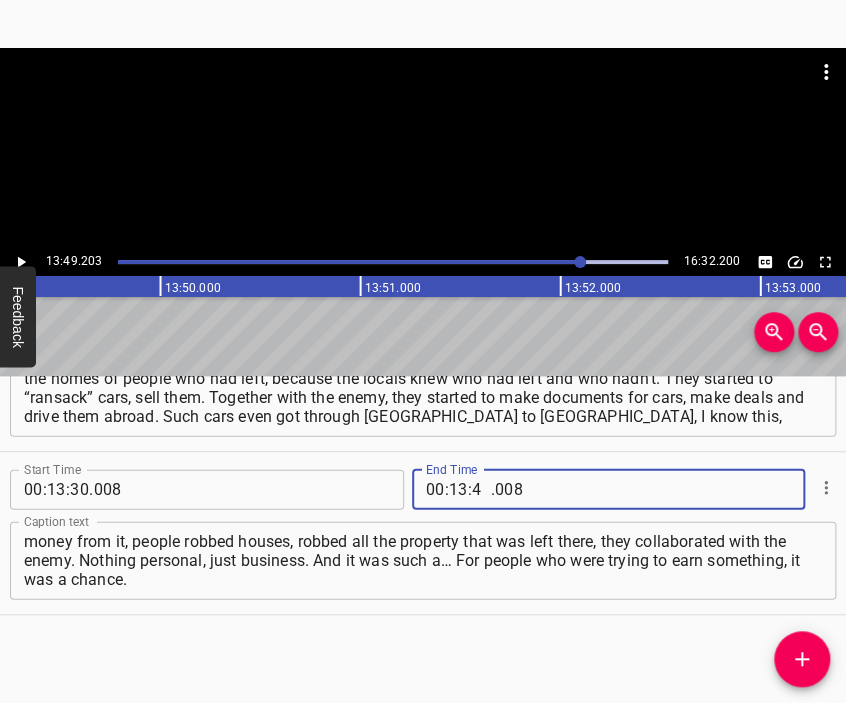 type on "49" 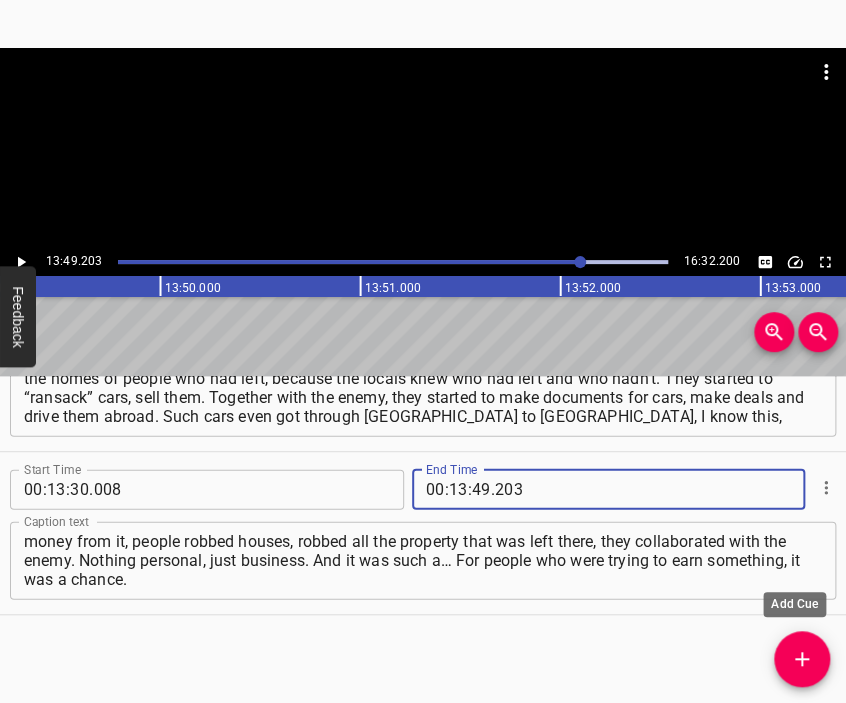type on "203" 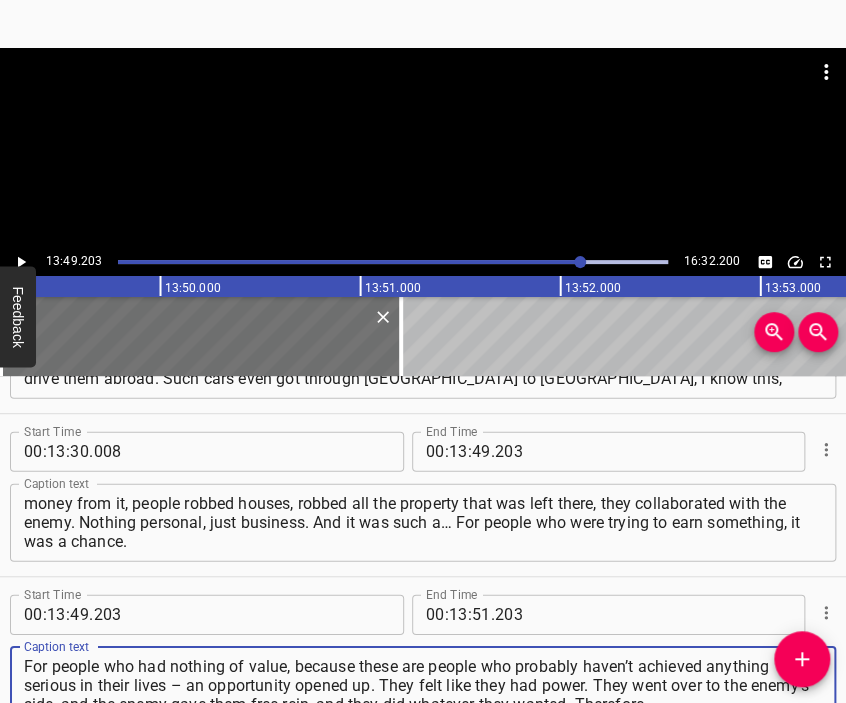 type on "For people who had nothing of value, because these are people who probably haven’t achieved anything serious in their lives – an opportunity opened up. They felt like they had power. They went over to the enemy’s side, and the enemy gave them free rein, and they did whatever they wanted. Therefore," 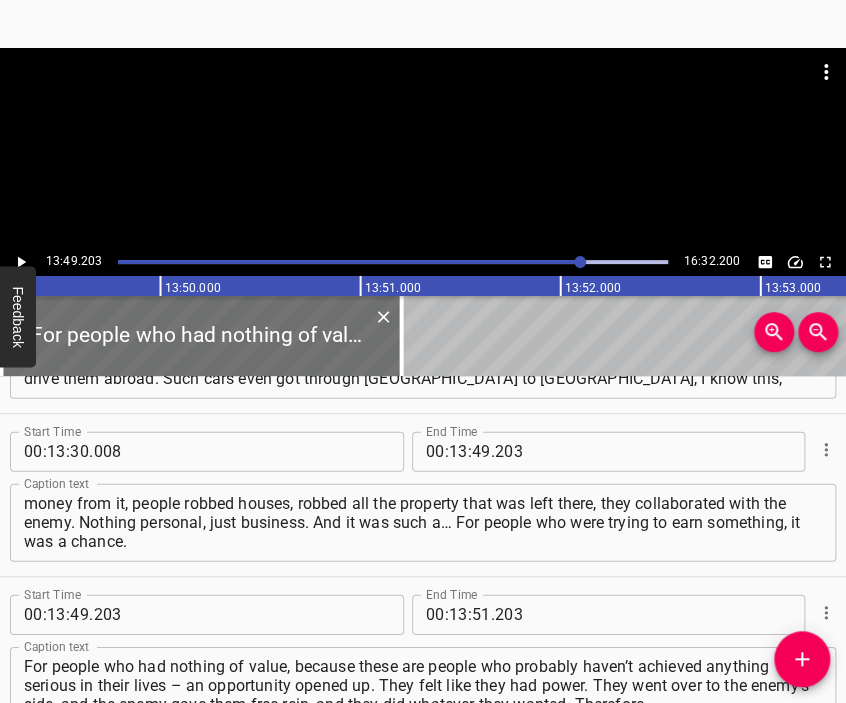 click at bounding box center (423, 148) 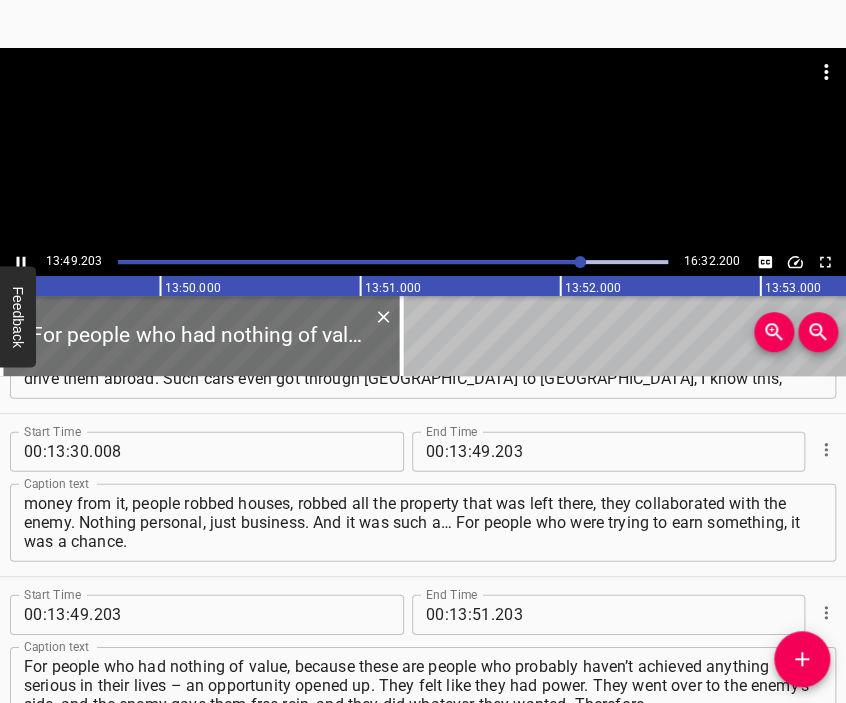 scroll, scrollTop: 5909, scrollLeft: 0, axis: vertical 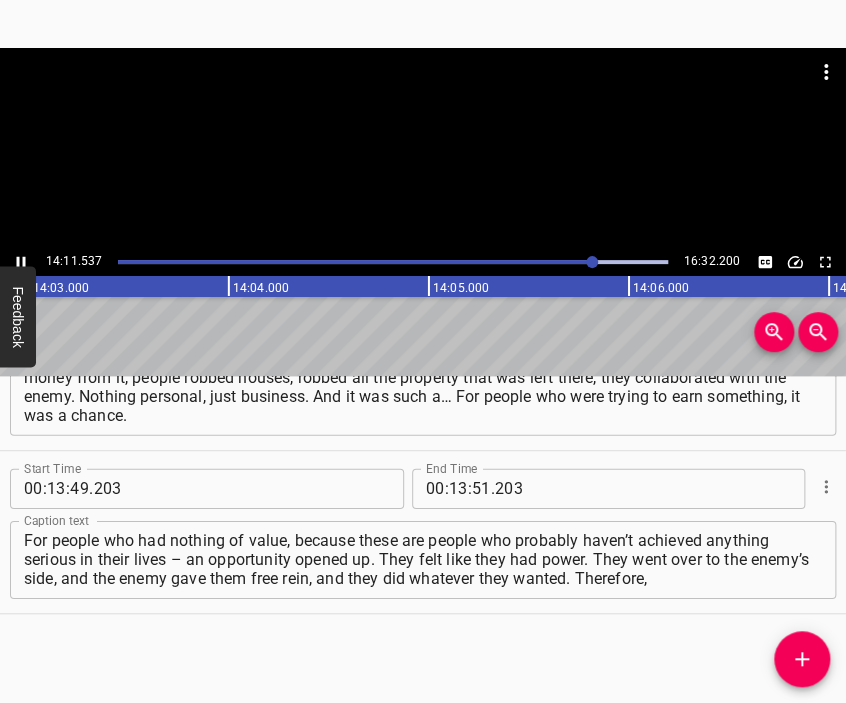 click at bounding box center (423, 98) 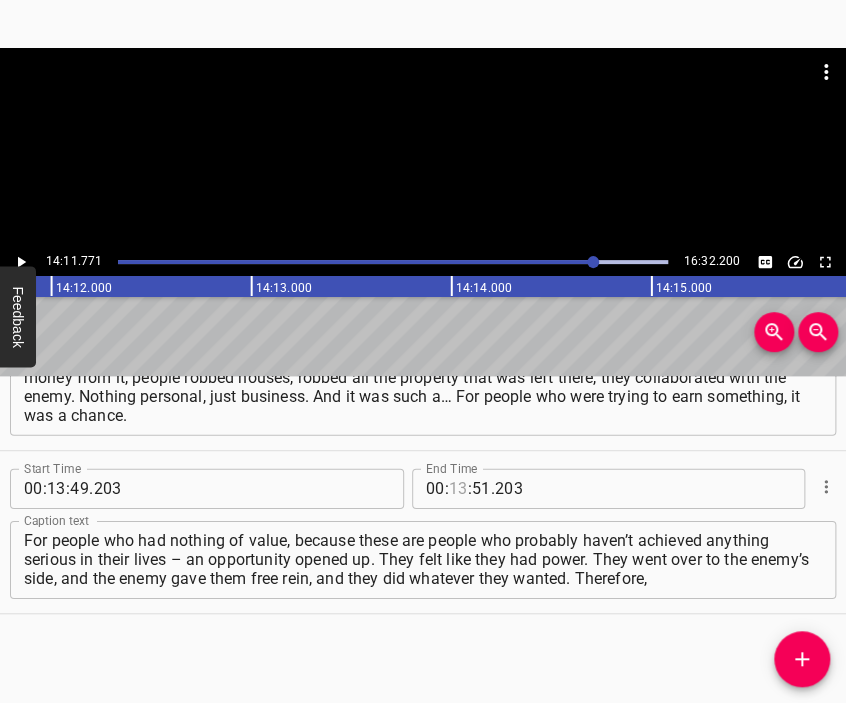 scroll, scrollTop: 0, scrollLeft: 170354, axis: horizontal 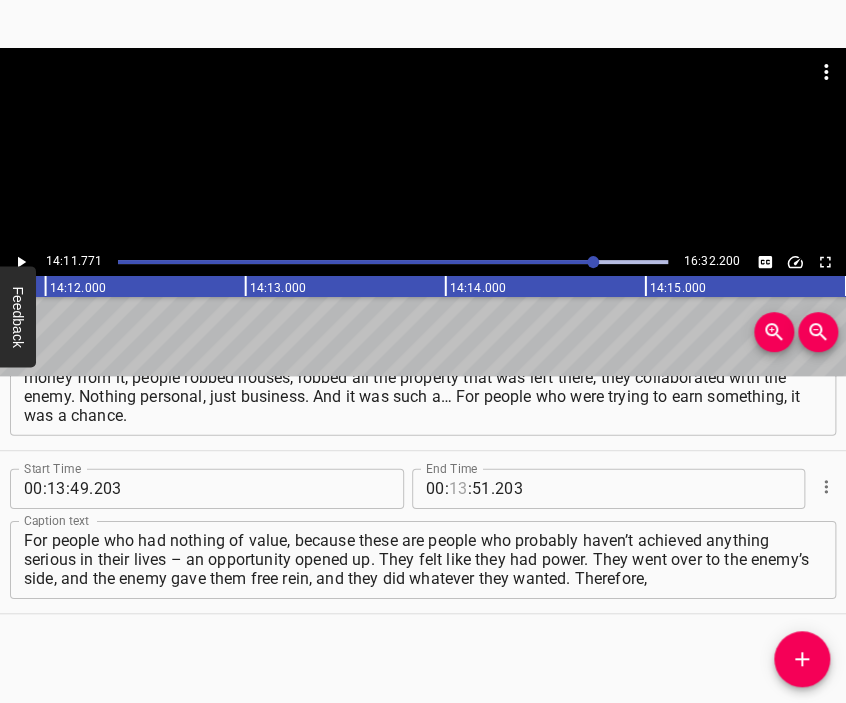 click at bounding box center (458, 489) 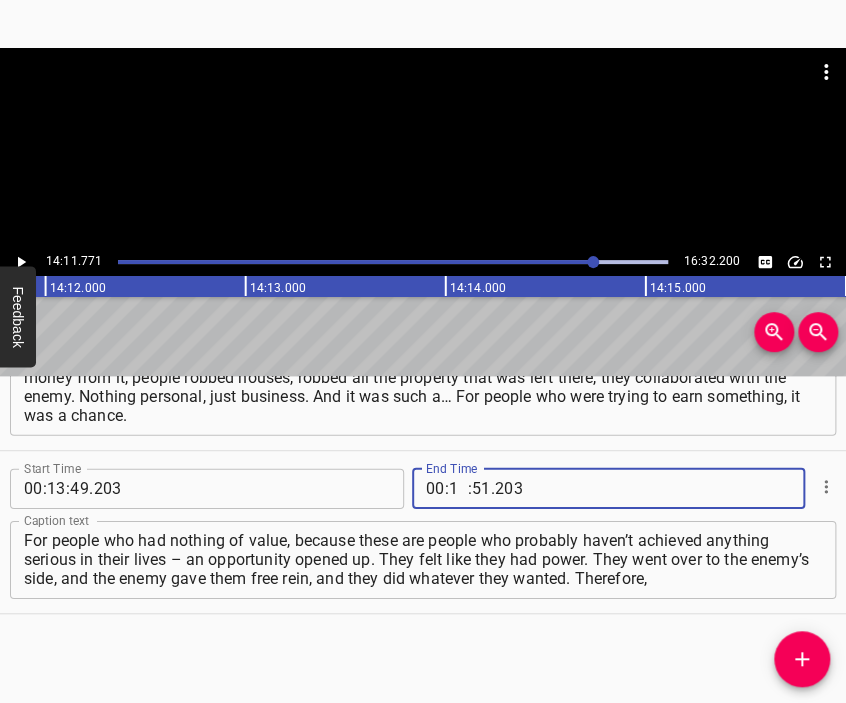 type on "14" 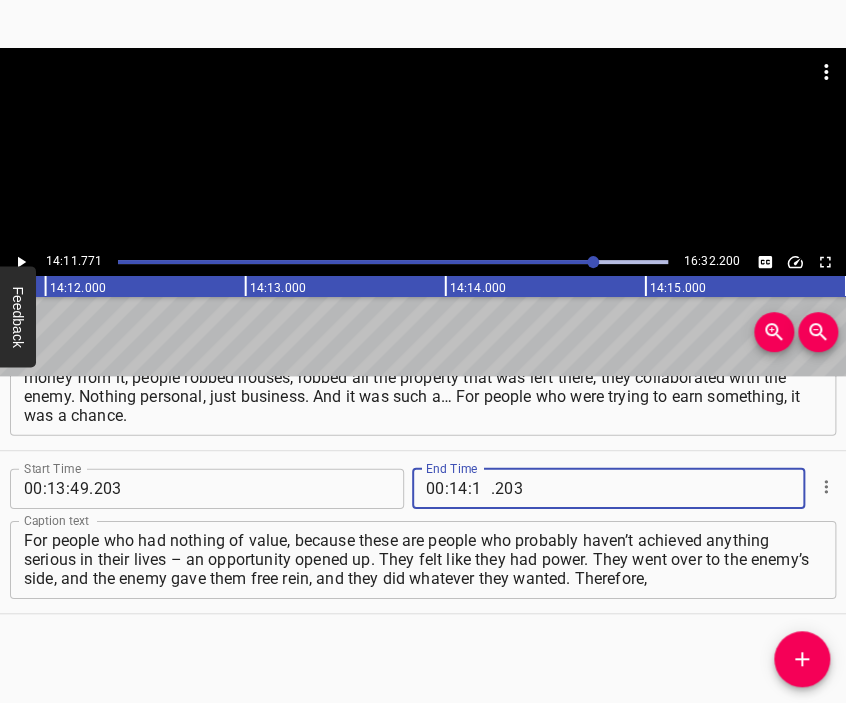 type on "11" 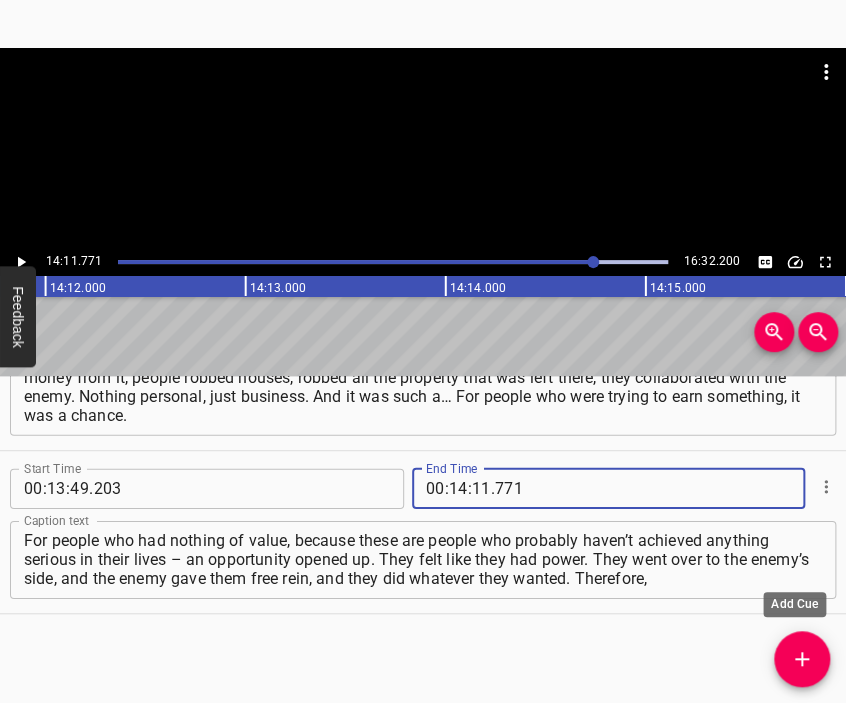 type on "771" 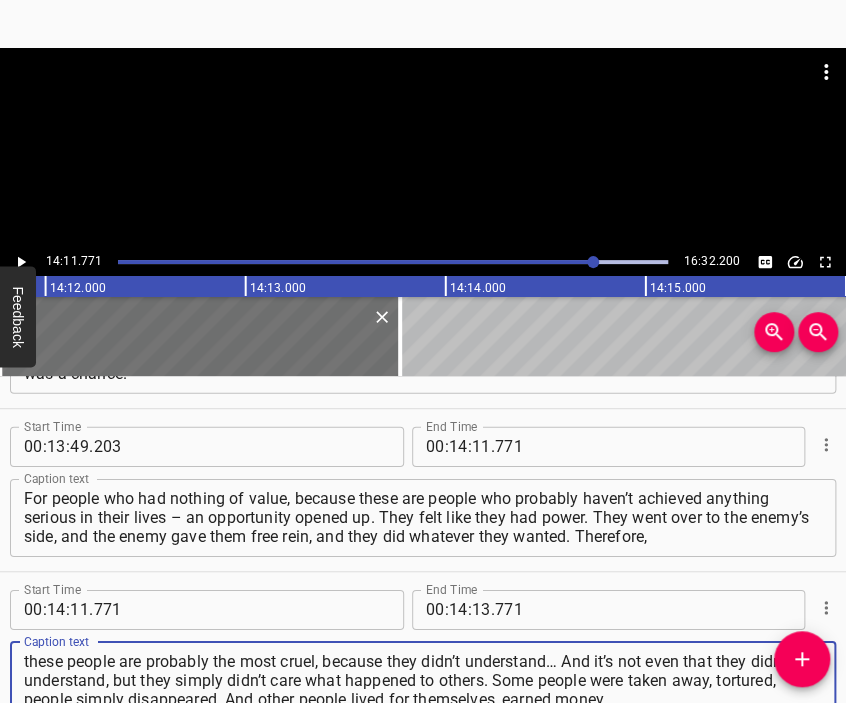 type on "these people are probably the most cruel, because they didn’t understand… And it’s not even that they didn’t understand, but they simply didn’t care what happened to others. Some people were taken away, tortured, people simply disappeared. And other people lived for themselves, earned money," 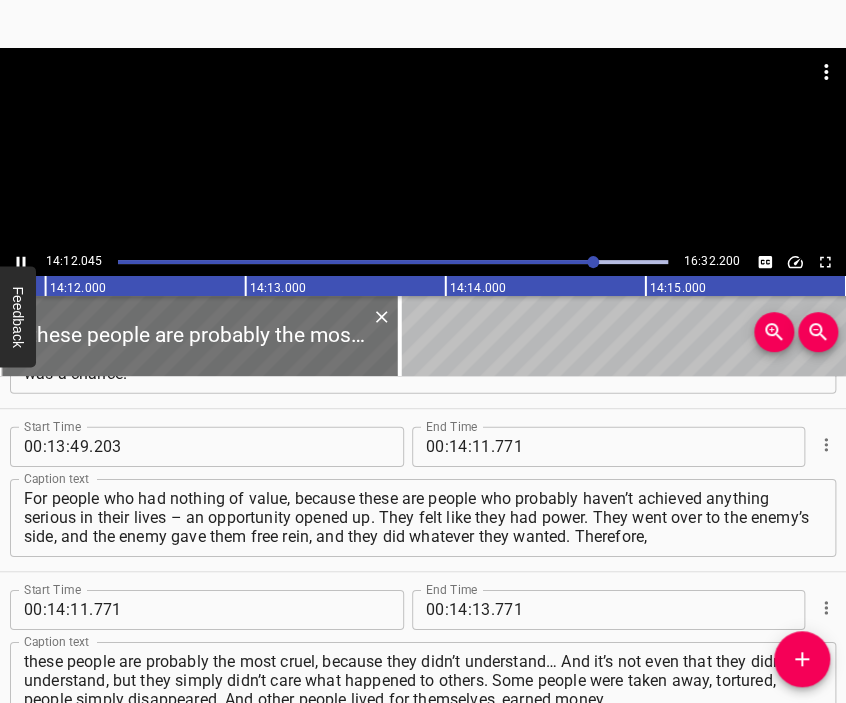 scroll, scrollTop: 6123, scrollLeft: 0, axis: vertical 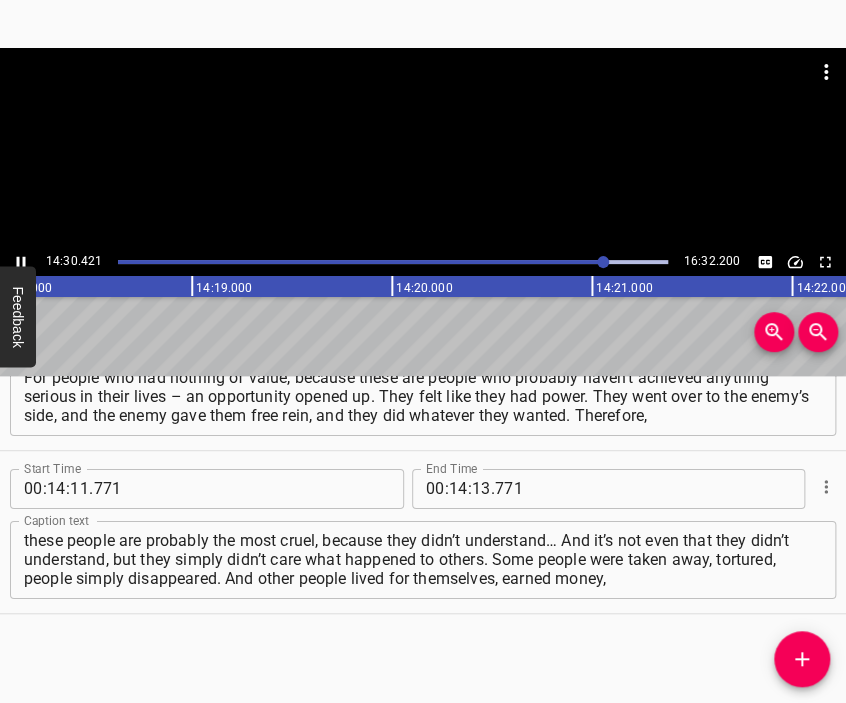 click at bounding box center (423, 98) 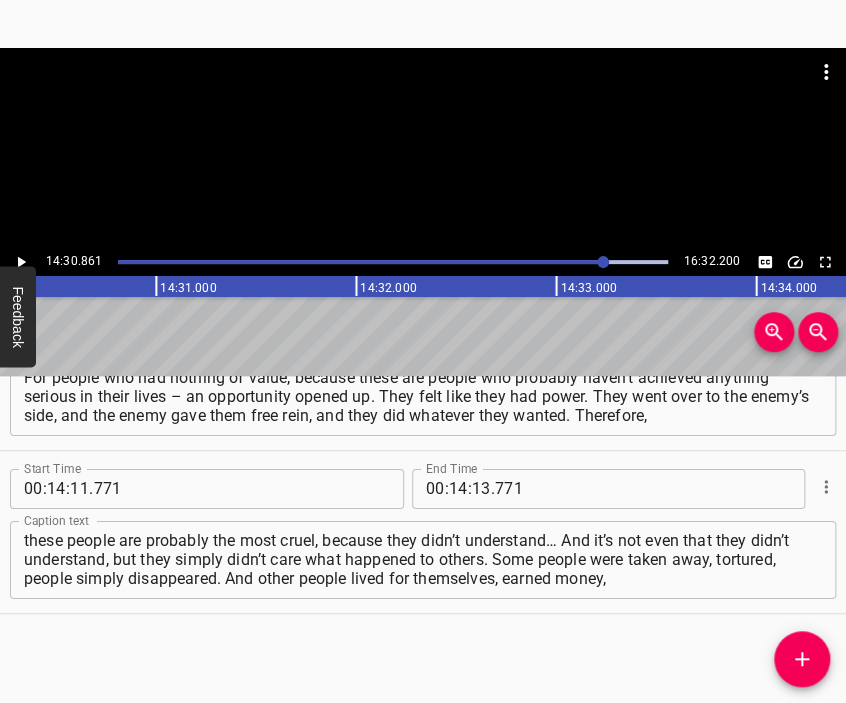 scroll, scrollTop: 0, scrollLeft: 174172, axis: horizontal 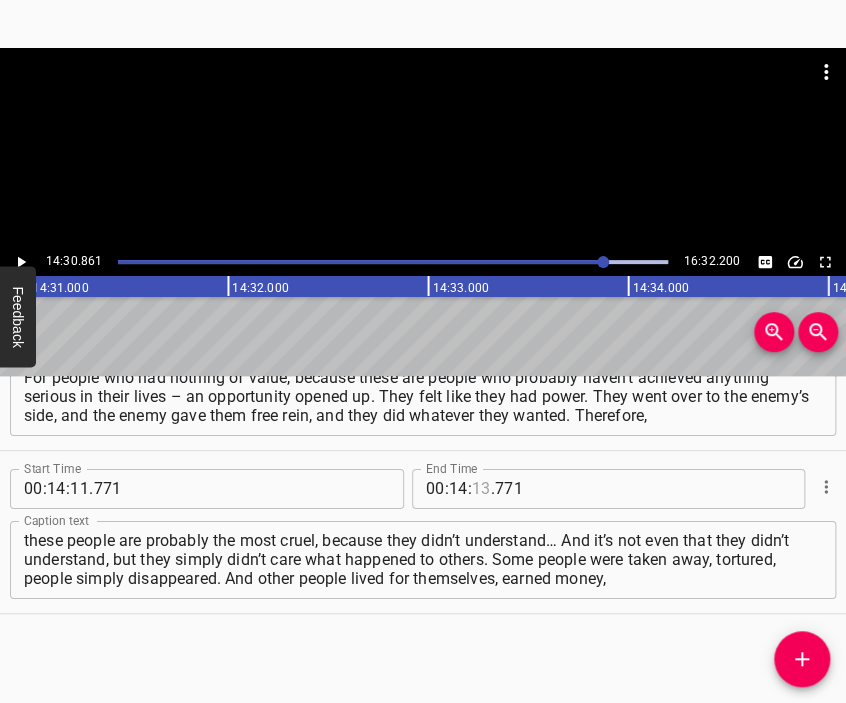 click at bounding box center (481, 489) 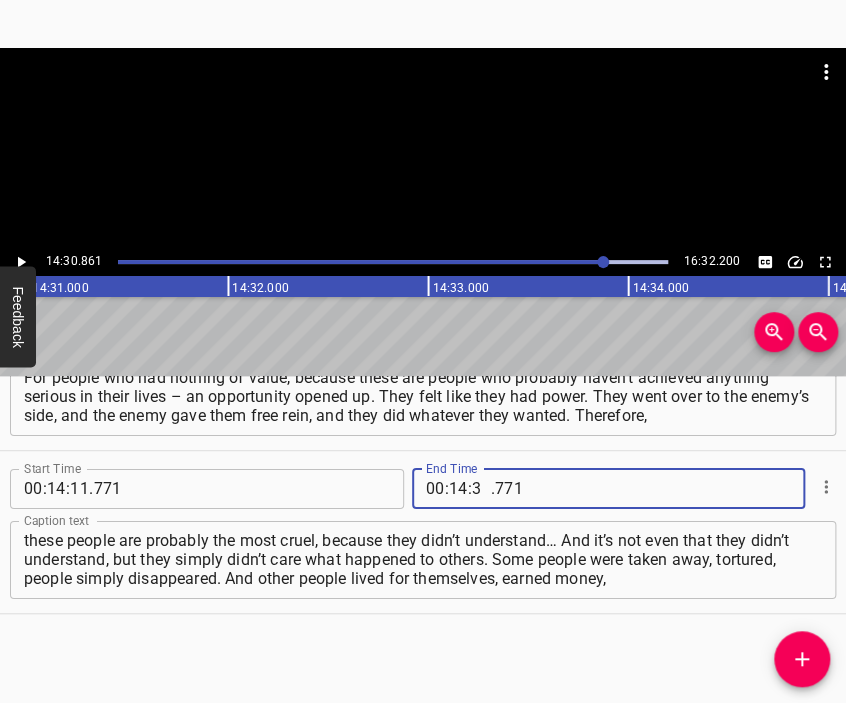 type on "30" 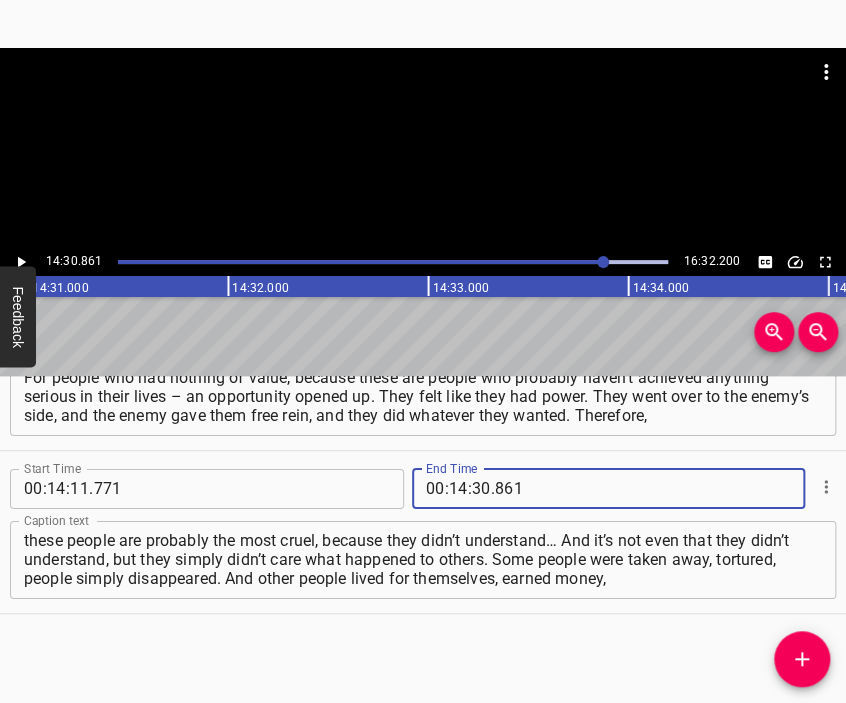 type on "861" 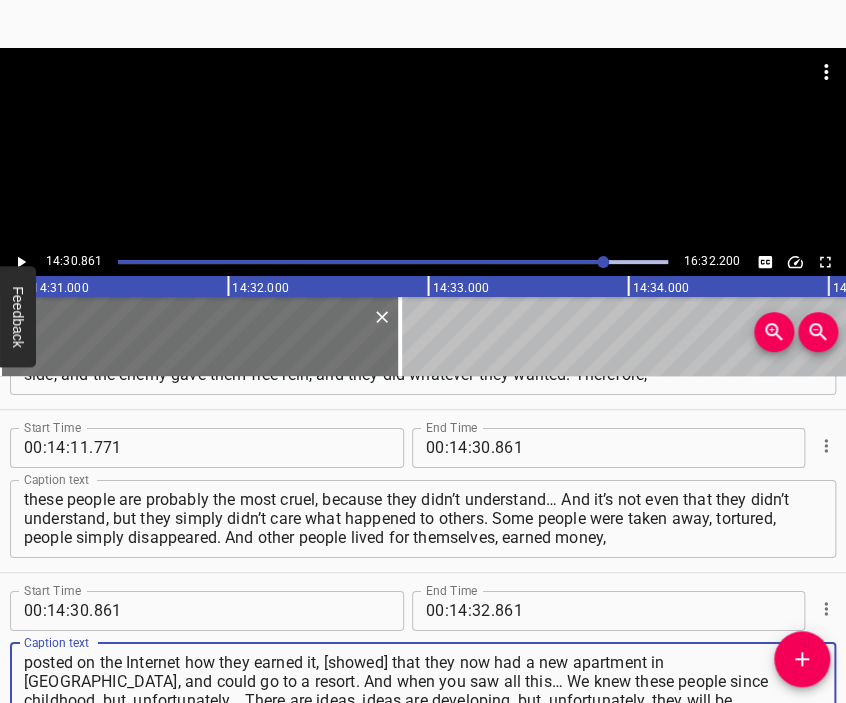 type on "posted on the Internet how they earned it, [showed] that they now had a new apartment in [GEOGRAPHIC_DATA], and could go to a resort. And when you saw all this… We knew these people since childhood, but, unfortunately… There are ideas, ideas are developing, but, unfortunately, they will be implemented" 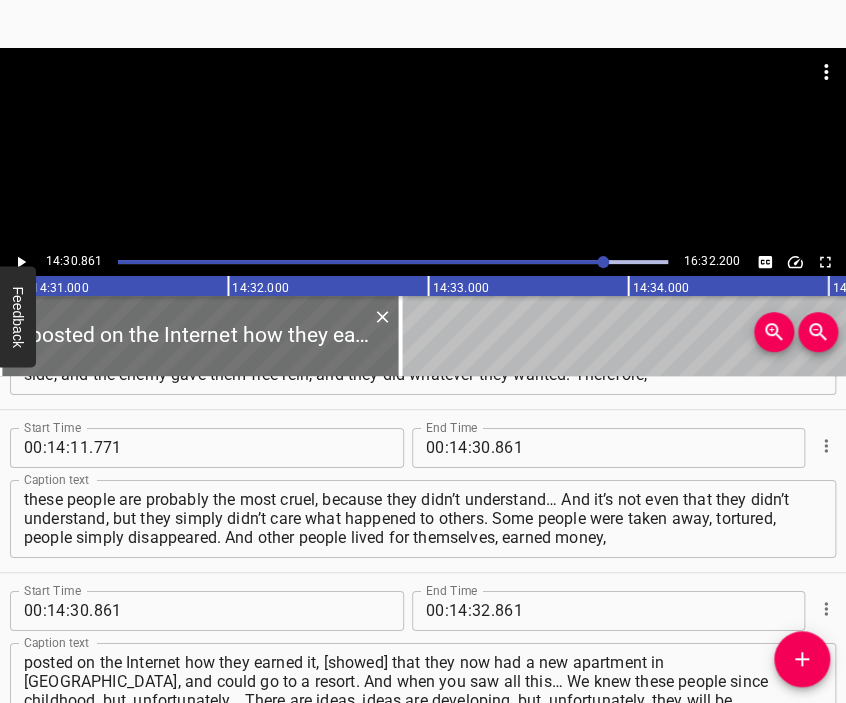 click at bounding box center [423, 98] 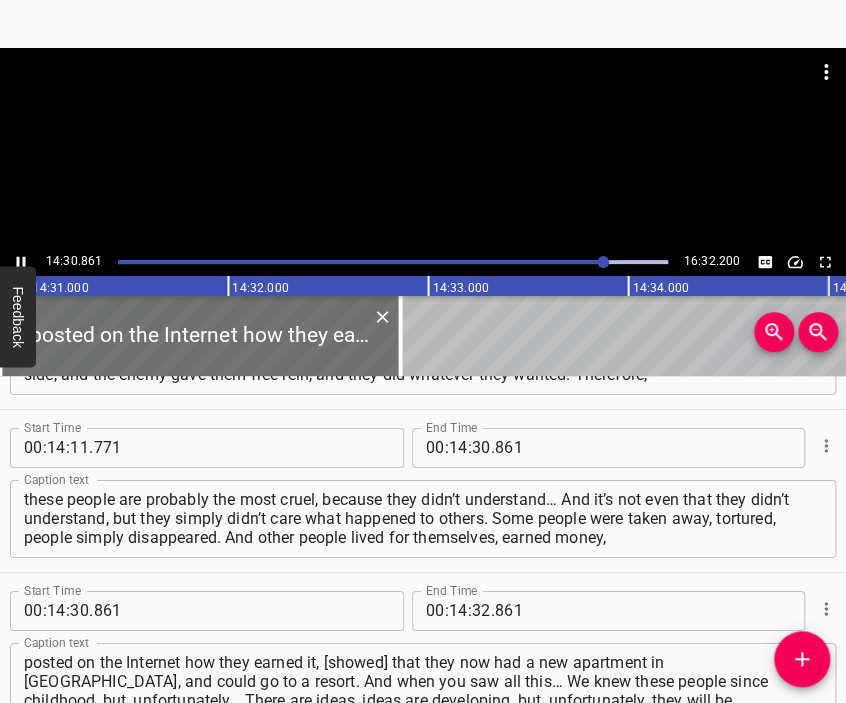 scroll, scrollTop: 6239, scrollLeft: 0, axis: vertical 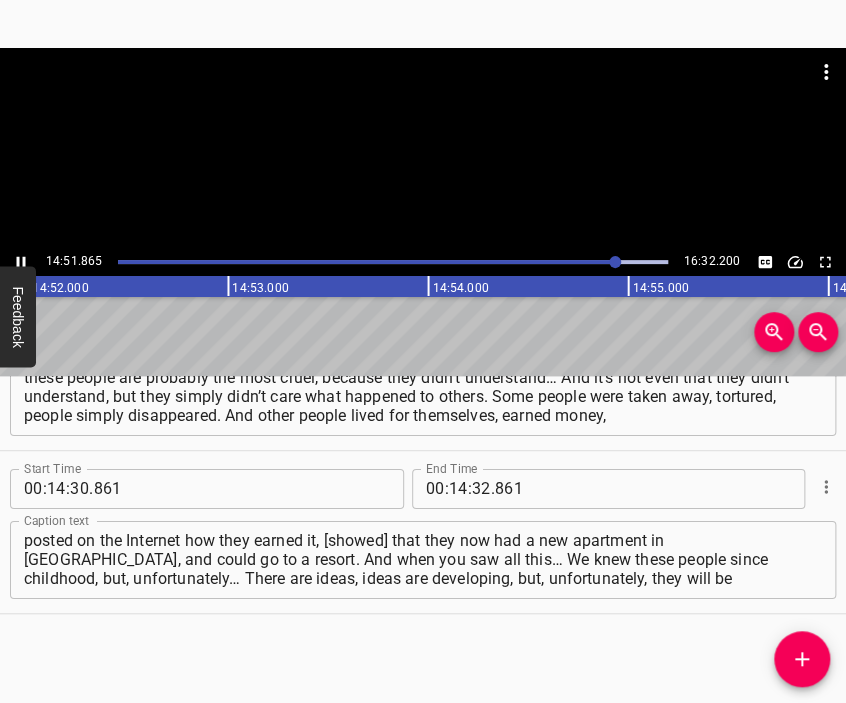 click at bounding box center (423, 148) 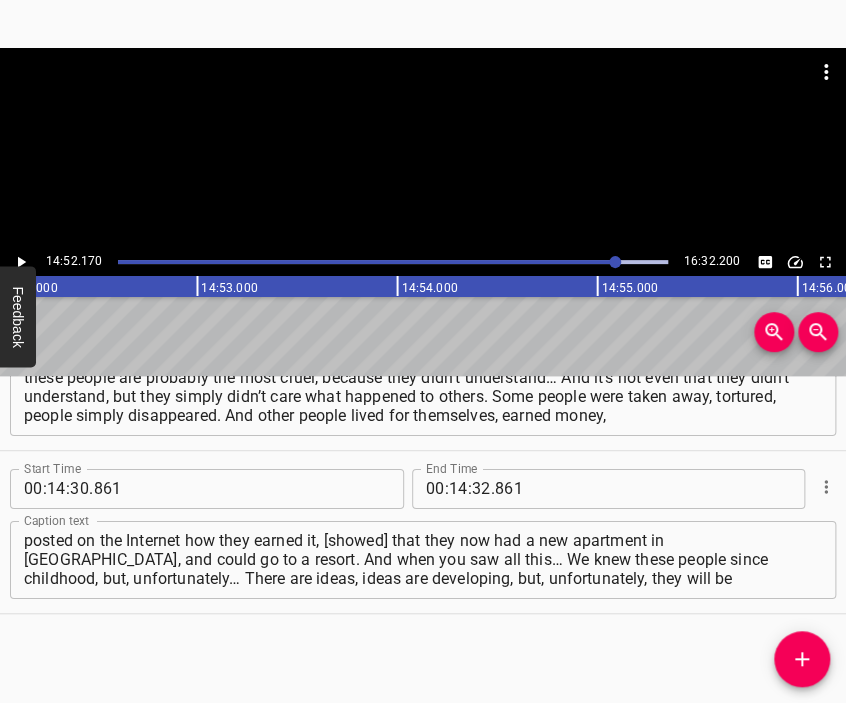 scroll, scrollTop: 0, scrollLeft: 178434, axis: horizontal 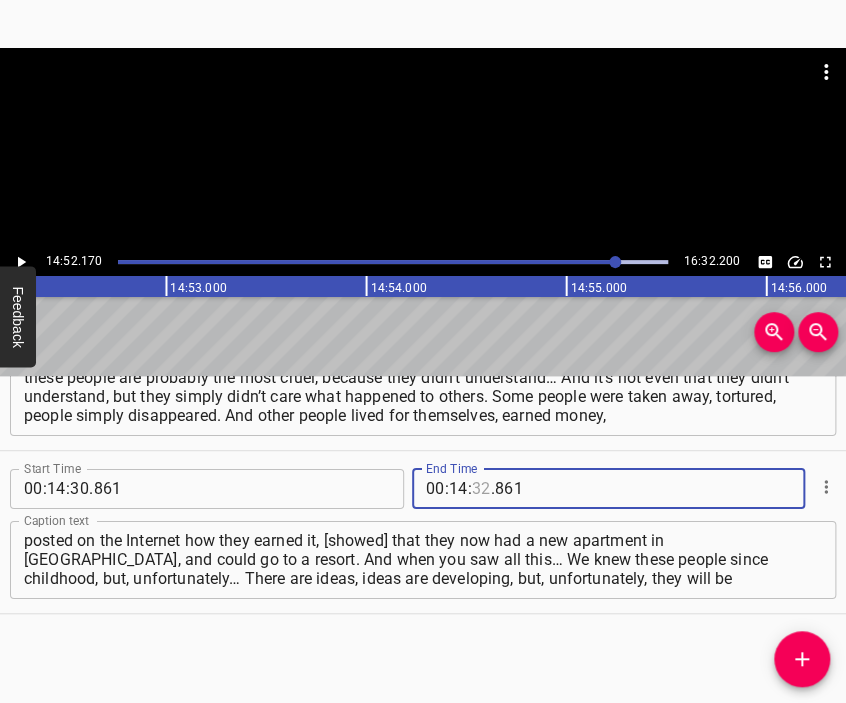 click at bounding box center (481, 489) 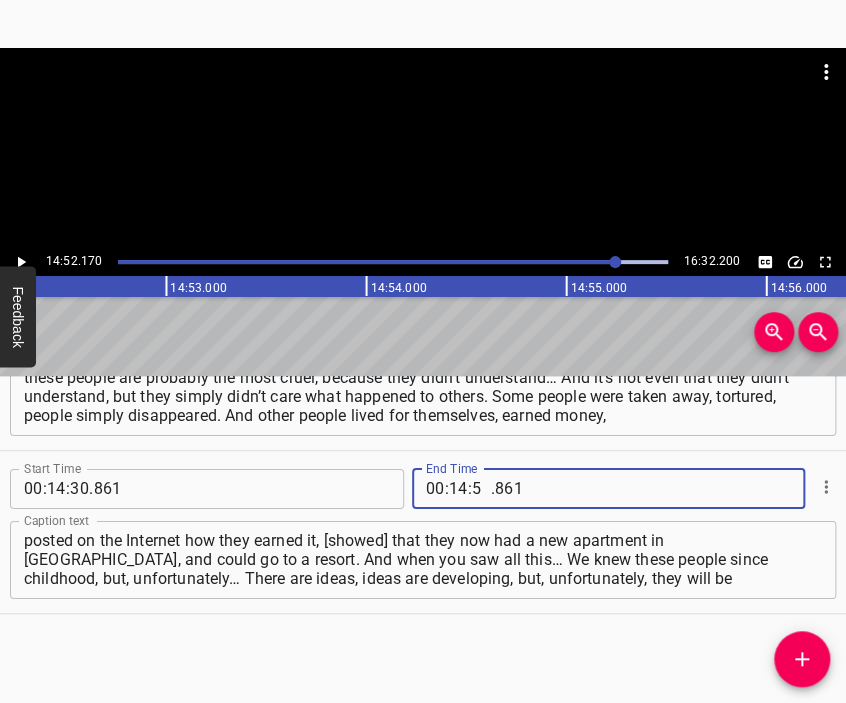 type on "52" 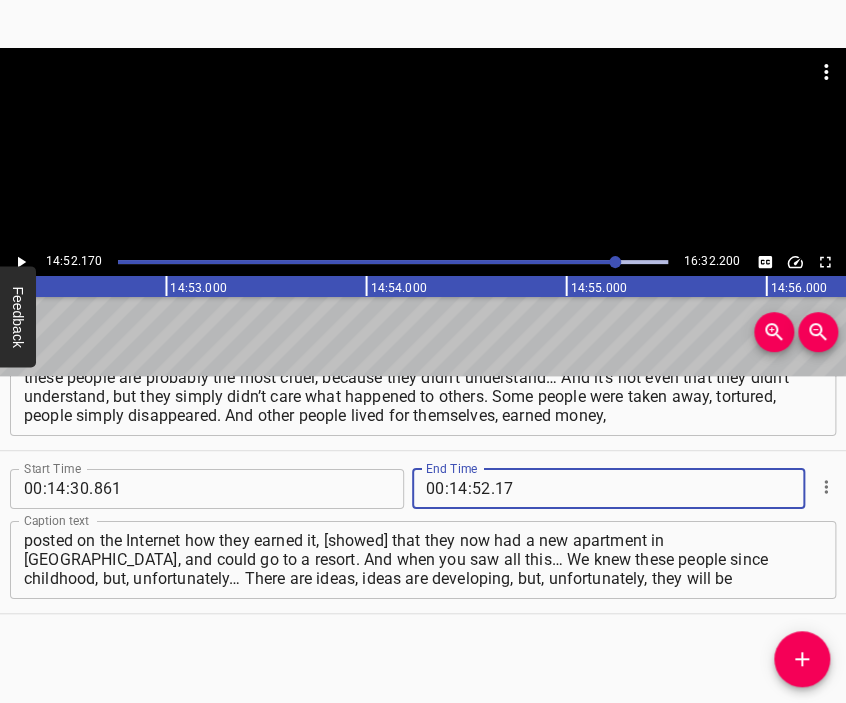 type on "017" 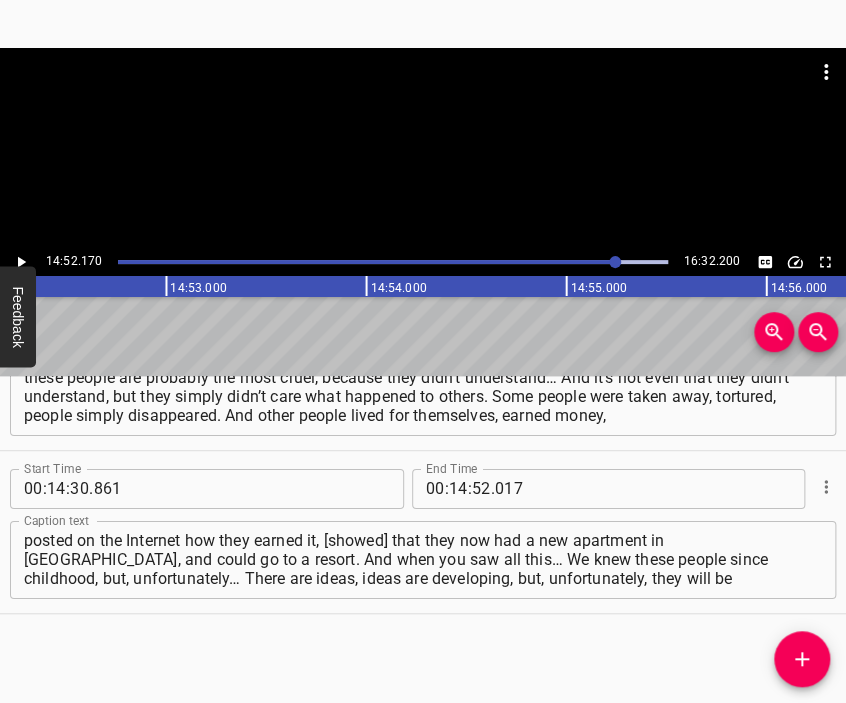 type 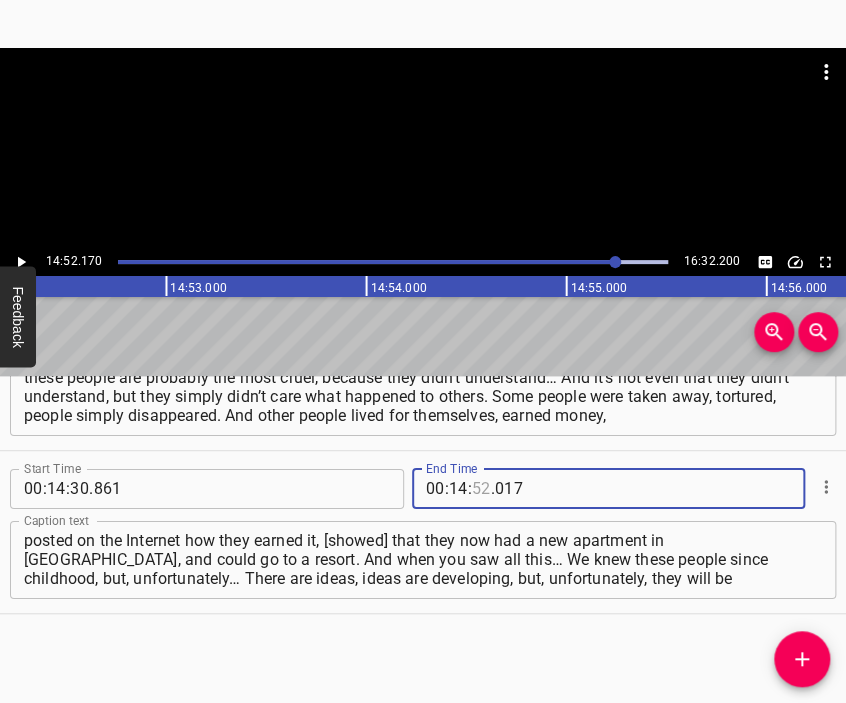 click at bounding box center (481, 489) 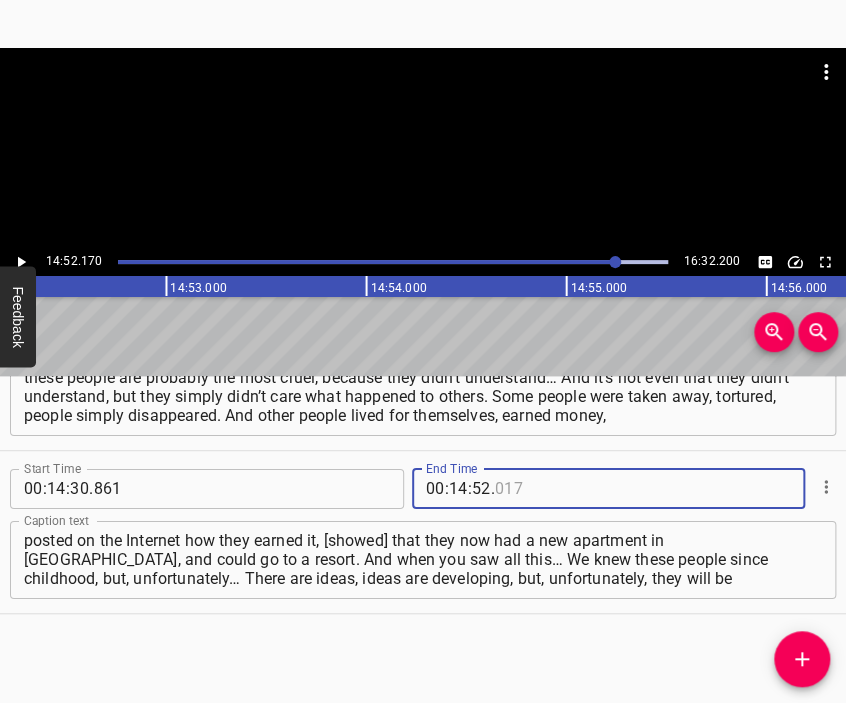 click at bounding box center (586, 489) 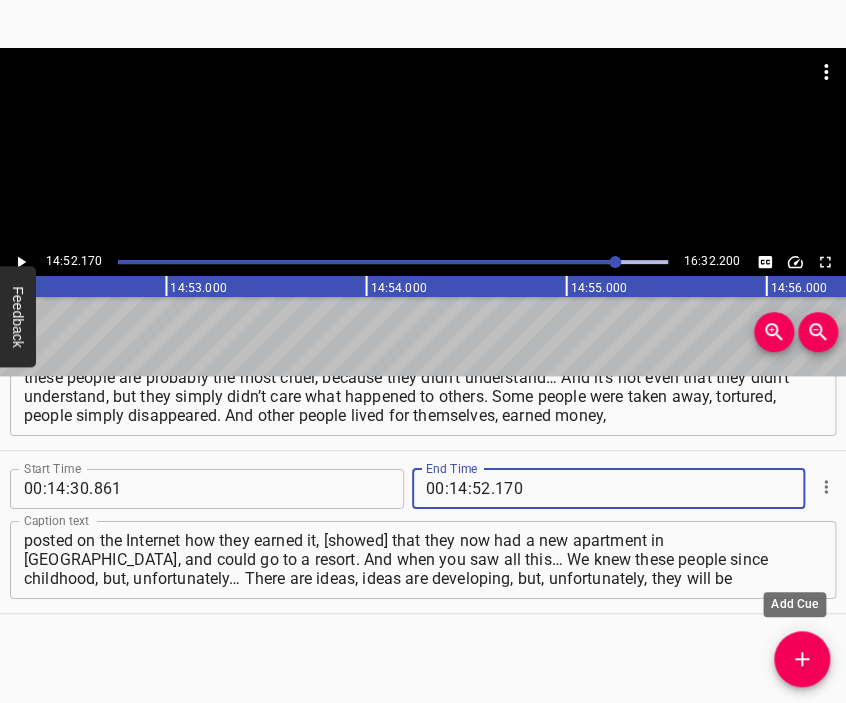 type on "170" 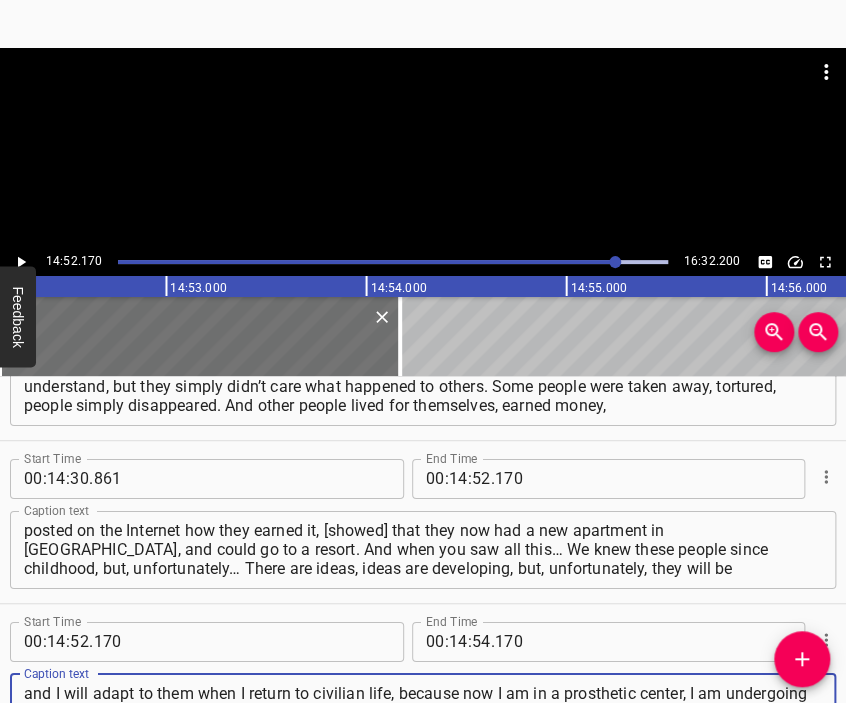 type on "and I will adapt to them when I return to civilian life, because now I am in a prosthetic center, I am undergoing treatment. And I can’t choose something like that, because, in principle, I can’t even say that I went home from the prosthetic center. Because I need to rent an apartment, move," 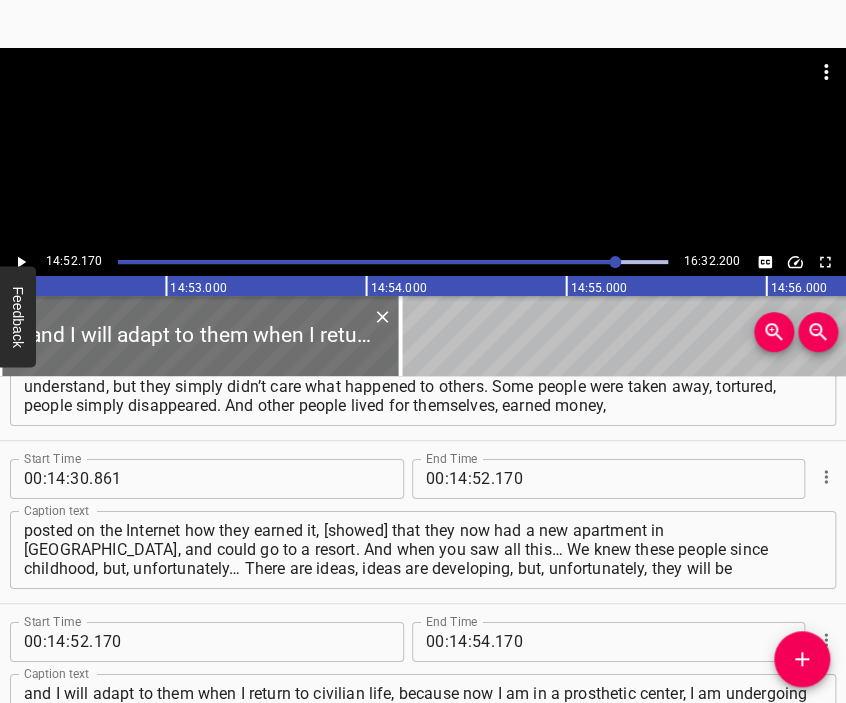 click at bounding box center (423, 98) 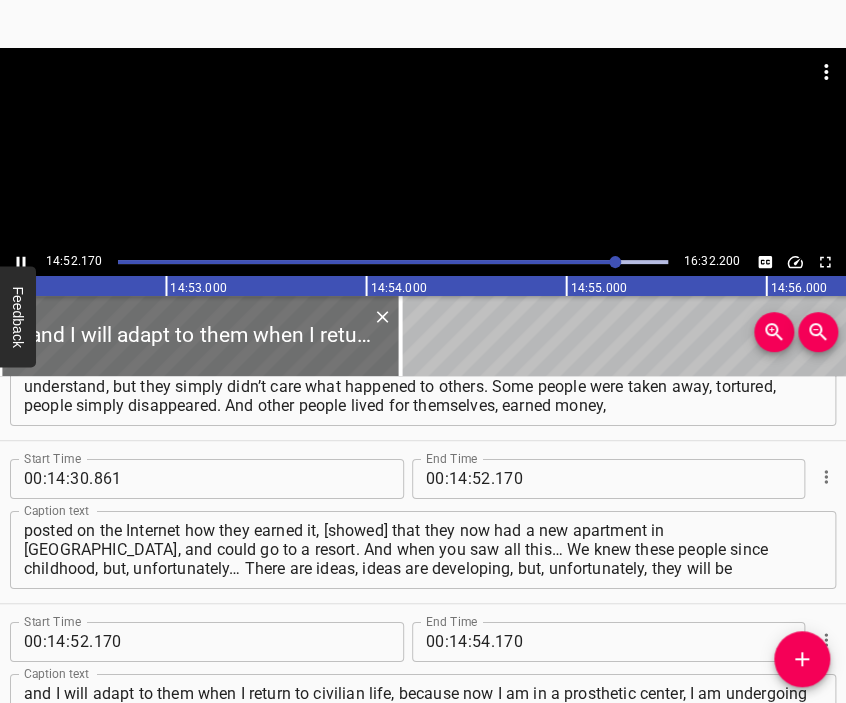 scroll, scrollTop: 6374, scrollLeft: 0, axis: vertical 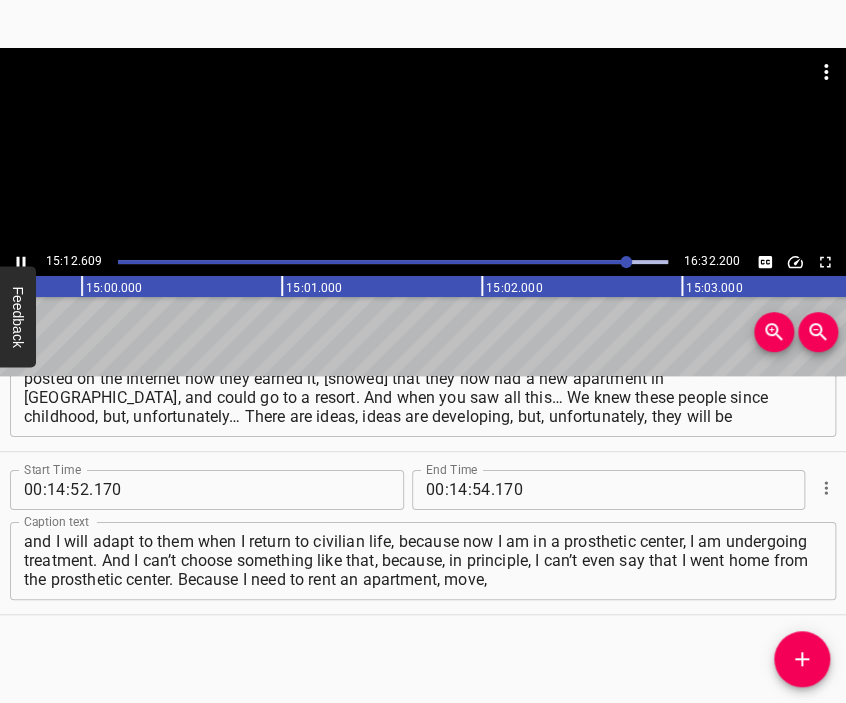 click at bounding box center (423, 98) 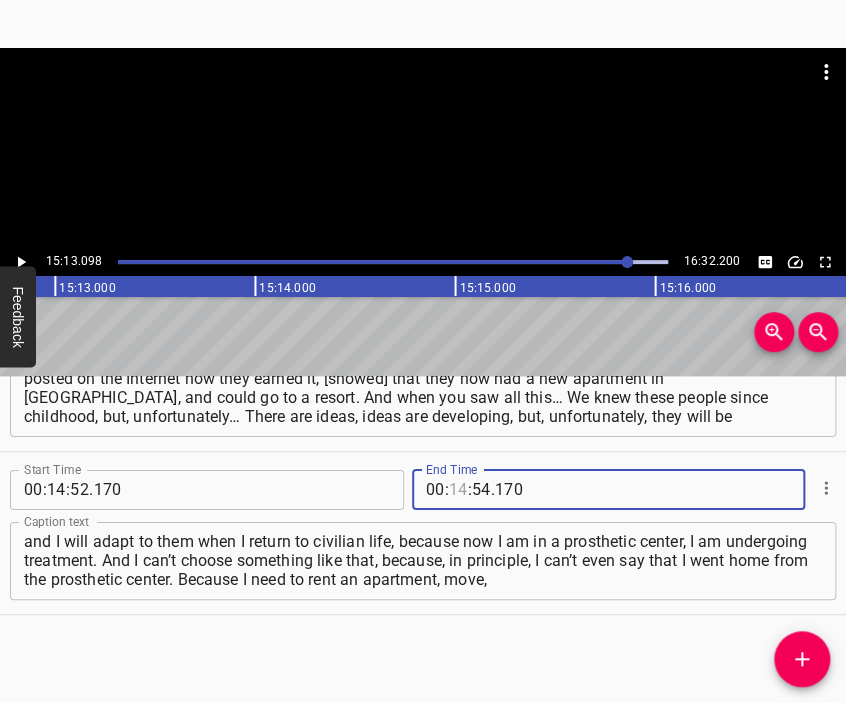scroll, scrollTop: 0, scrollLeft: 182619, axis: horizontal 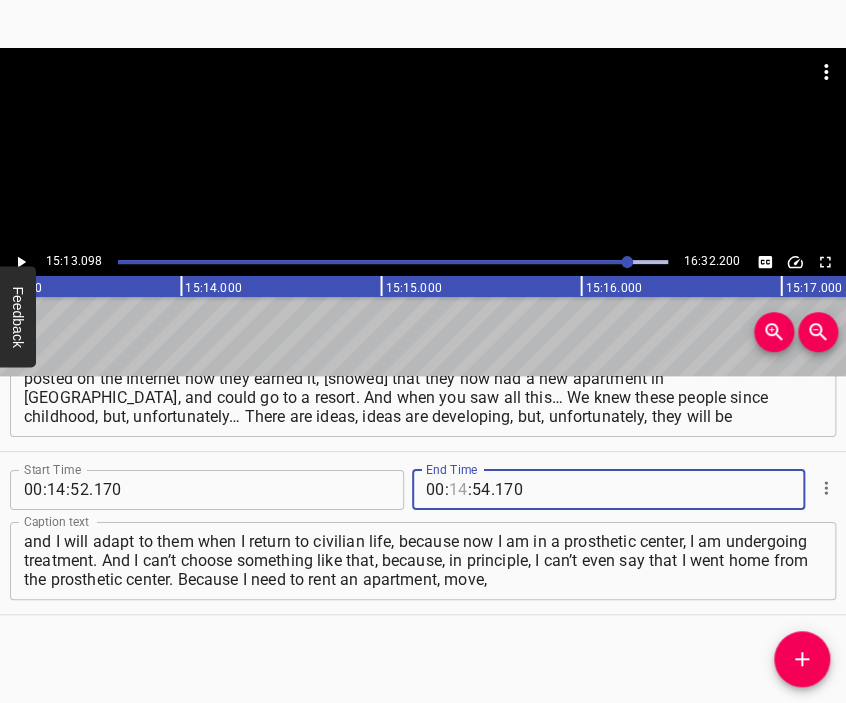 click at bounding box center (458, 490) 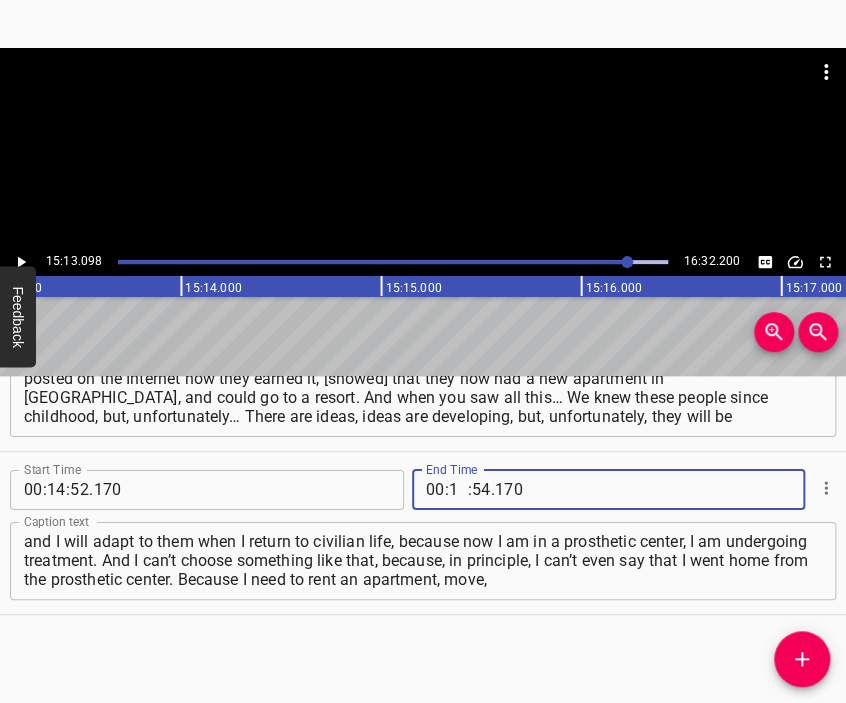 type on "15" 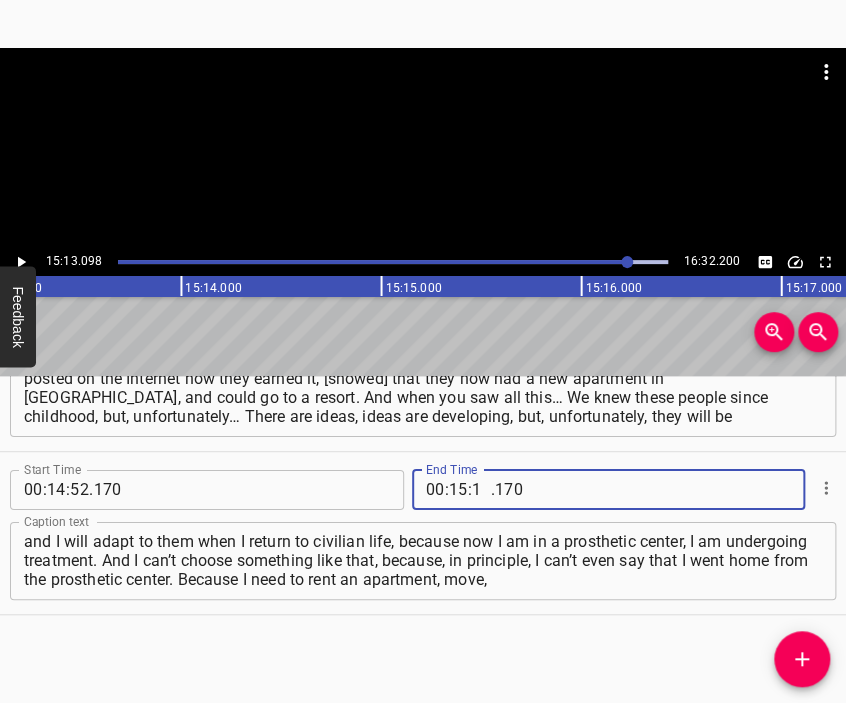 type on "13" 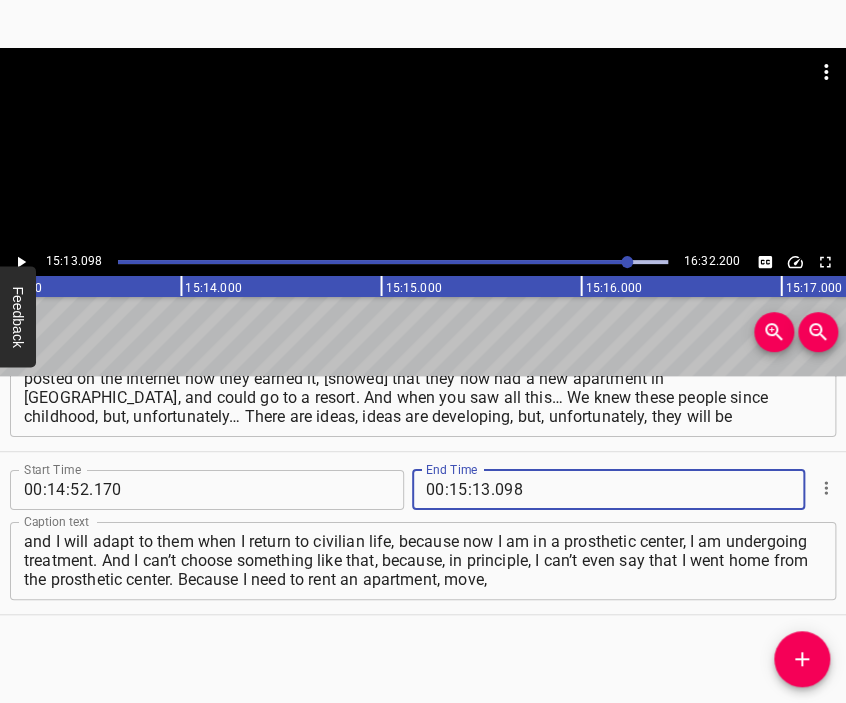type on "098" 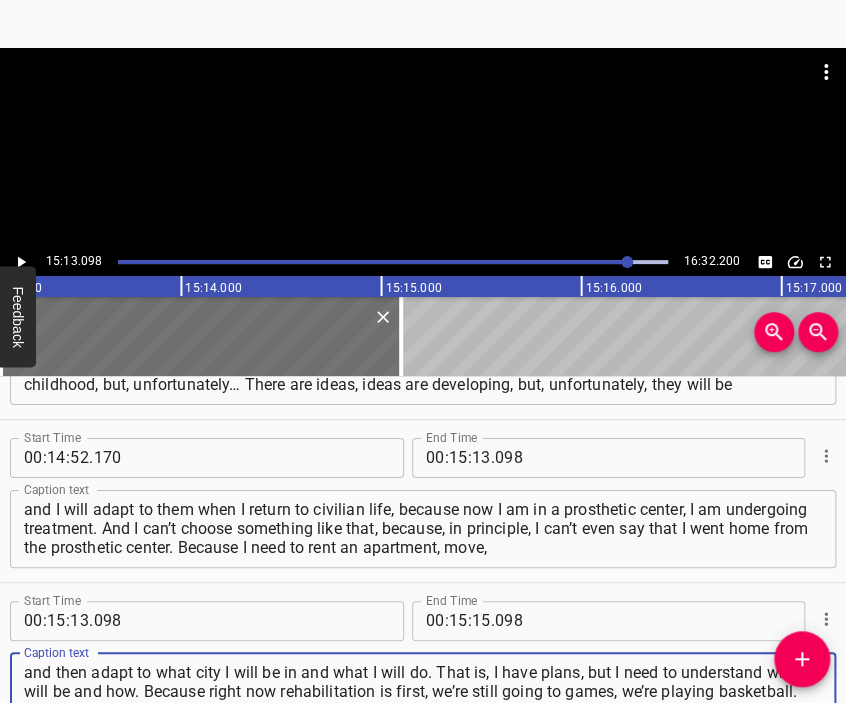 type on "and then adapt to what city I will be in and what I will do. That is, I have plans, but I need to understand where I will be and how. Because right now rehabilitation is first, we’re still going to games, we’re playing basketball. We have a small team - “Tytanovi” (Titanian). And for now, everything is focused on the center." 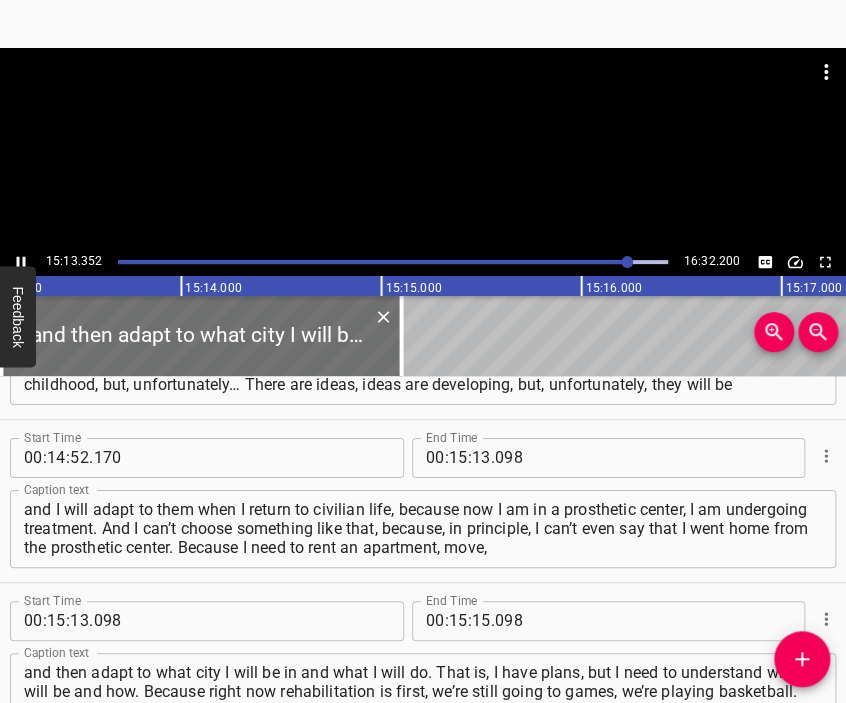 scroll, scrollTop: 6612, scrollLeft: 0, axis: vertical 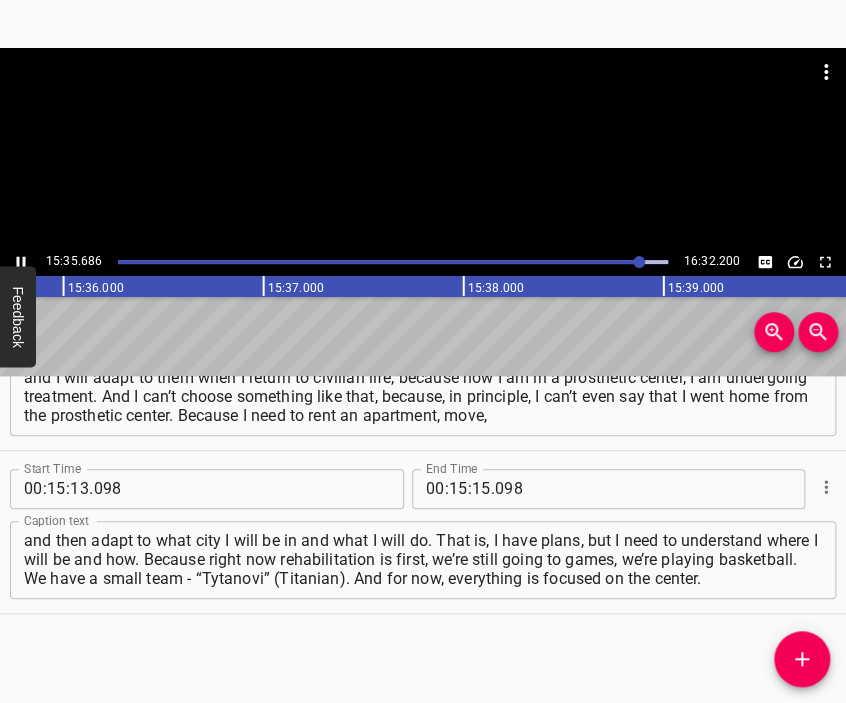 click at bounding box center (423, 98) 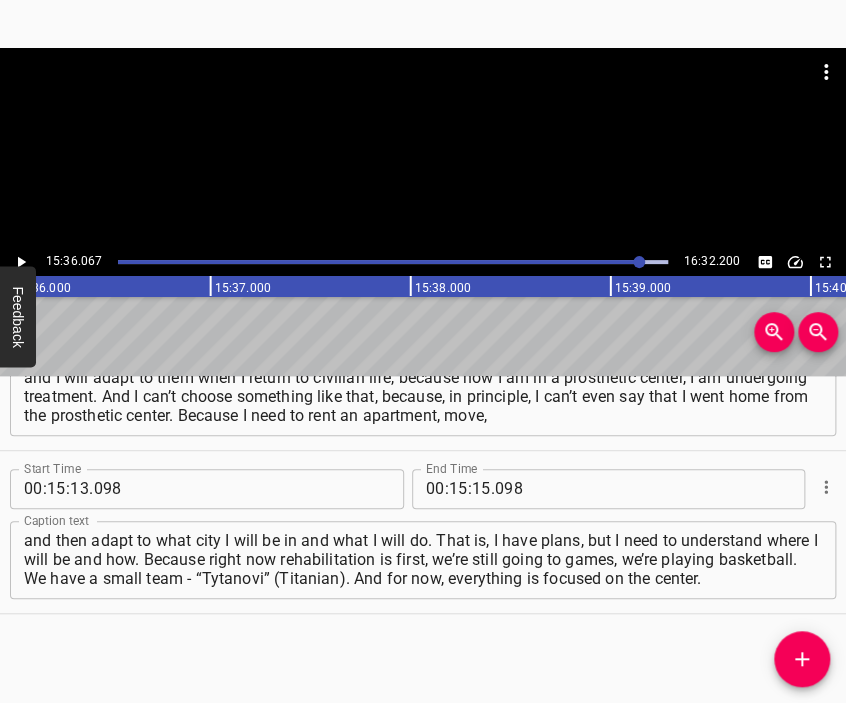scroll, scrollTop: 0, scrollLeft: 187213, axis: horizontal 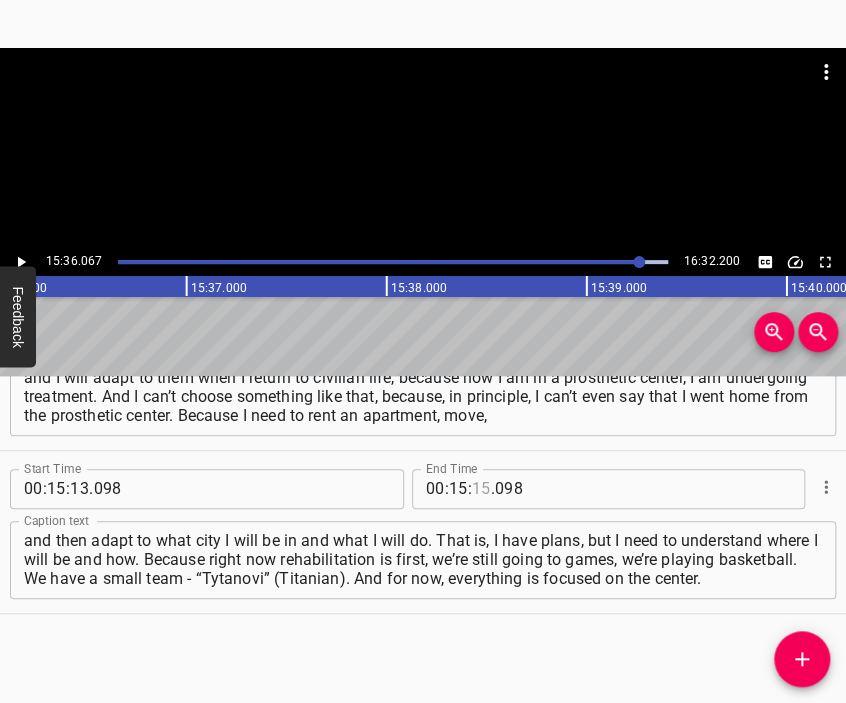 click at bounding box center [481, 489] 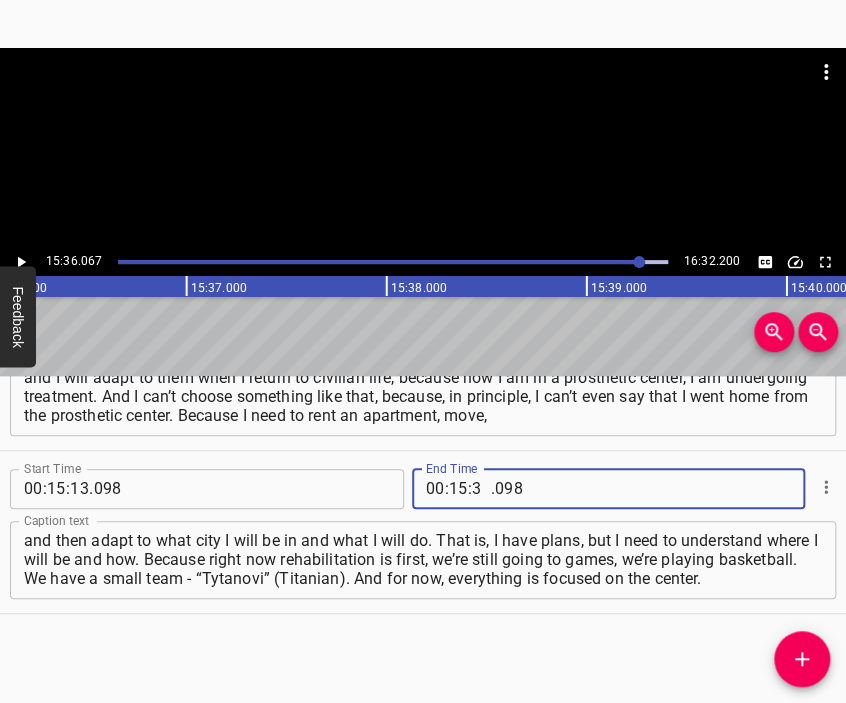 type on "36" 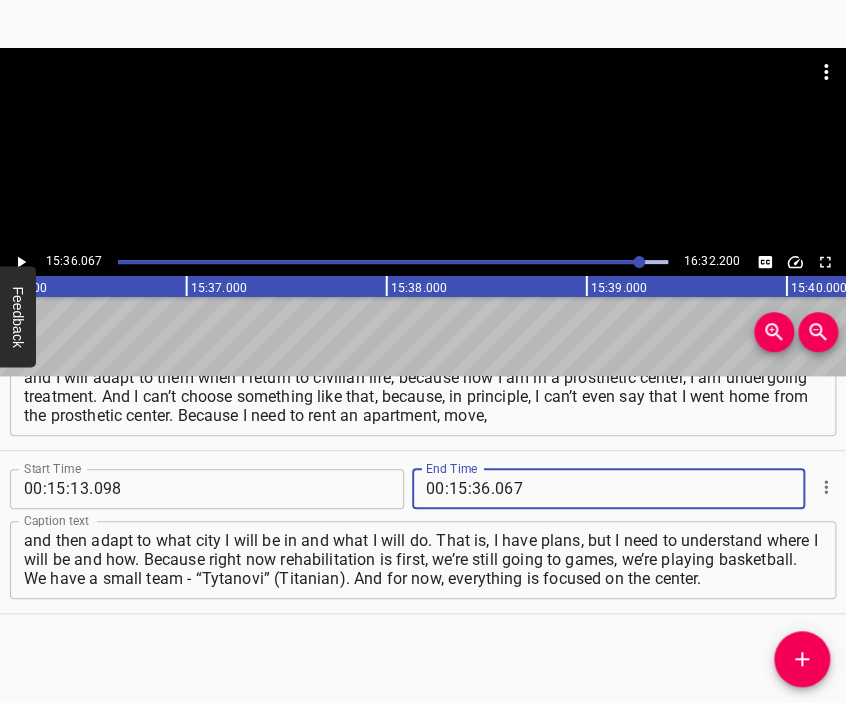 type on "067" 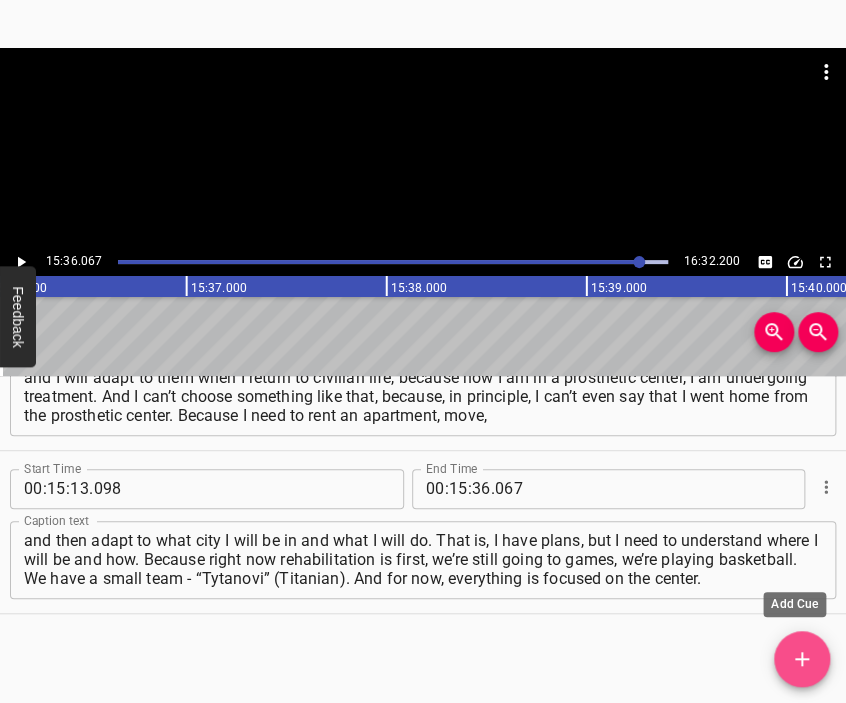 drag, startPoint x: 799, startPoint y: 654, endPoint x: 757, endPoint y: 640, distance: 44.27189 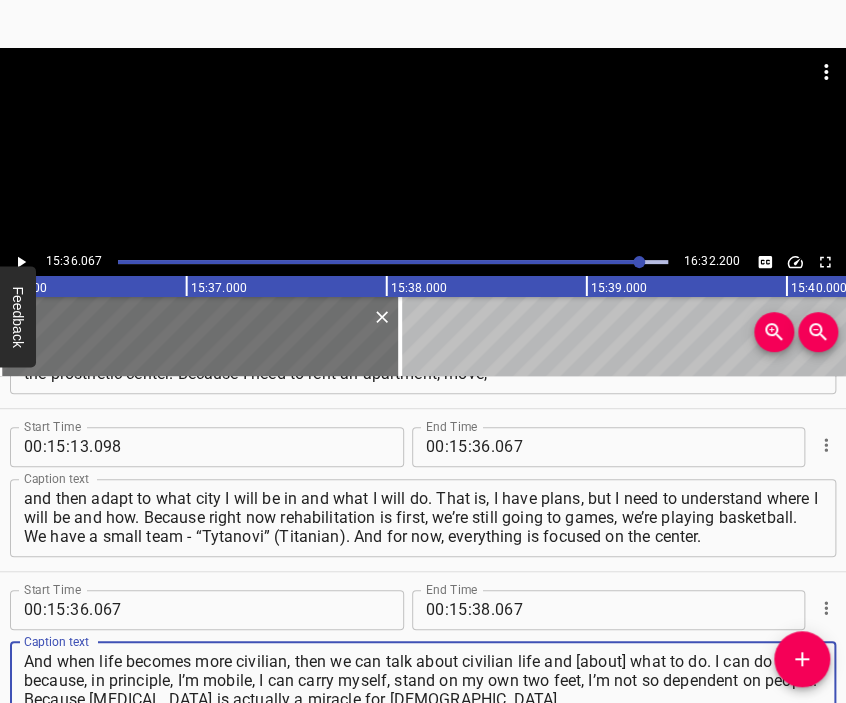 type on "And when life becomes more civilian, then we can talk about civilian life and [about] what to do. I can do things because, in principle, I’m mobile, I can carry myself, stand on my own two feet, I’m not so dependent on people. Because [MEDICAL_DATA] is actually a miracle for [DEMOGRAPHIC_DATA]." 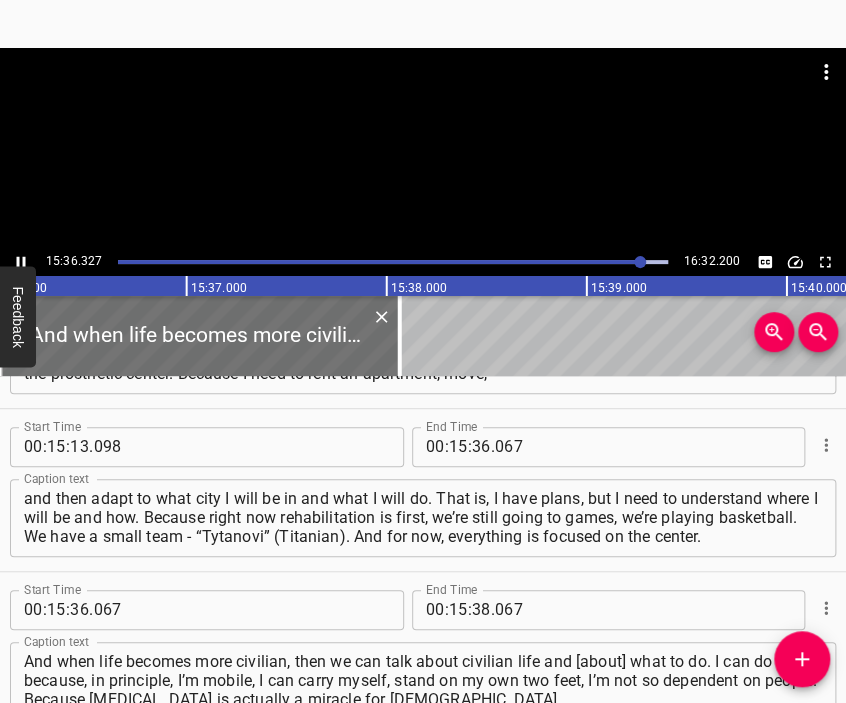 scroll, scrollTop: 6775, scrollLeft: 0, axis: vertical 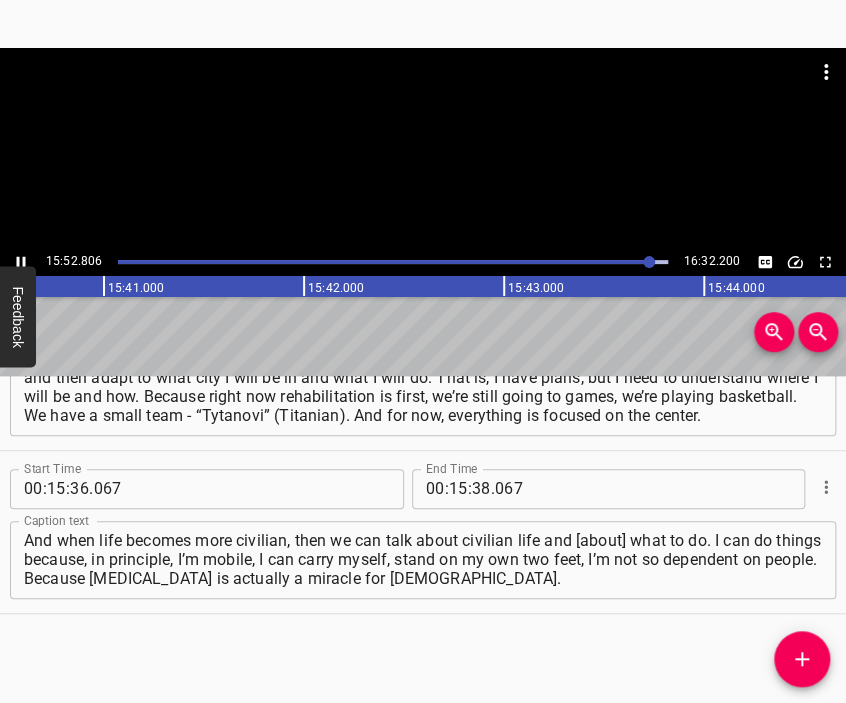 click at bounding box center [423, 98] 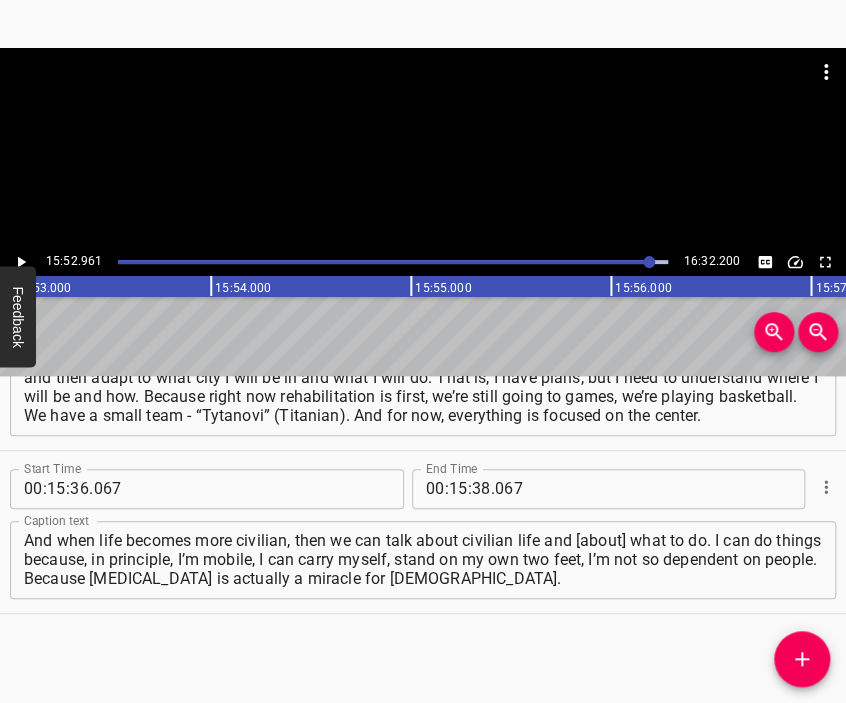 scroll, scrollTop: 0, scrollLeft: 190592, axis: horizontal 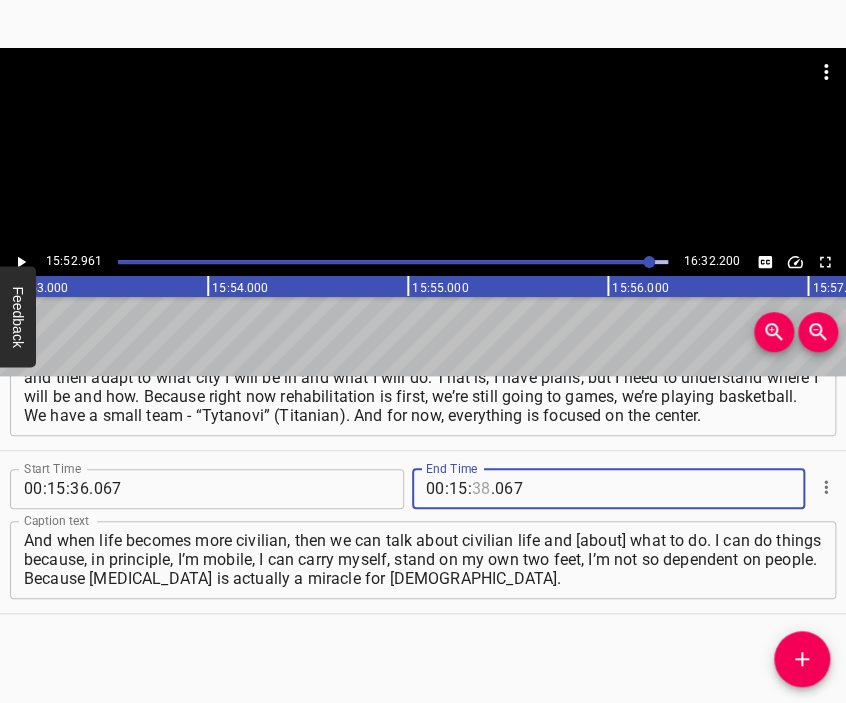 click at bounding box center [481, 489] 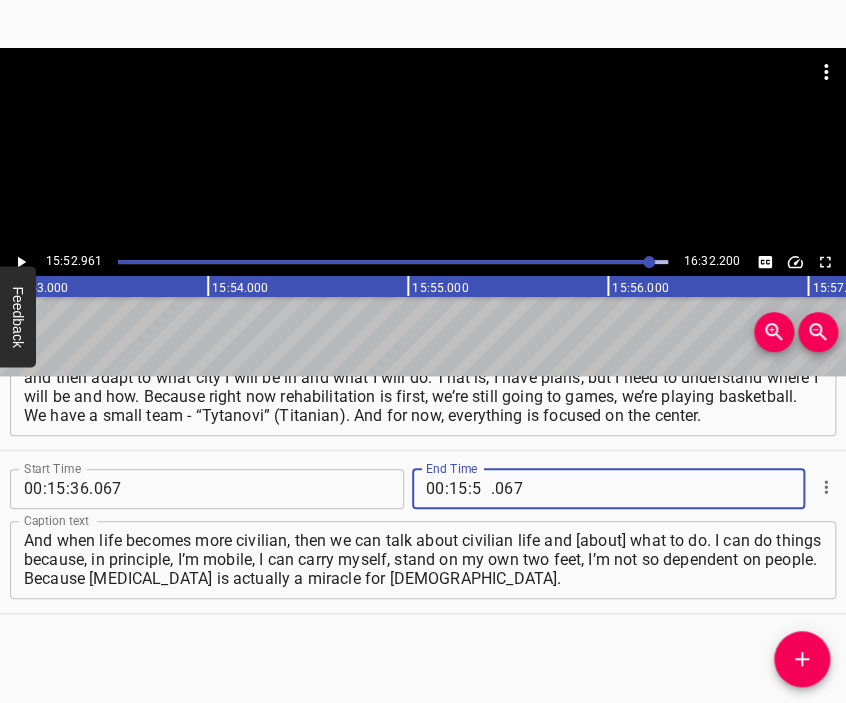 type on "52" 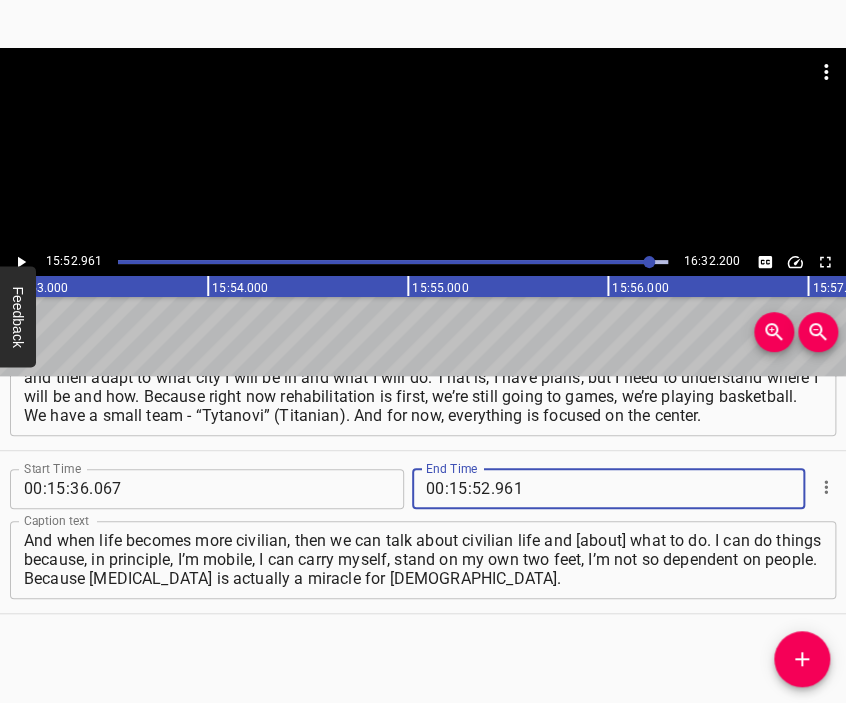 type on "961" 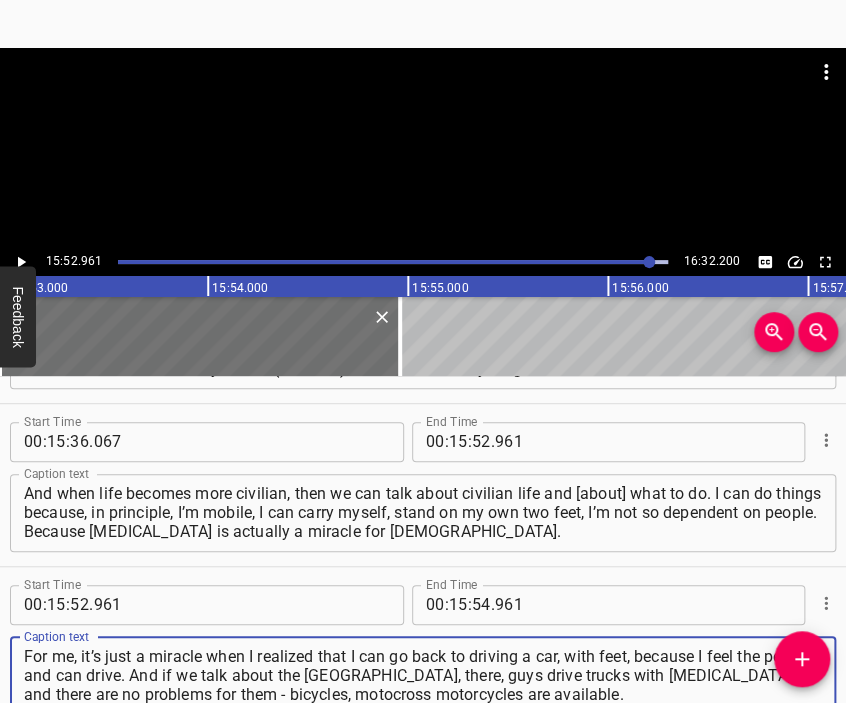 type on "For me, it’s just a miracle when I realized that I can go back to driving a car, with feet, because I feel the pedals and can drive. And if we talk about the [GEOGRAPHIC_DATA], there, guys drive trucks with [MEDICAL_DATA], and there are no problems for them - bicycles, motocross motorcycles are available." 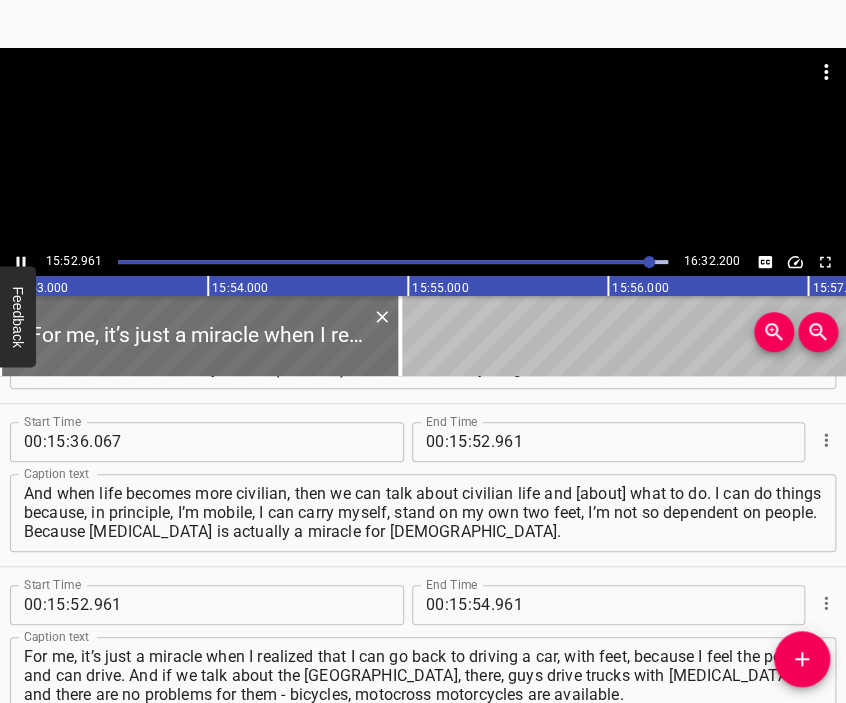 scroll, scrollTop: 6896, scrollLeft: 0, axis: vertical 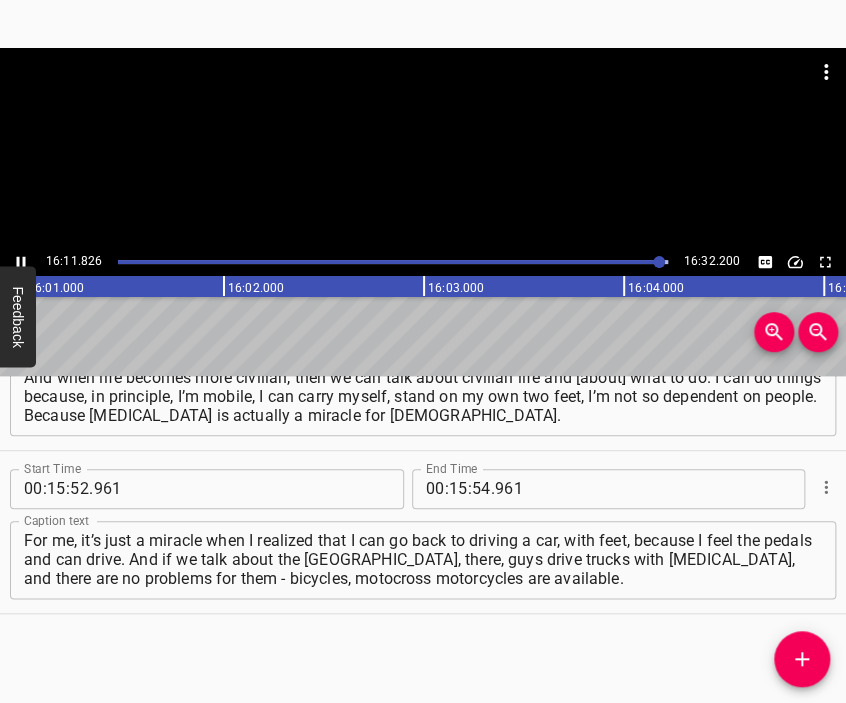 click at bounding box center [423, 148] 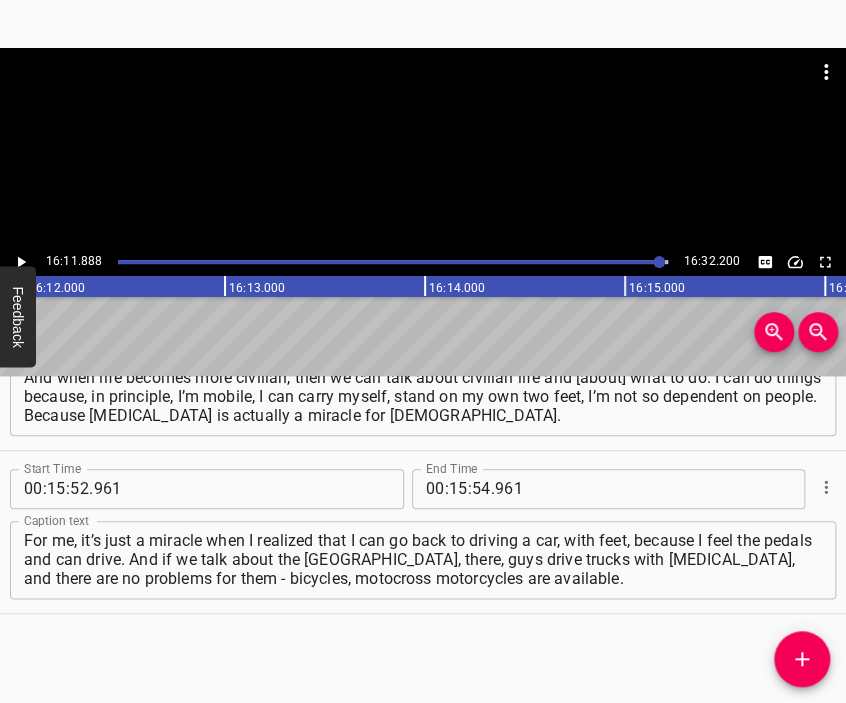 scroll, scrollTop: 0, scrollLeft: 194377, axis: horizontal 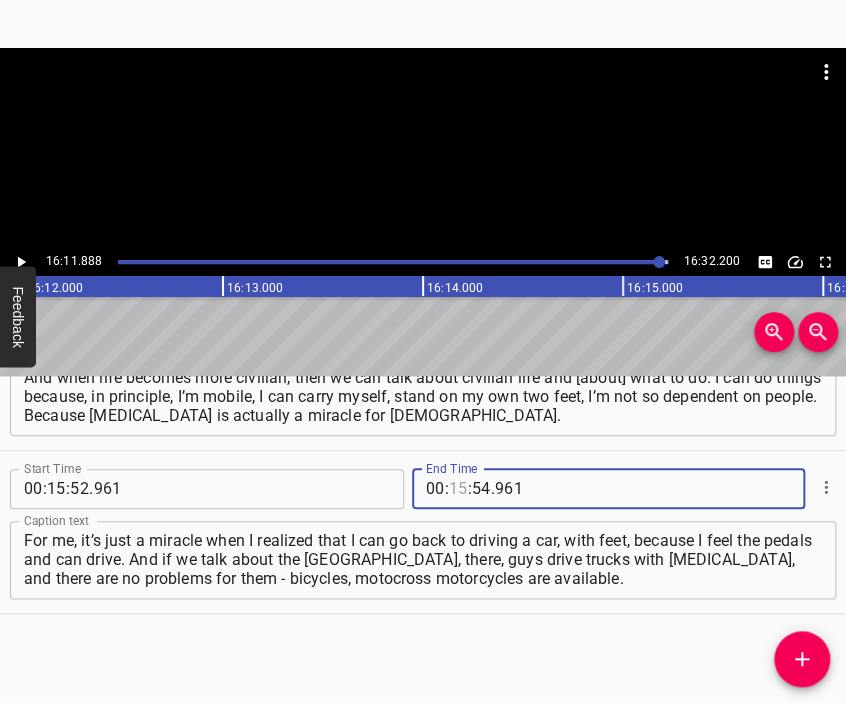 click at bounding box center (458, 489) 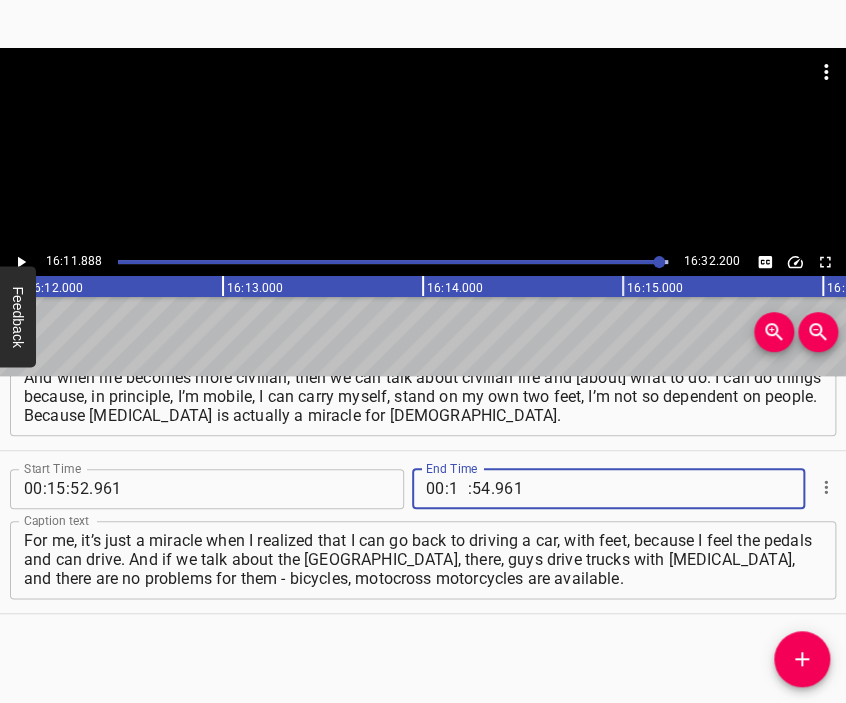 type on "16" 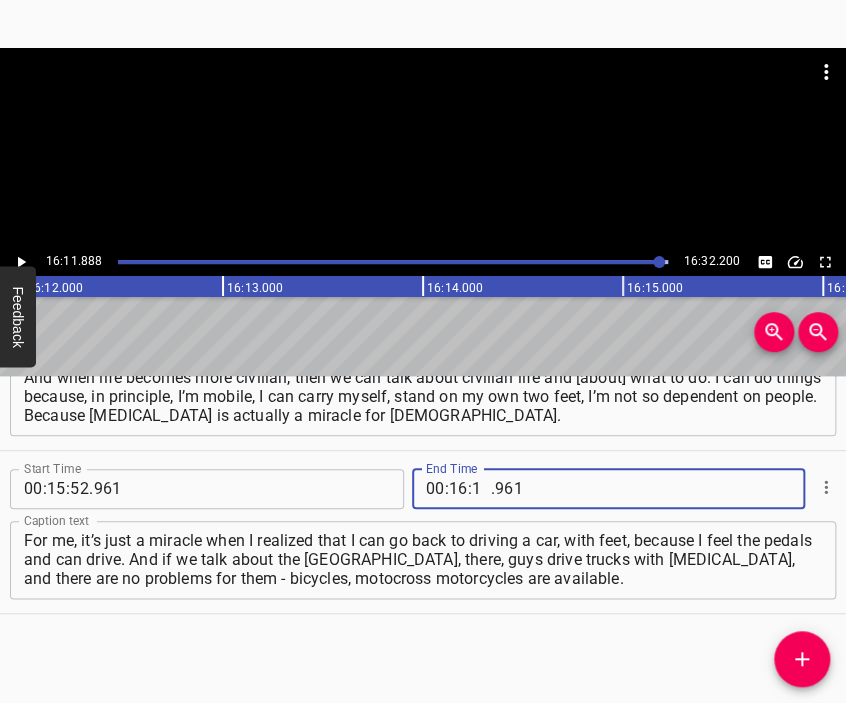 type on "11" 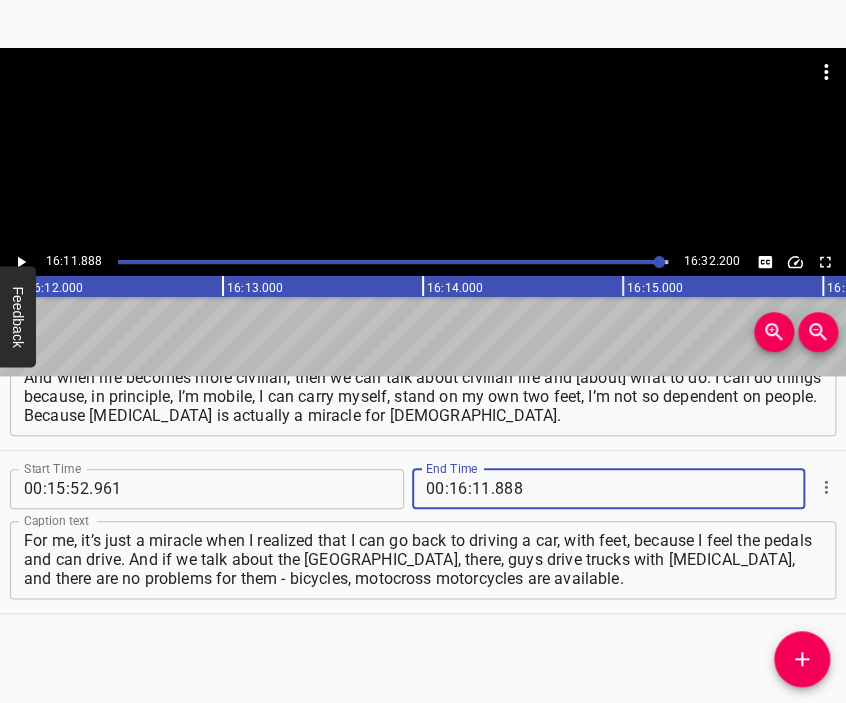 type on "888" 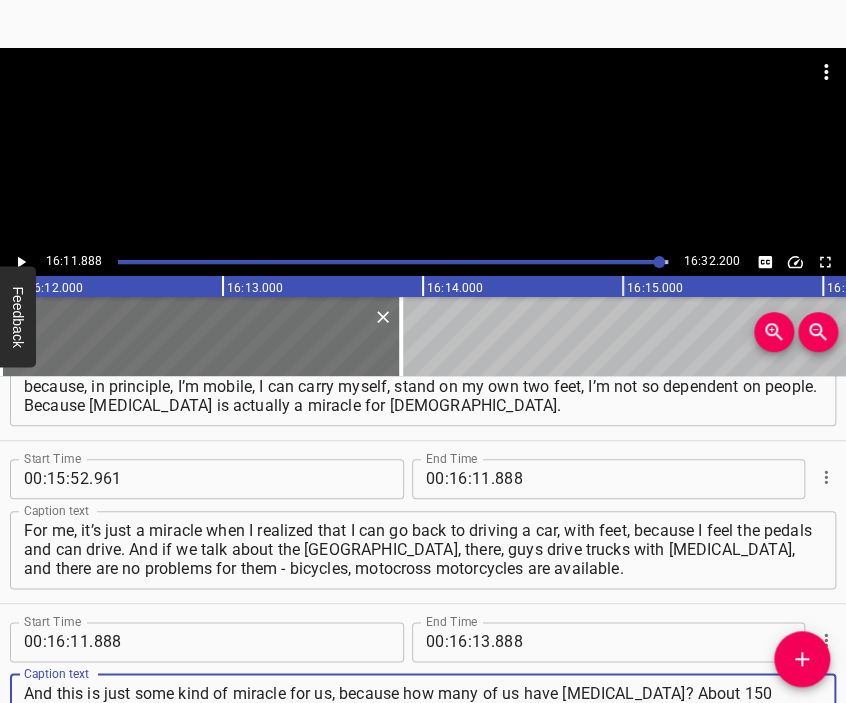 type on "And this is just some kind of miracle for us, because how many of us have [MEDICAL_DATA]? About 150 people for the entire time. And we mostly have prosthetics now against this, because their bread is taken away." 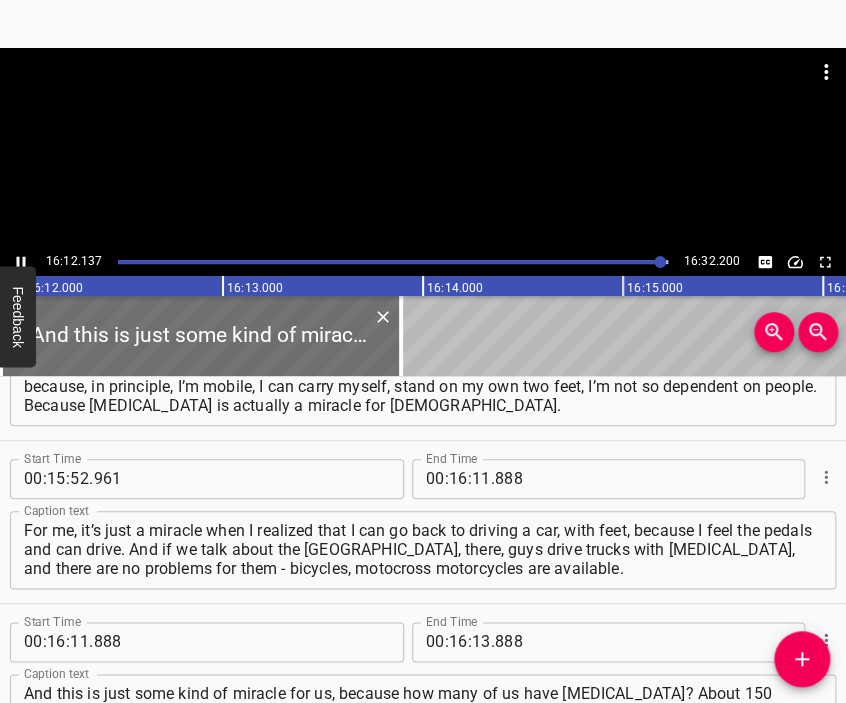 scroll, scrollTop: 7095, scrollLeft: 0, axis: vertical 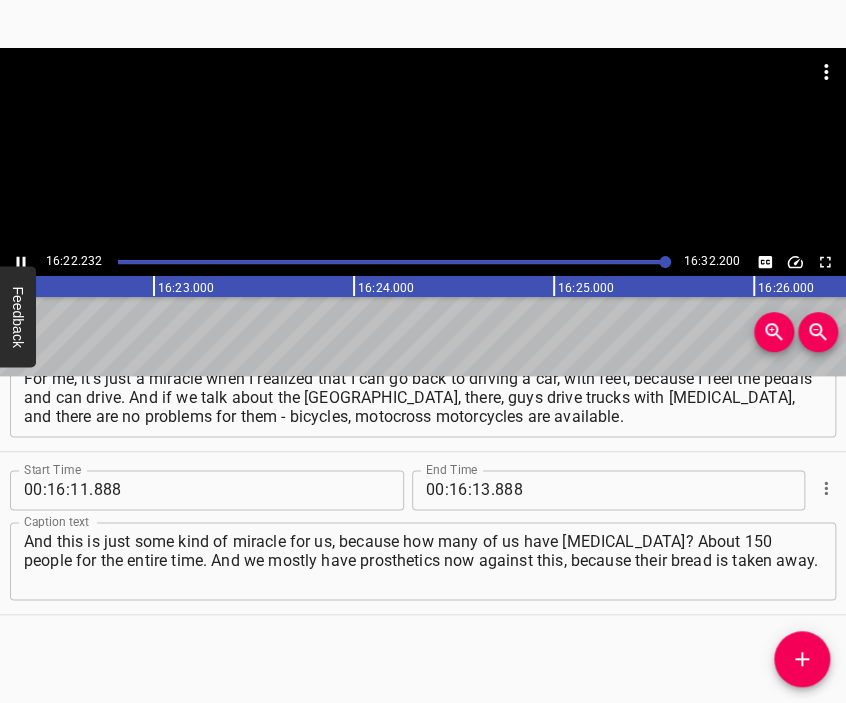 click at bounding box center (423, 148) 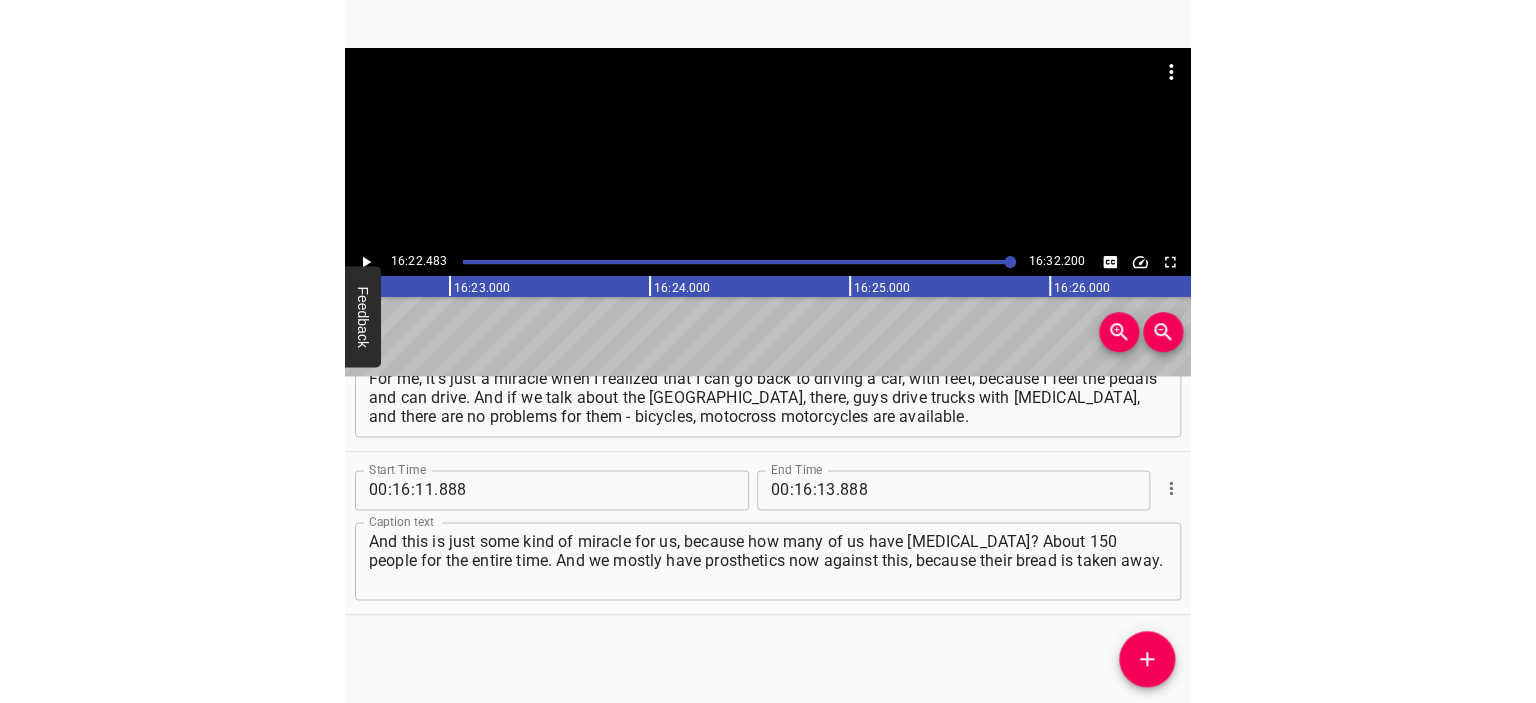 scroll, scrollTop: 0, scrollLeft: 196496, axis: horizontal 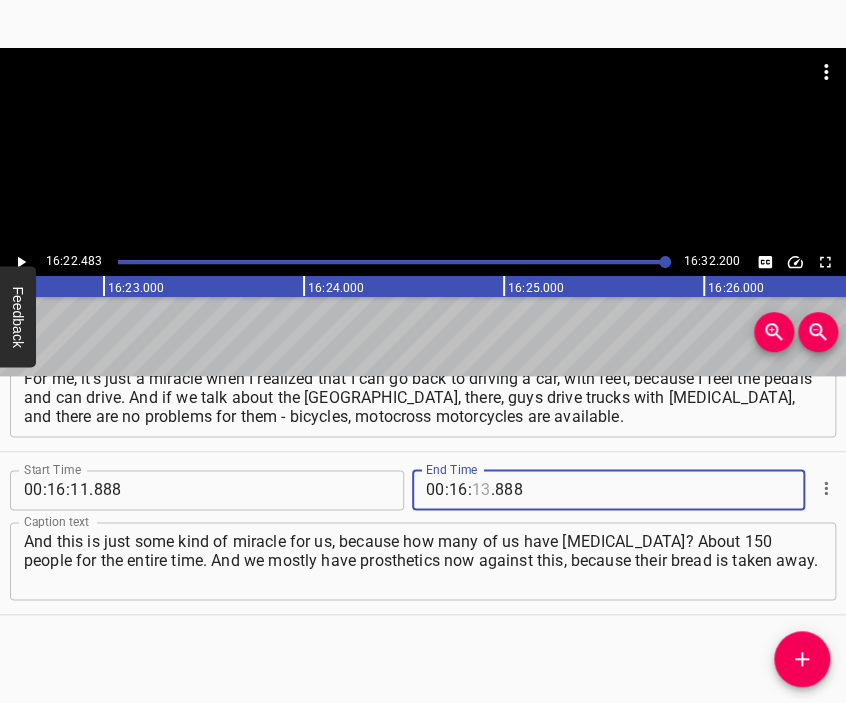 click at bounding box center (481, 490) 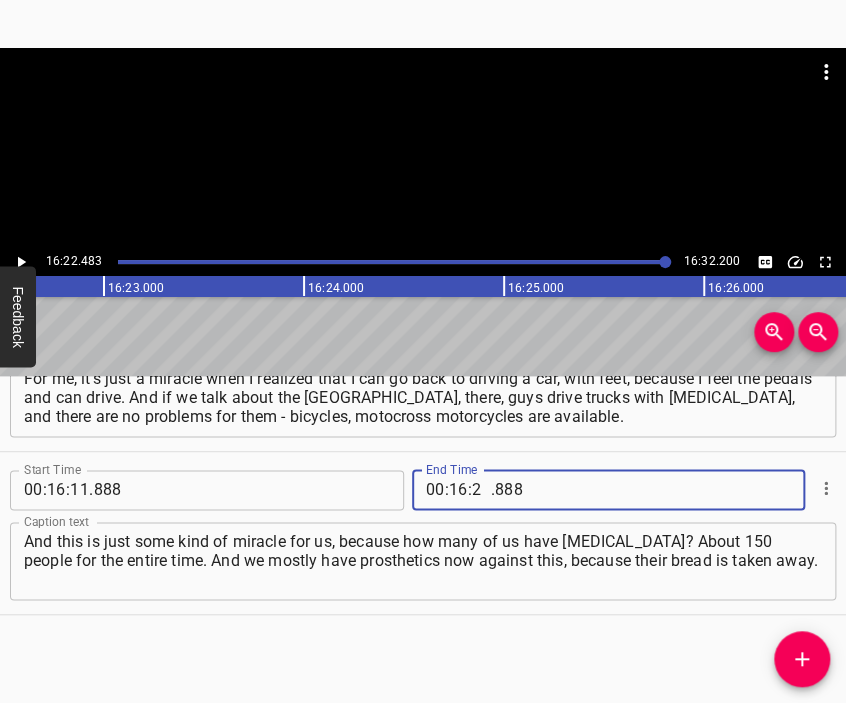 type on "22" 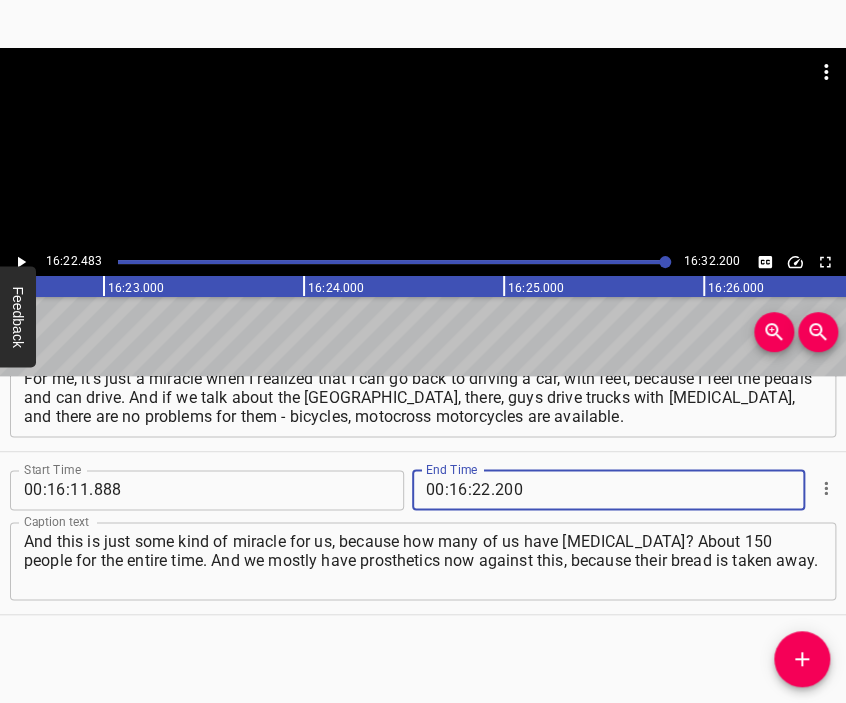 type on "200" 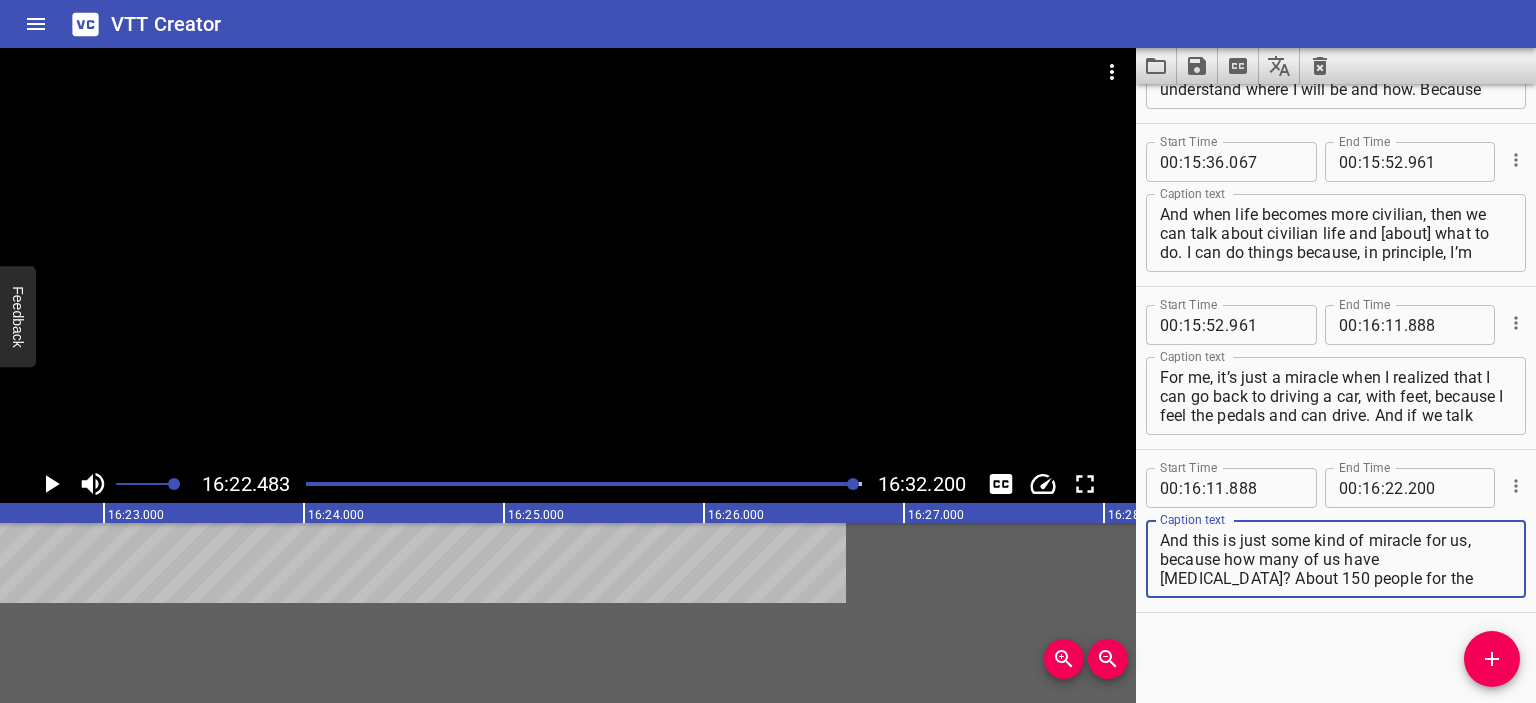 scroll, scrollTop: 6809, scrollLeft: 0, axis: vertical 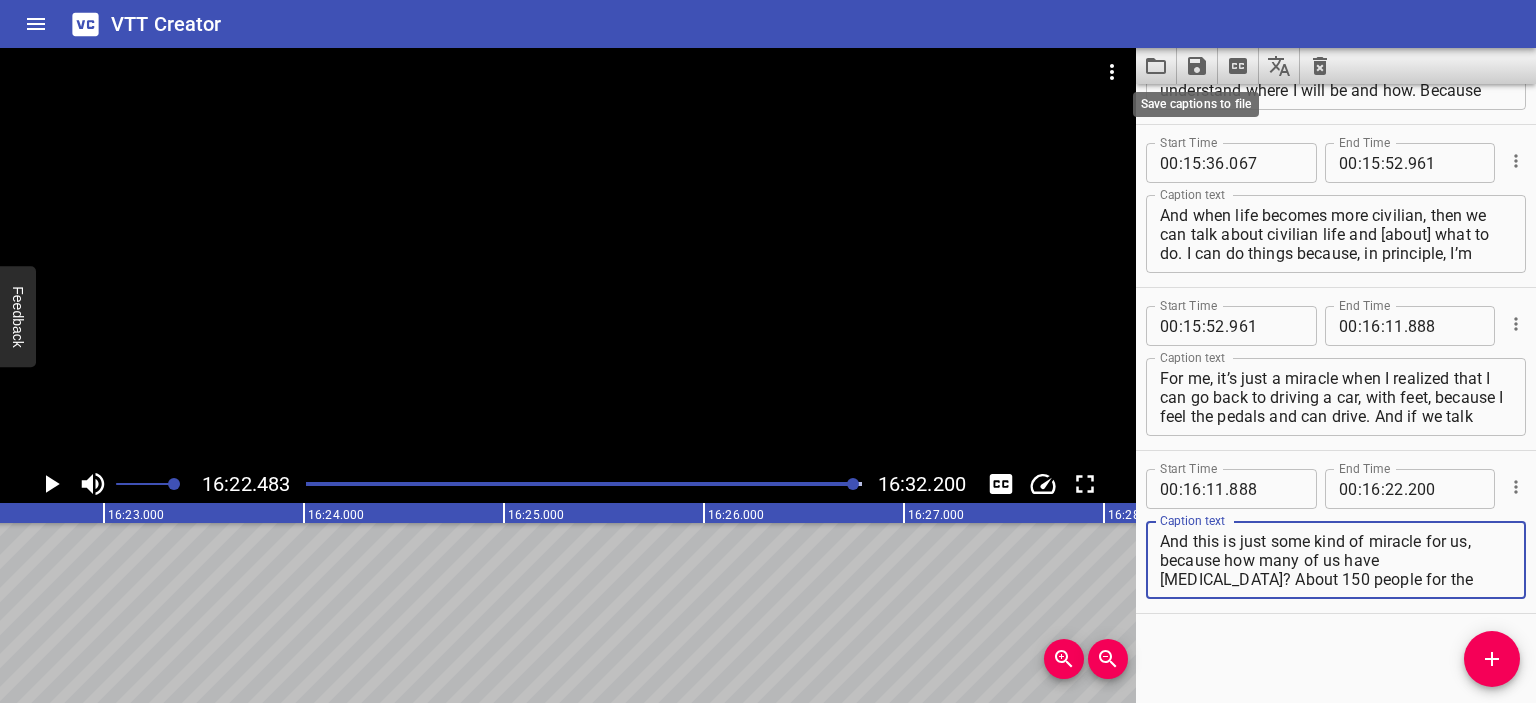 click 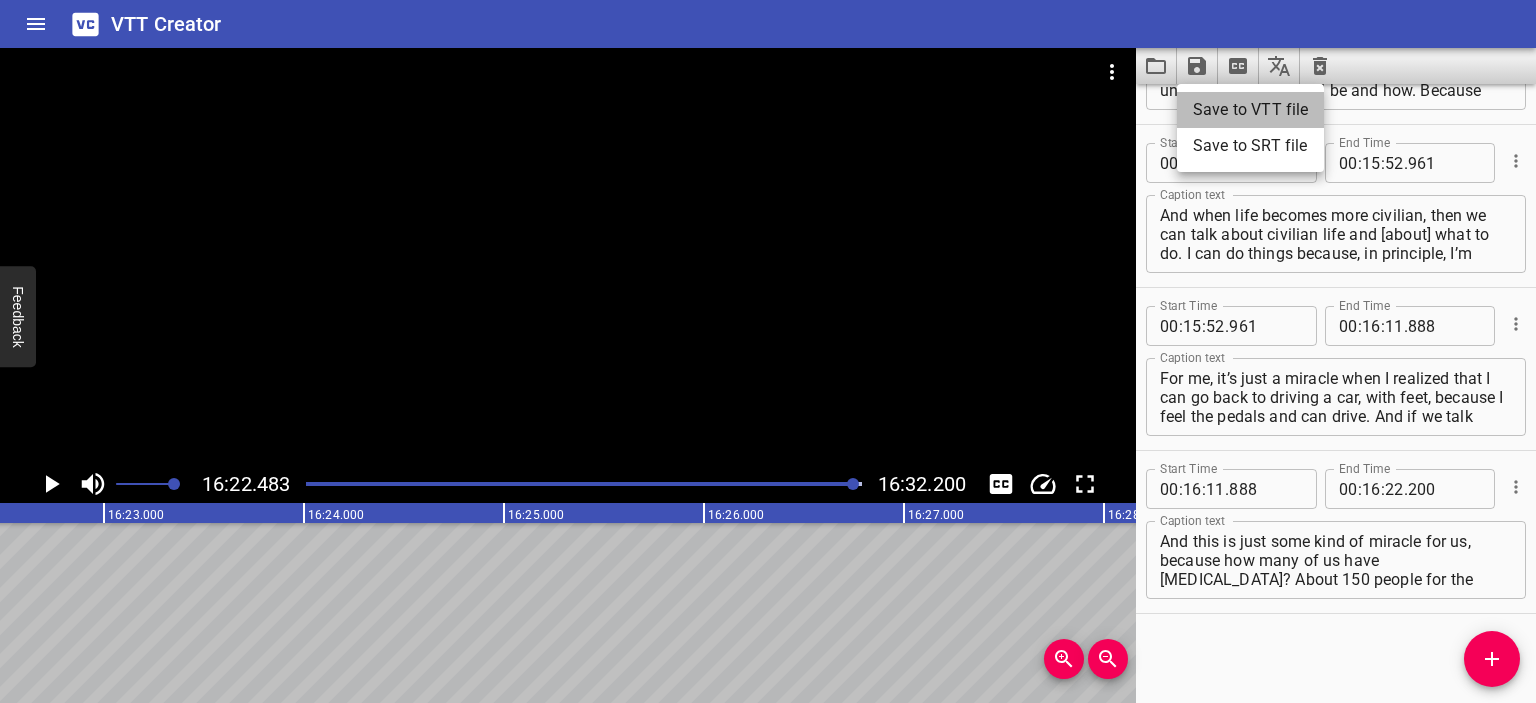 click on "Save to VTT file" at bounding box center [1250, 110] 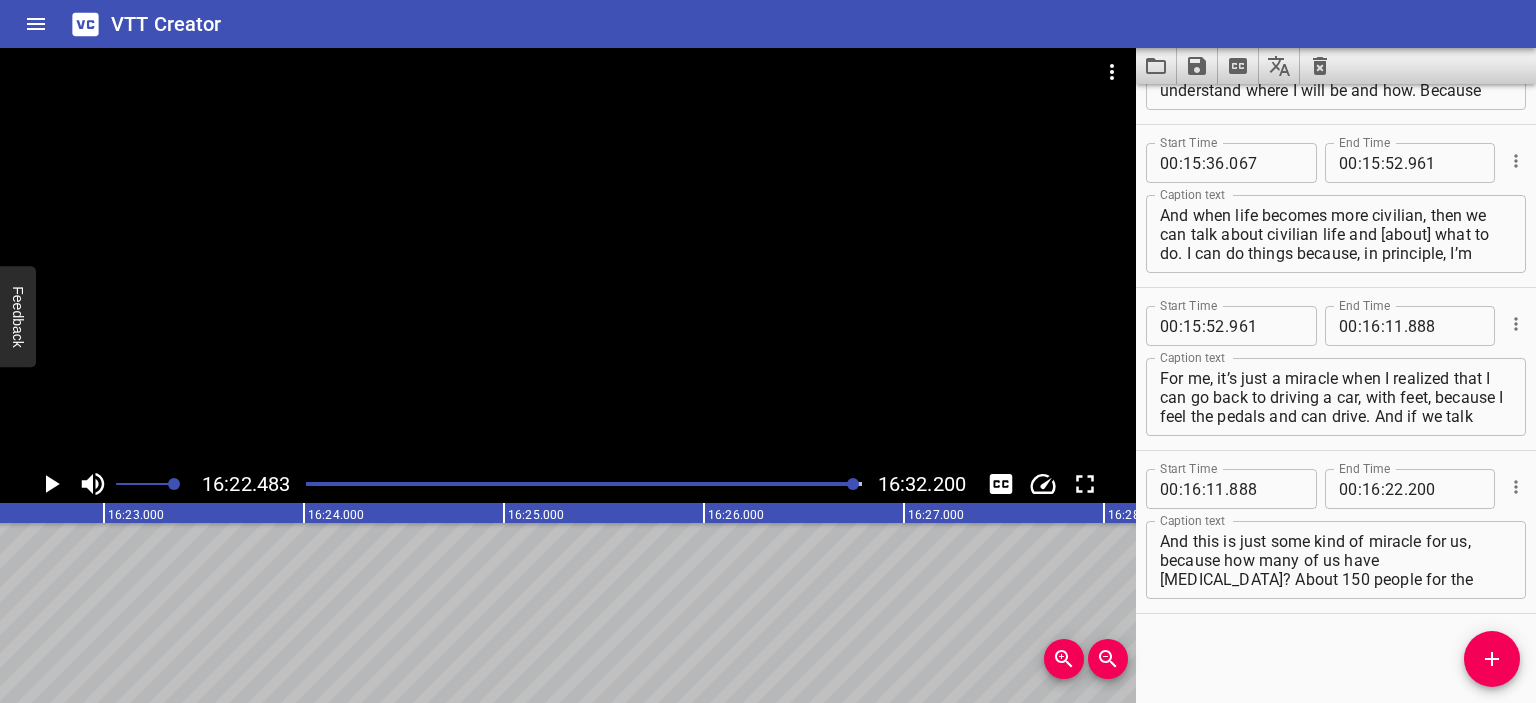 click at bounding box center (1112, 72) 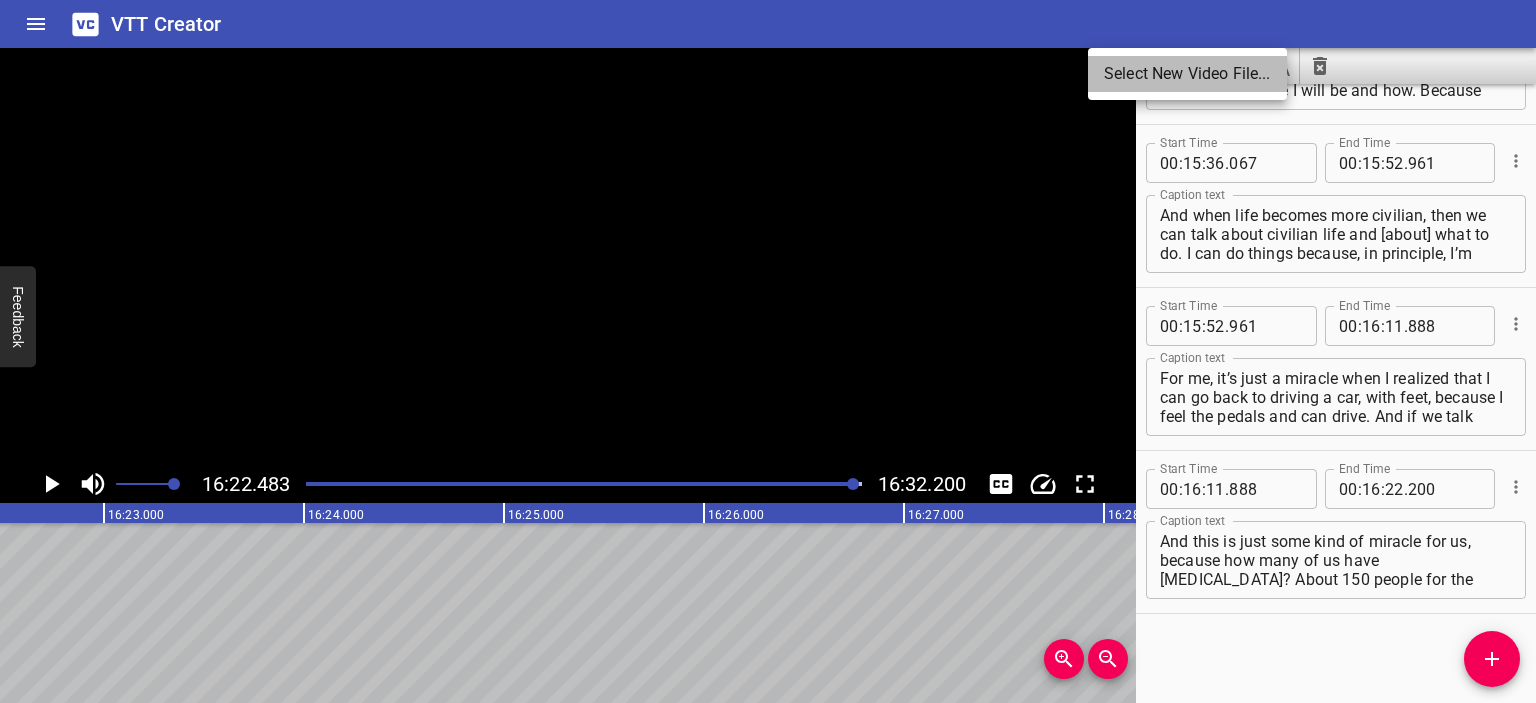 click on "Select New Video File..." at bounding box center (1187, 74) 